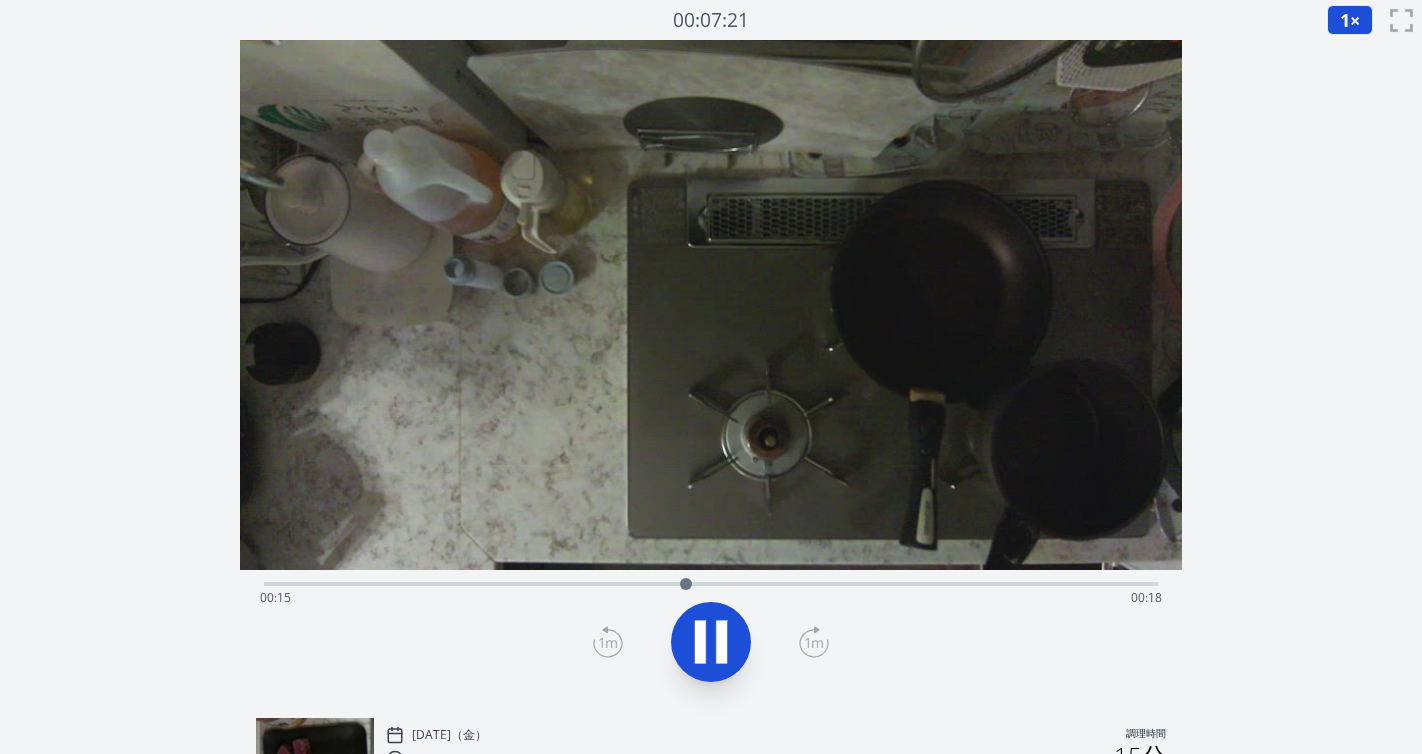 scroll, scrollTop: 0, scrollLeft: 0, axis: both 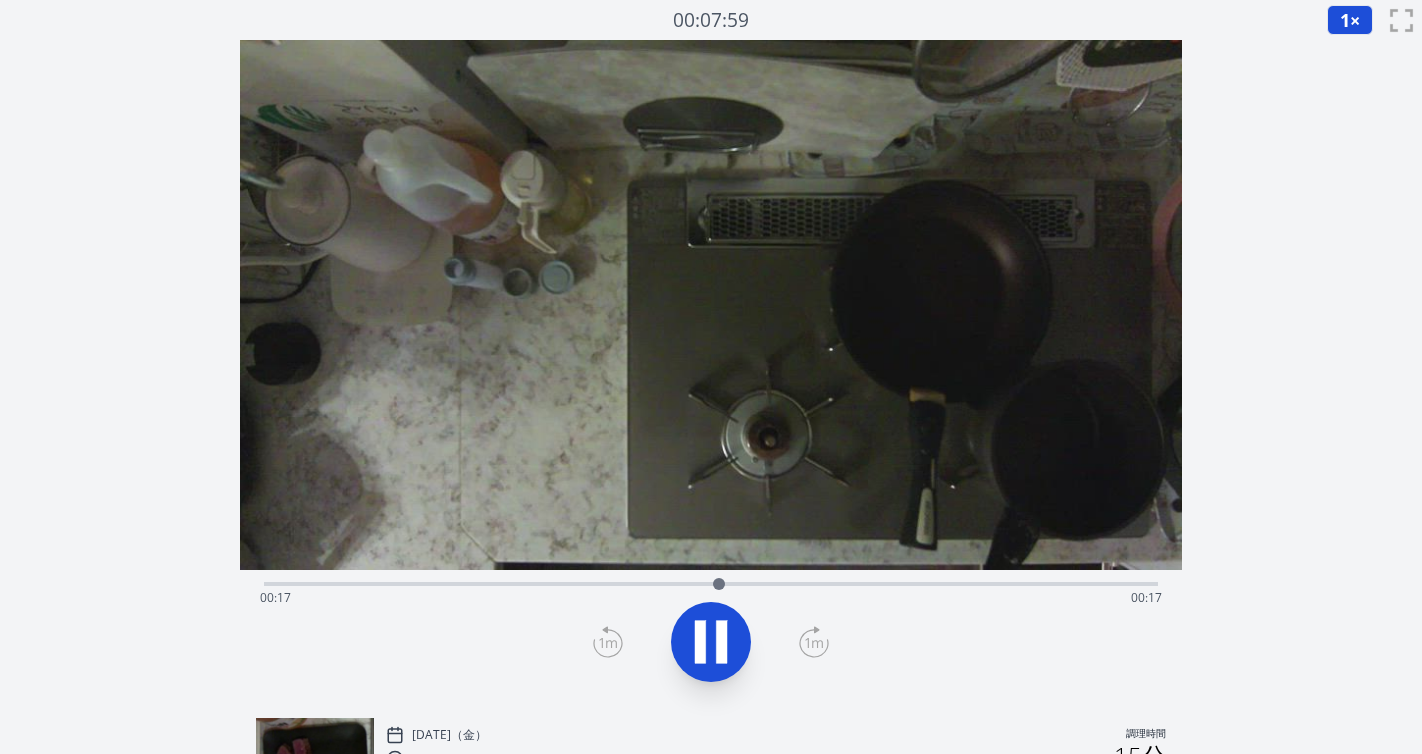 click on "経過時間: 00:17
残り時間: 00:17" at bounding box center (711, 598) 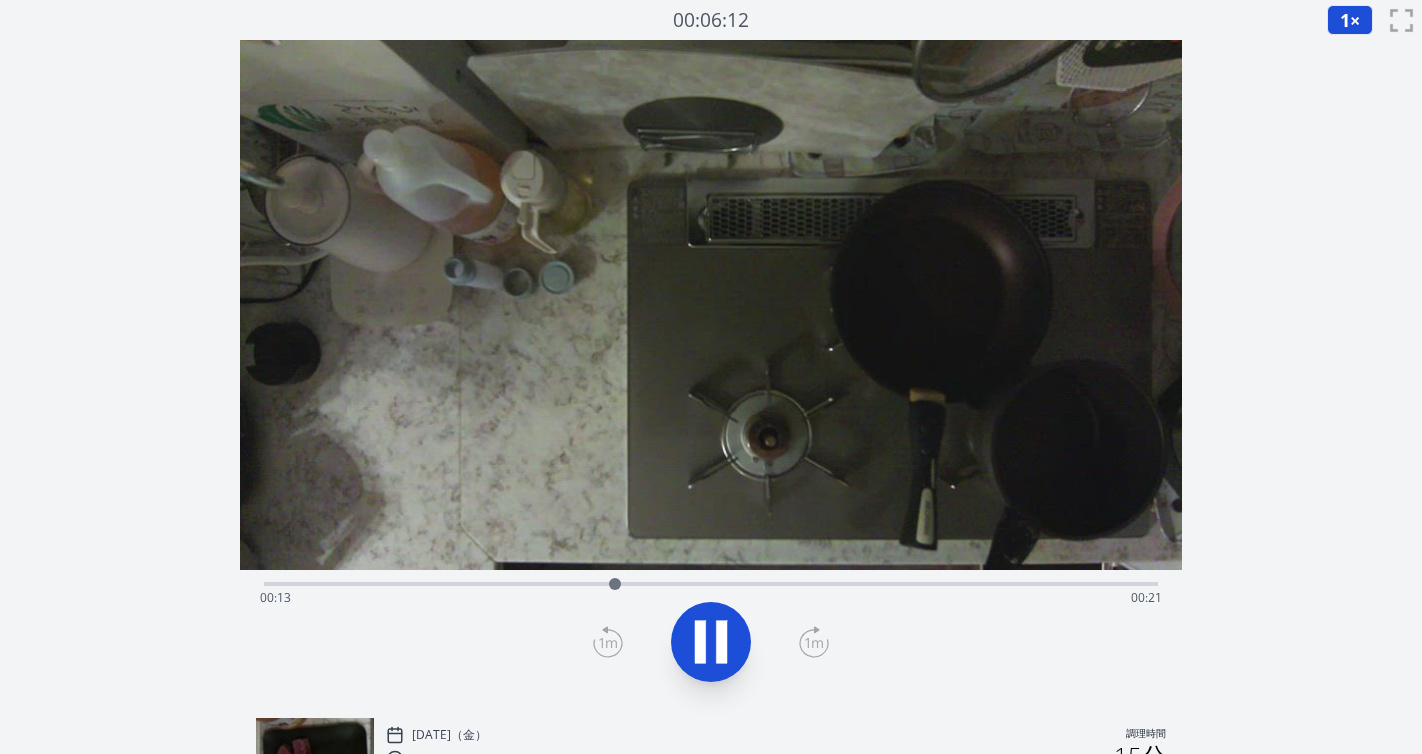 click on "経過時間: 00:13
残り時間: 00:21" at bounding box center (711, 582) 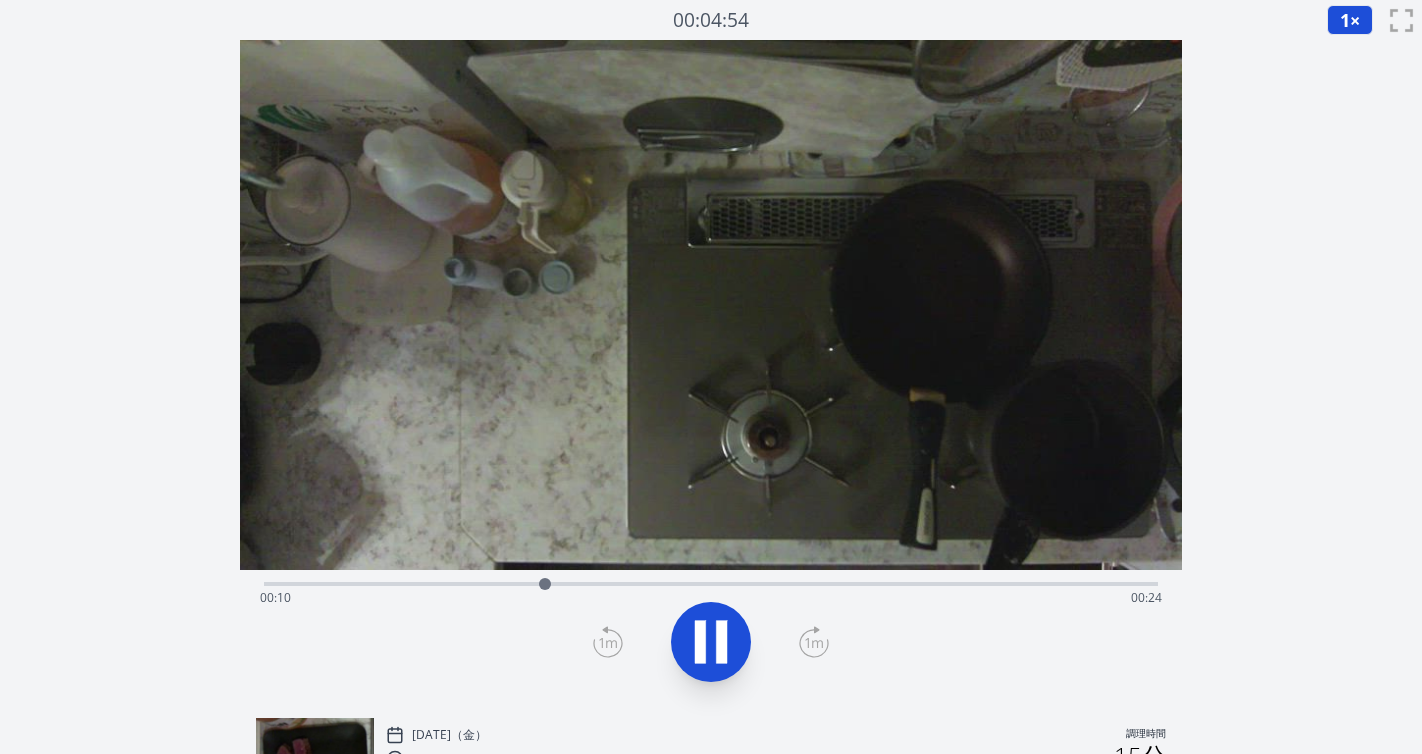 click on "経過時間: 00:10
残り時間: 00:24" at bounding box center [711, 582] 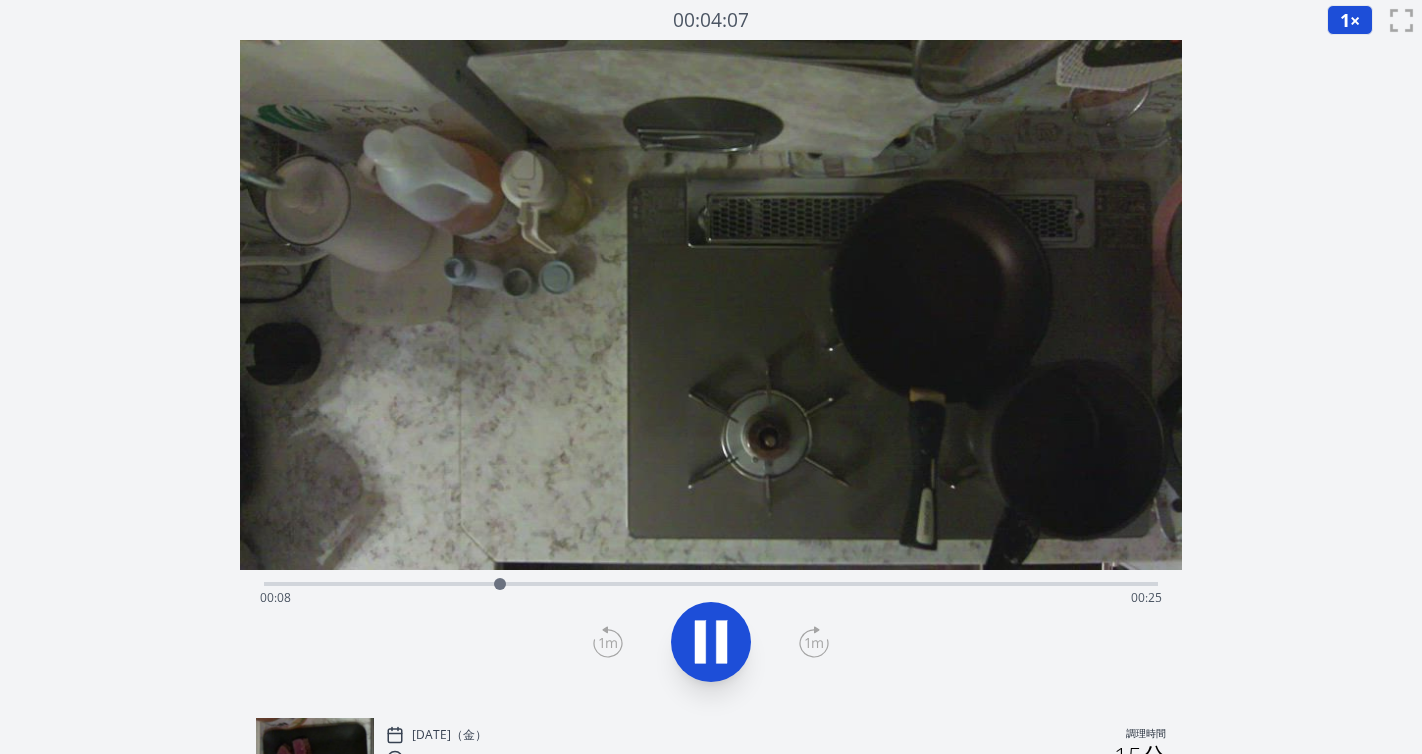 click on "経過時間: 00:08
残り時間: 00:25" at bounding box center (711, 598) 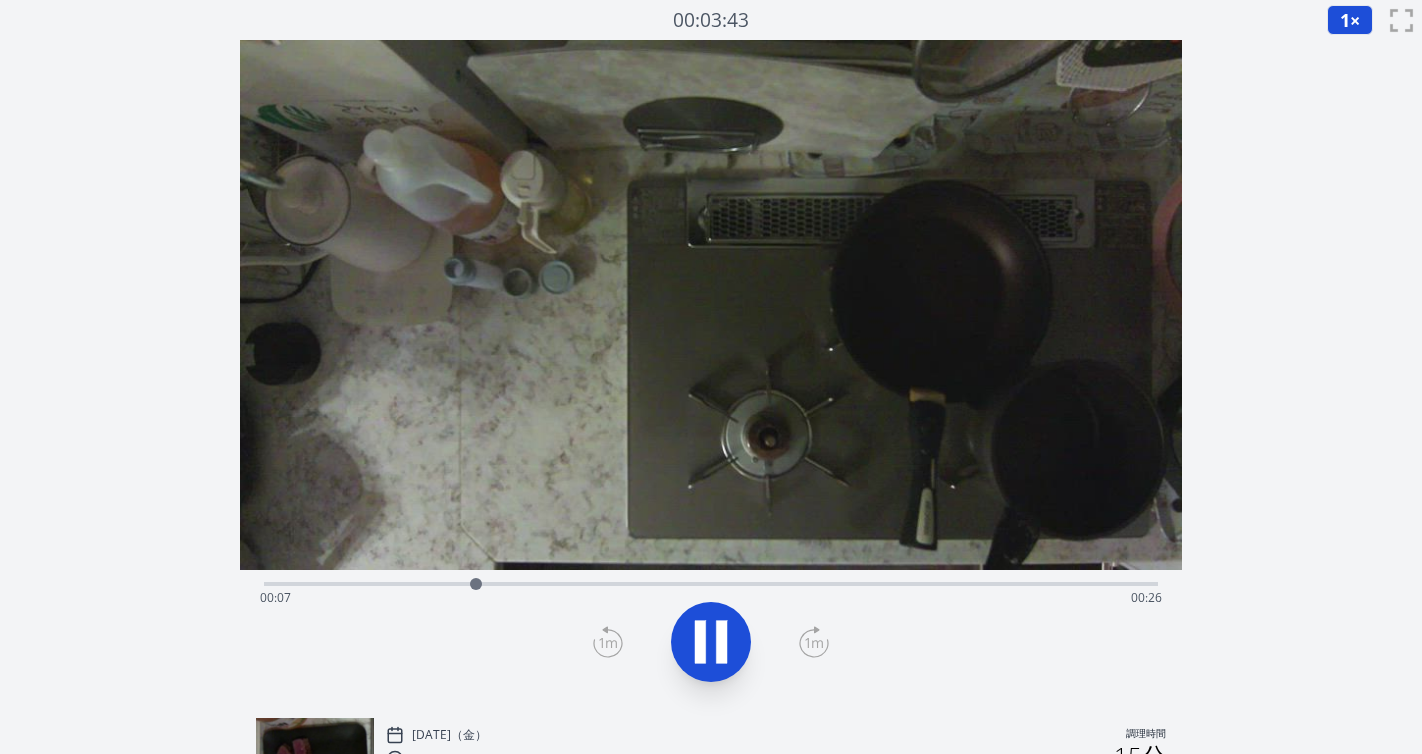 click on "経過時間: 00:07
残り時間: 00:26" at bounding box center (711, 598) 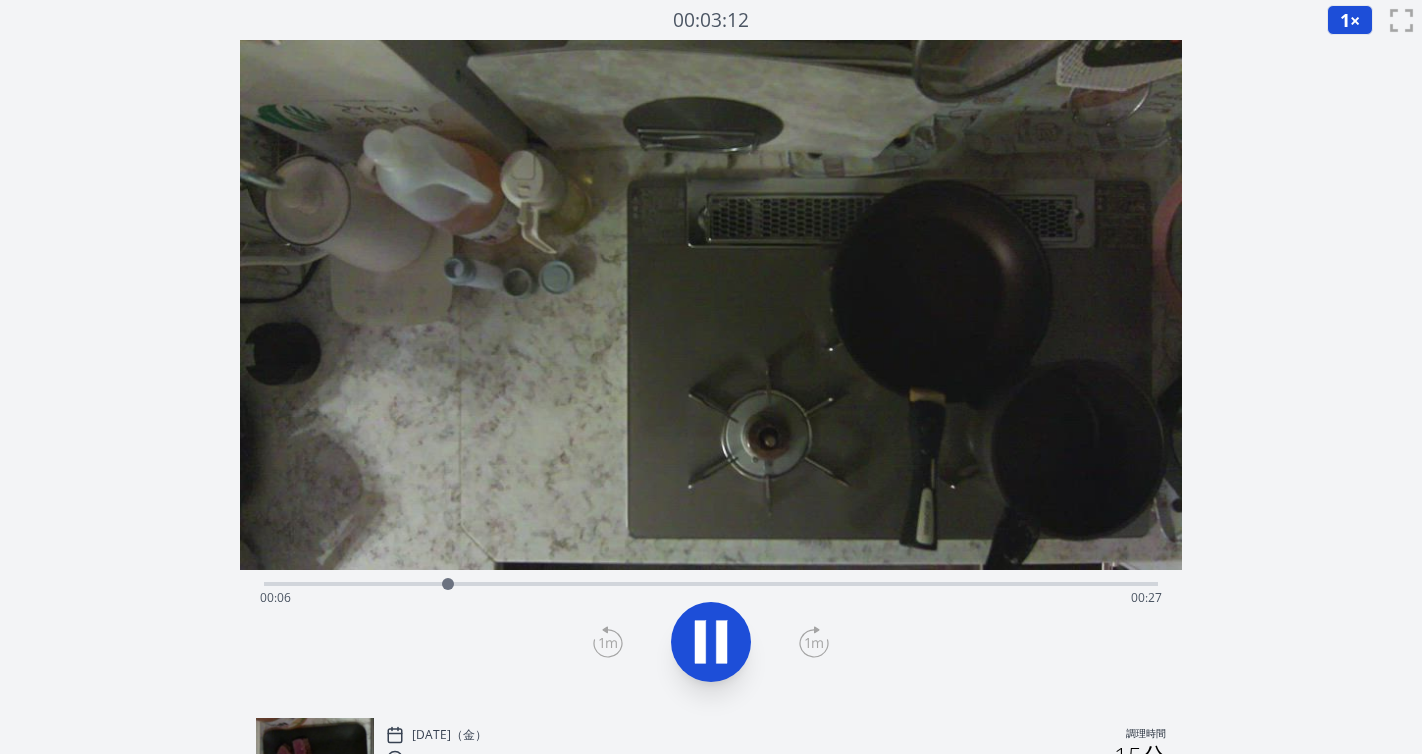 click on "経過時間: 00:06
残り時間: 00:27" at bounding box center (711, 582) 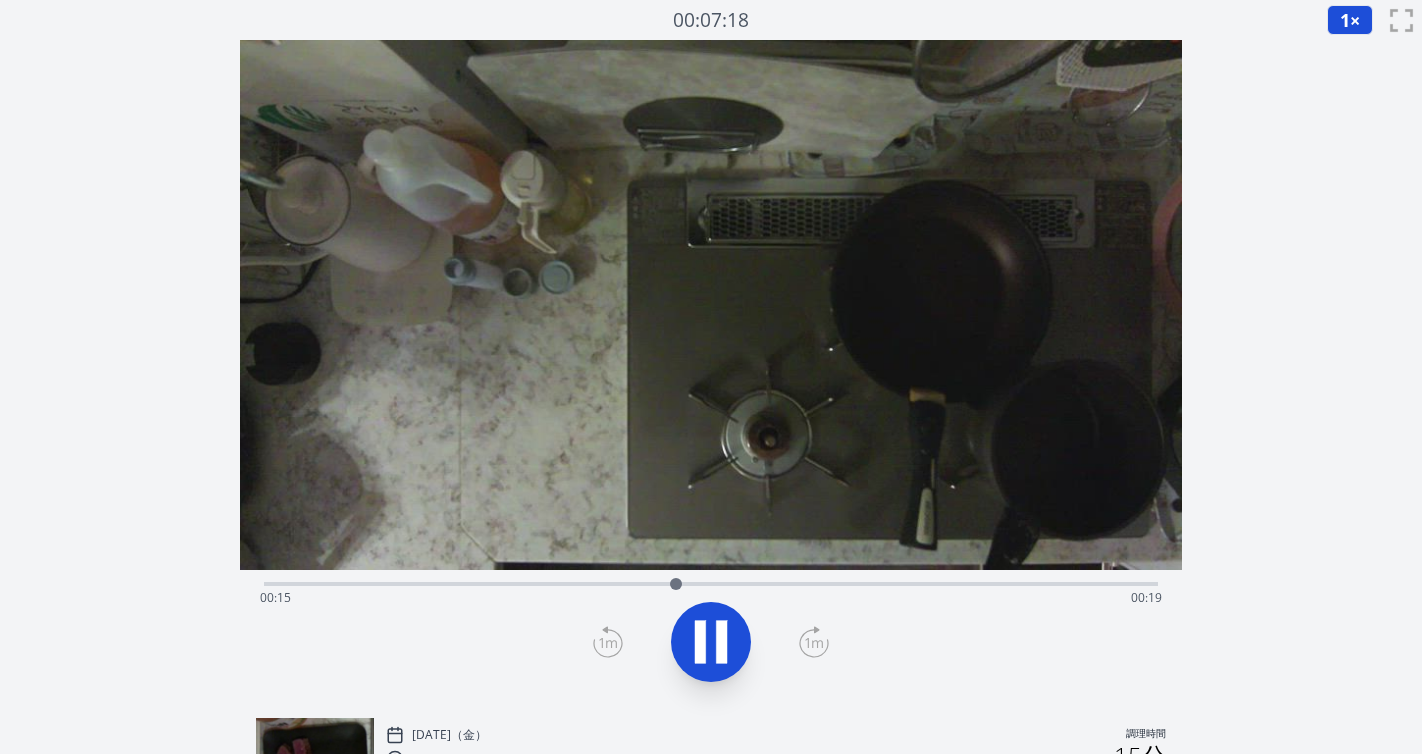 click on "経過時間: 00:15
残り時間: 00:19" at bounding box center [711, 598] 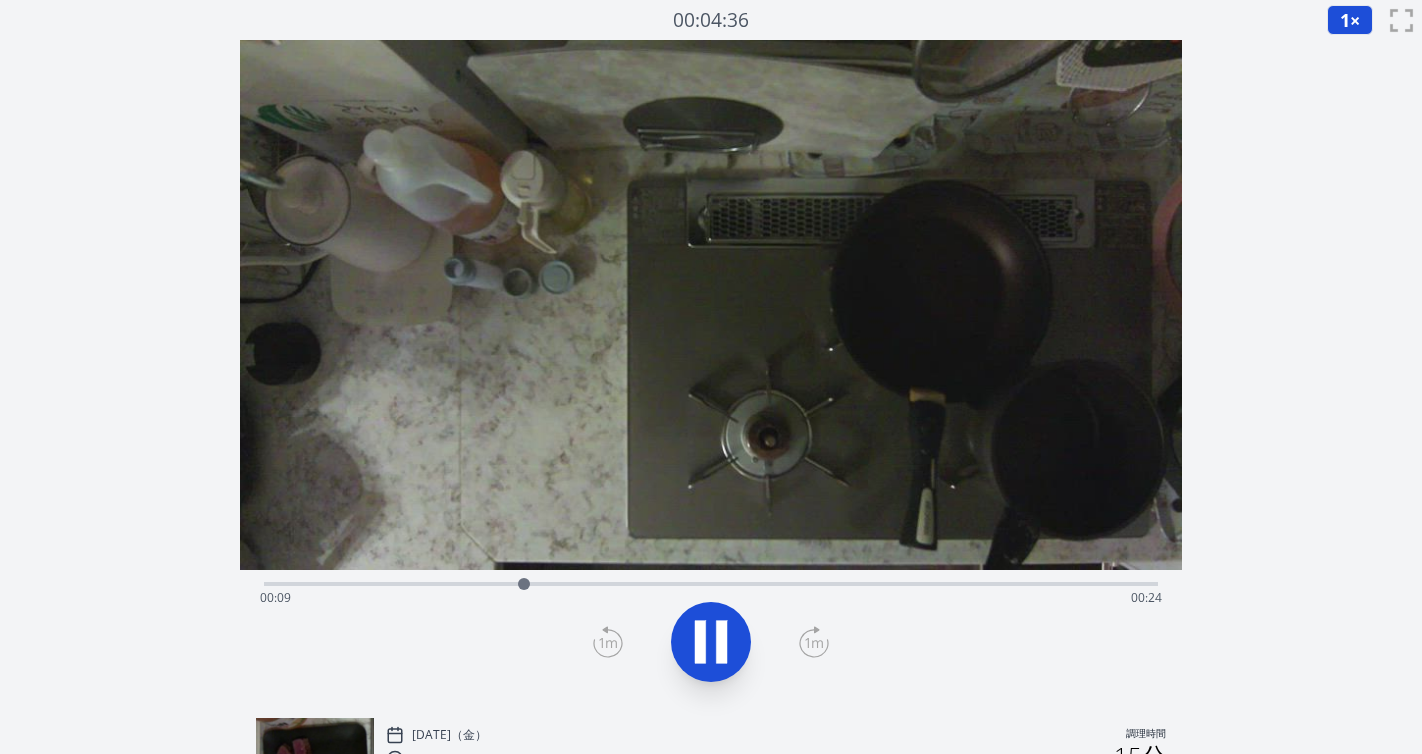 click on "経過時間: 00:09
残り時間: 00:24" at bounding box center [711, 598] 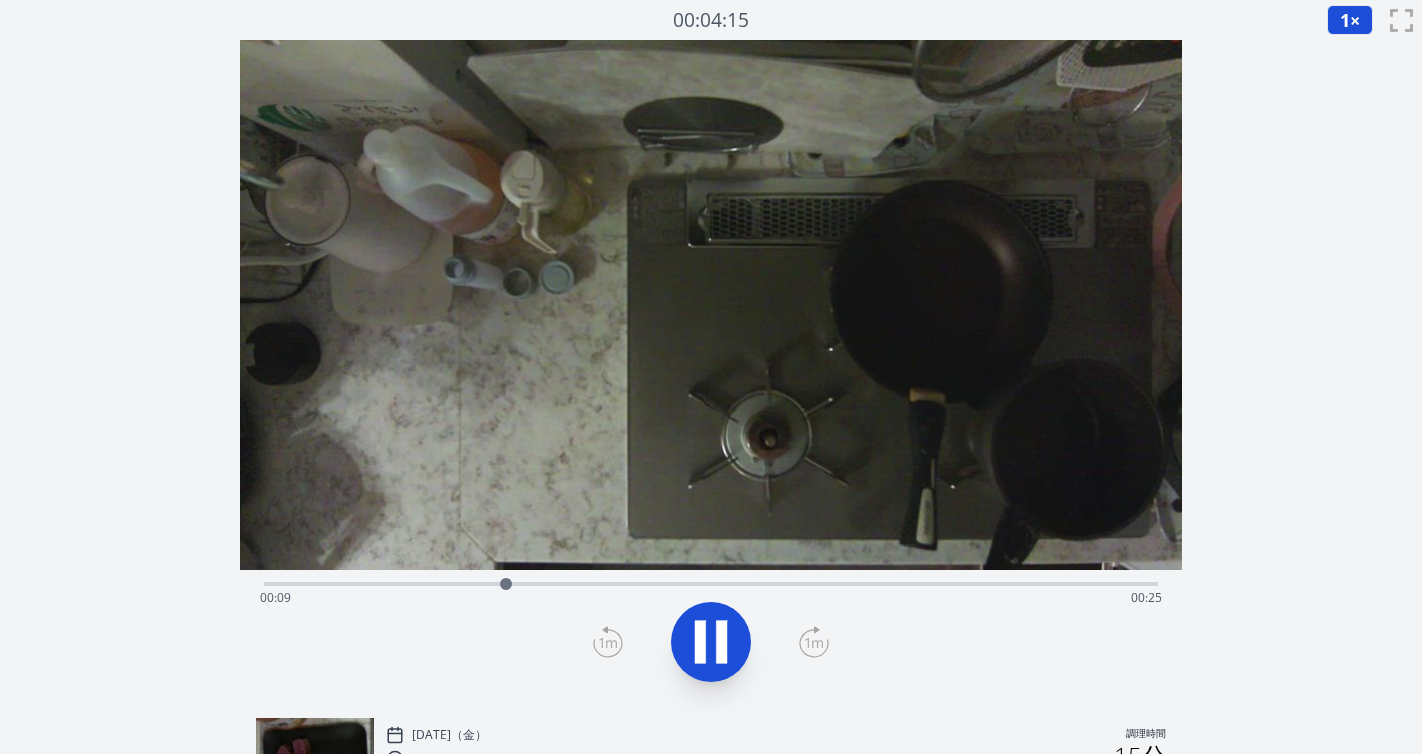 click 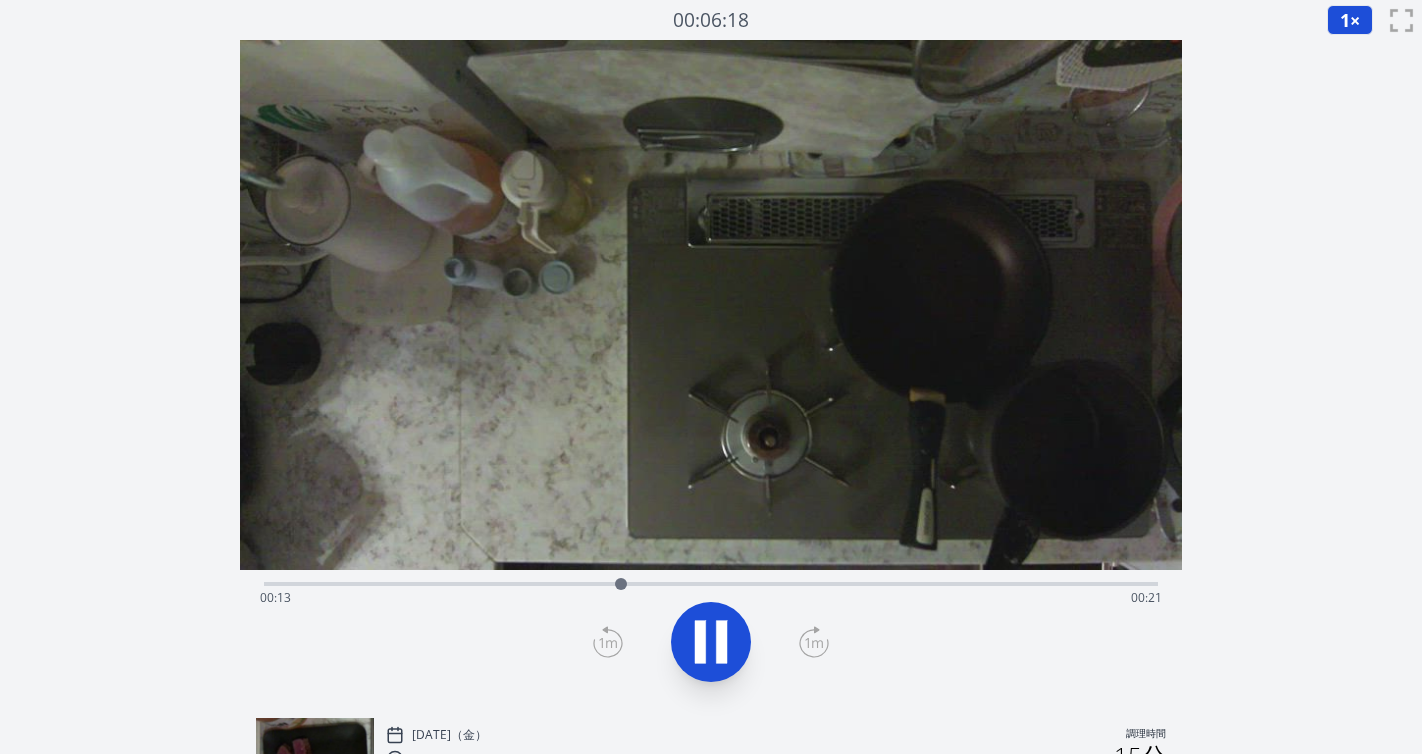 click on "経過時間: 00:13
残り時間: 00:21" at bounding box center [711, 598] 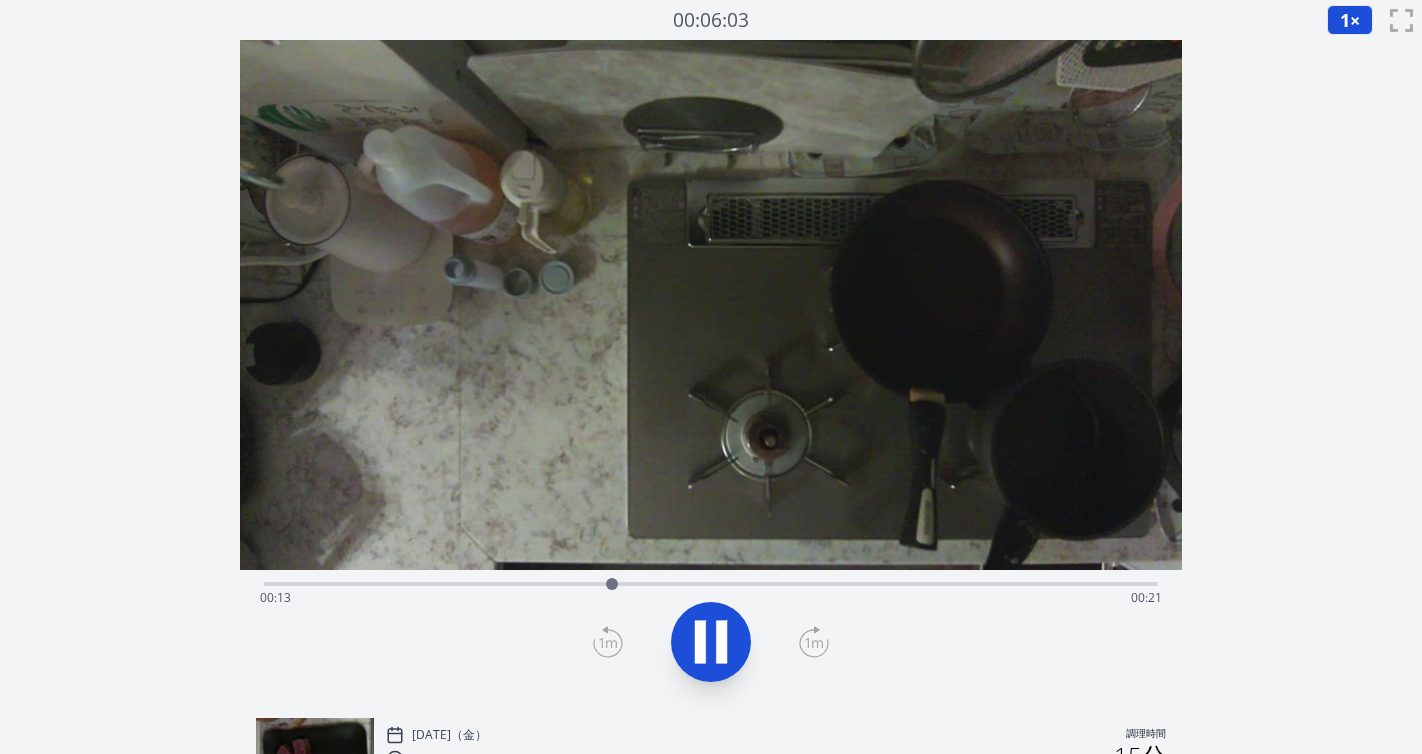 click on "経過時間: 00:13
残り時間: 00:21" at bounding box center [711, 582] 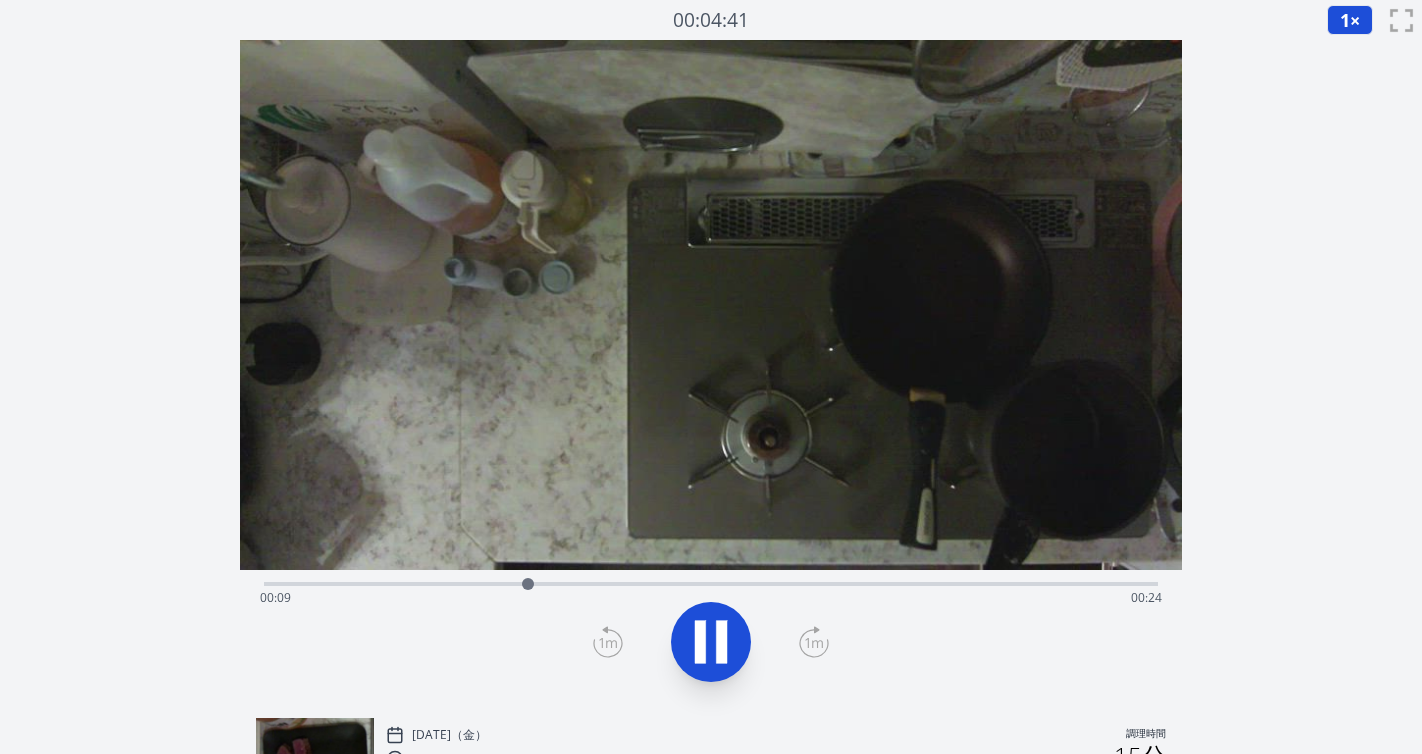 click on "経過時間: 00:09
残り時間: 00:24" at bounding box center (711, 598) 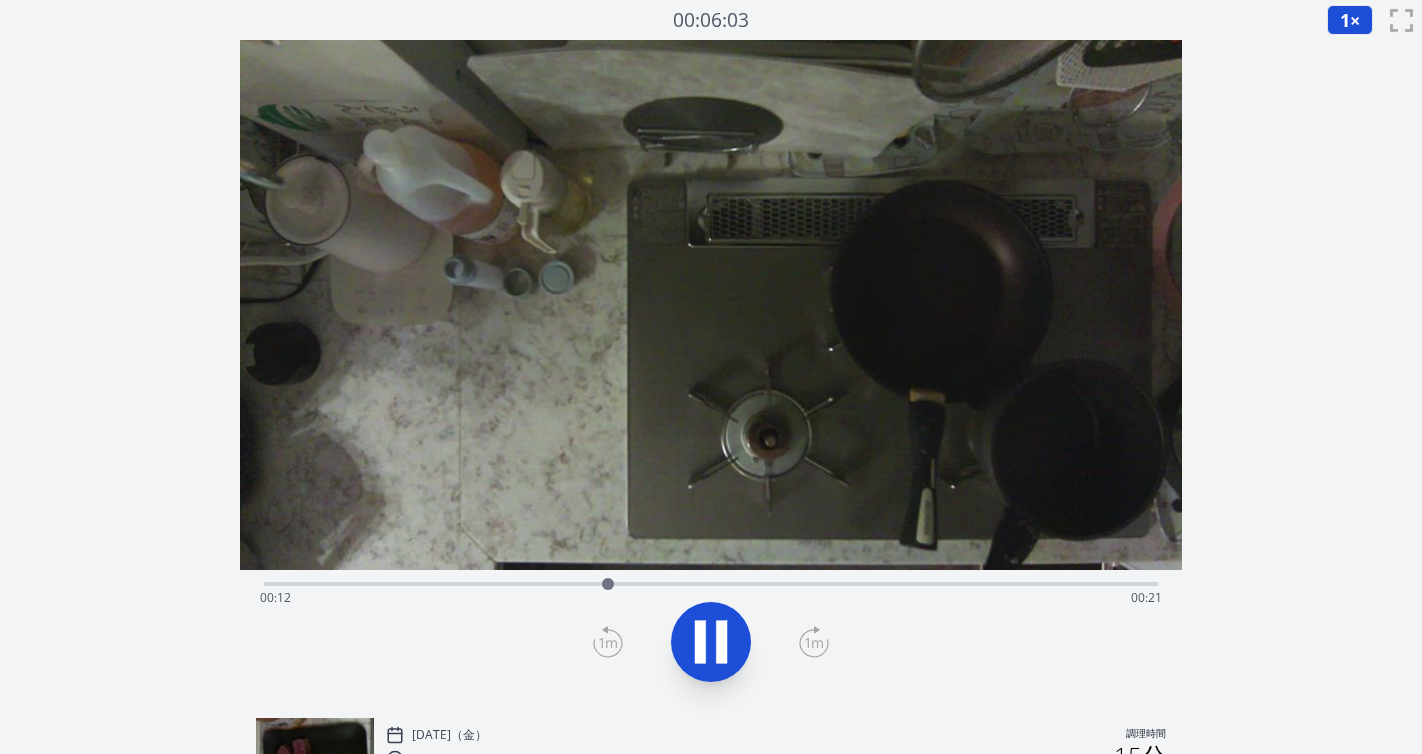 click 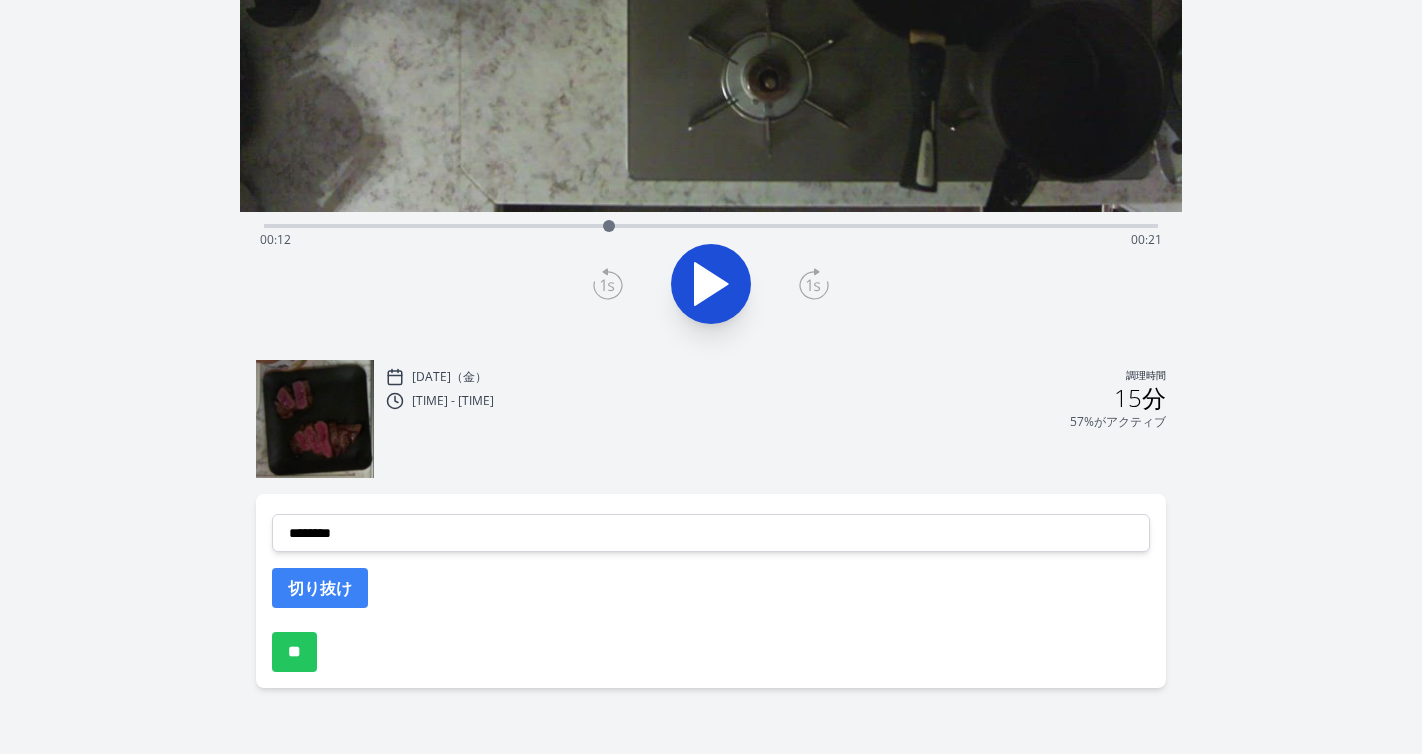 scroll, scrollTop: 388, scrollLeft: 0, axis: vertical 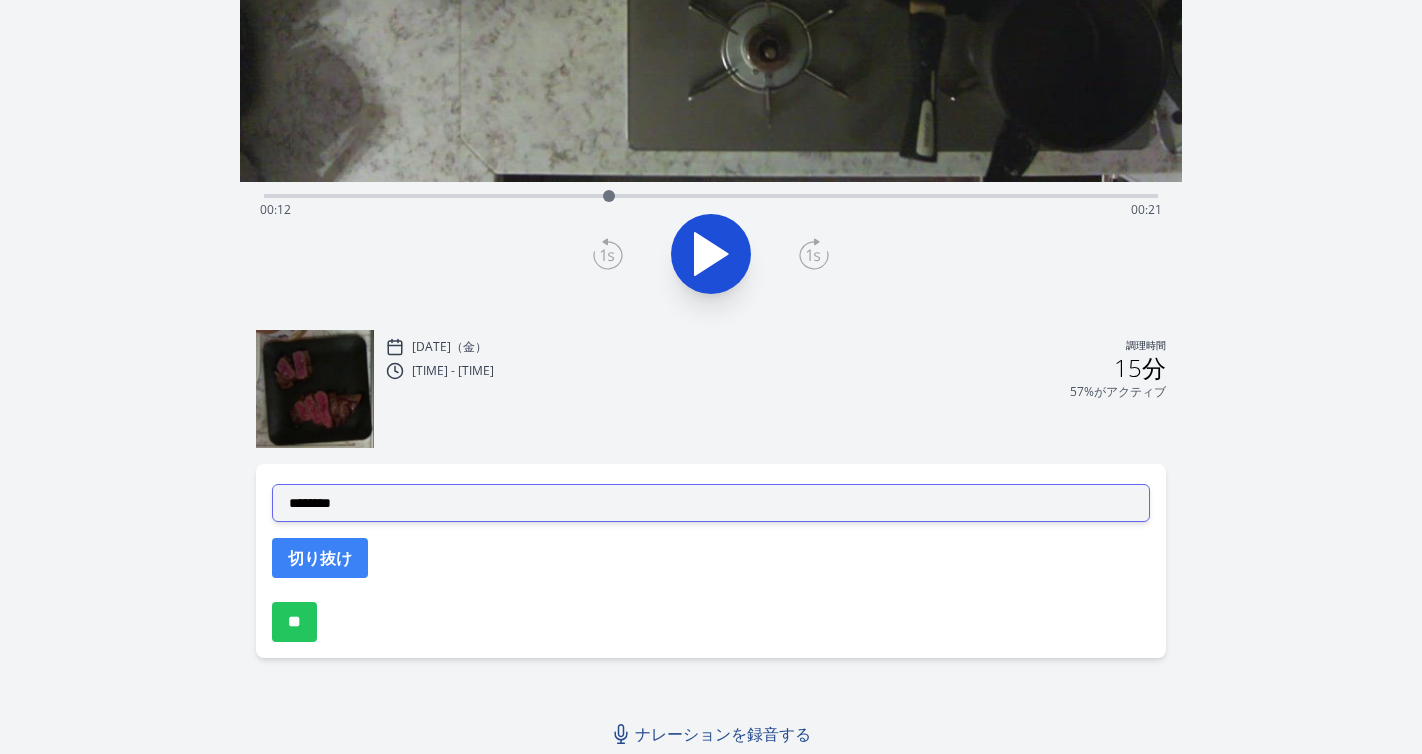 click on "**********" at bounding box center (711, 503) 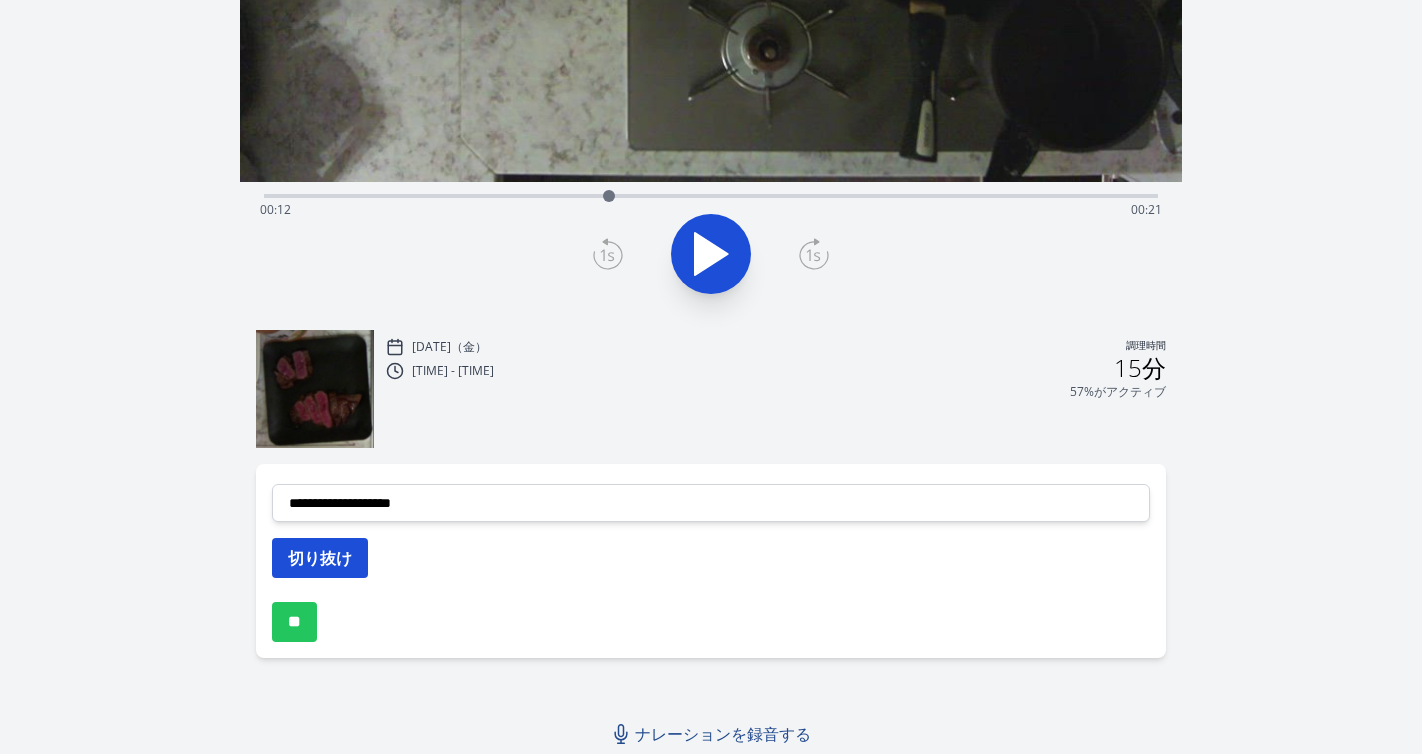 click on "切り抜け" at bounding box center [320, 558] 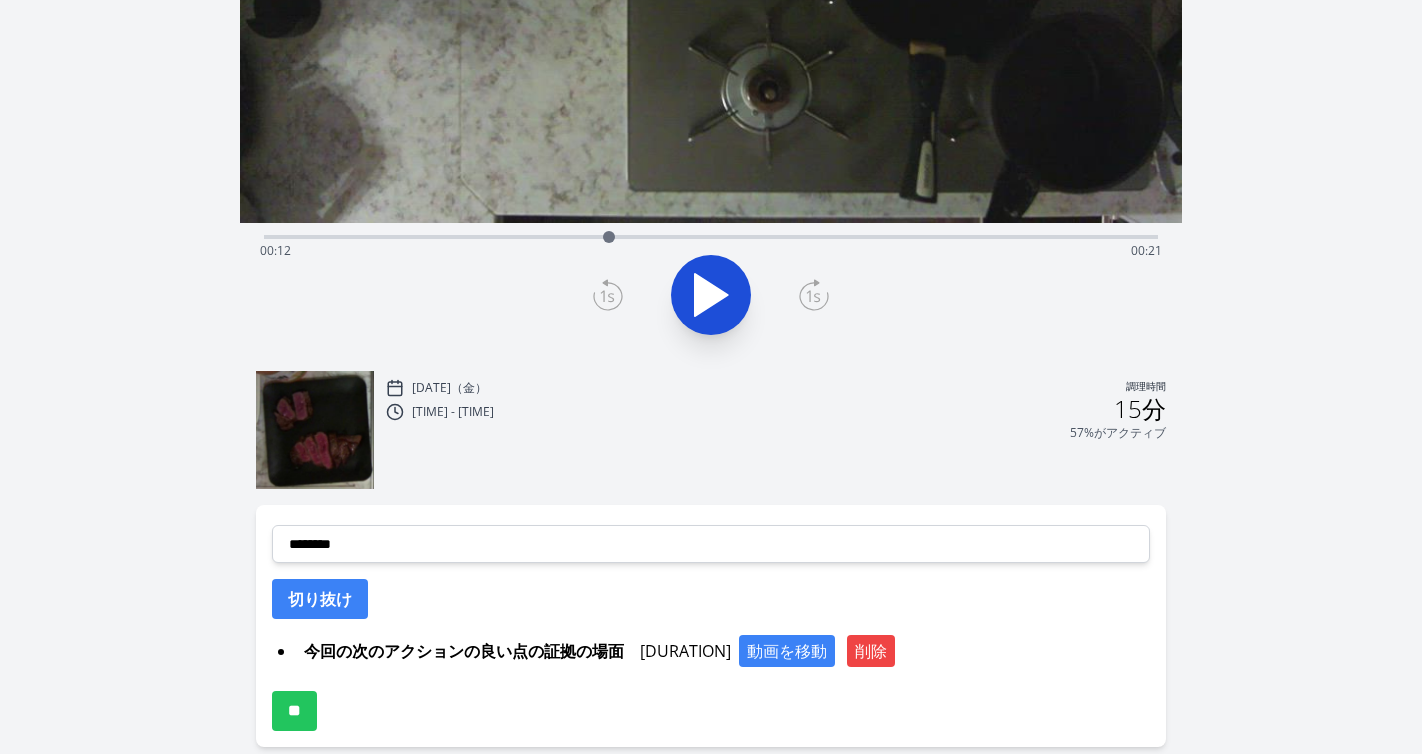 scroll, scrollTop: 344, scrollLeft: 0, axis: vertical 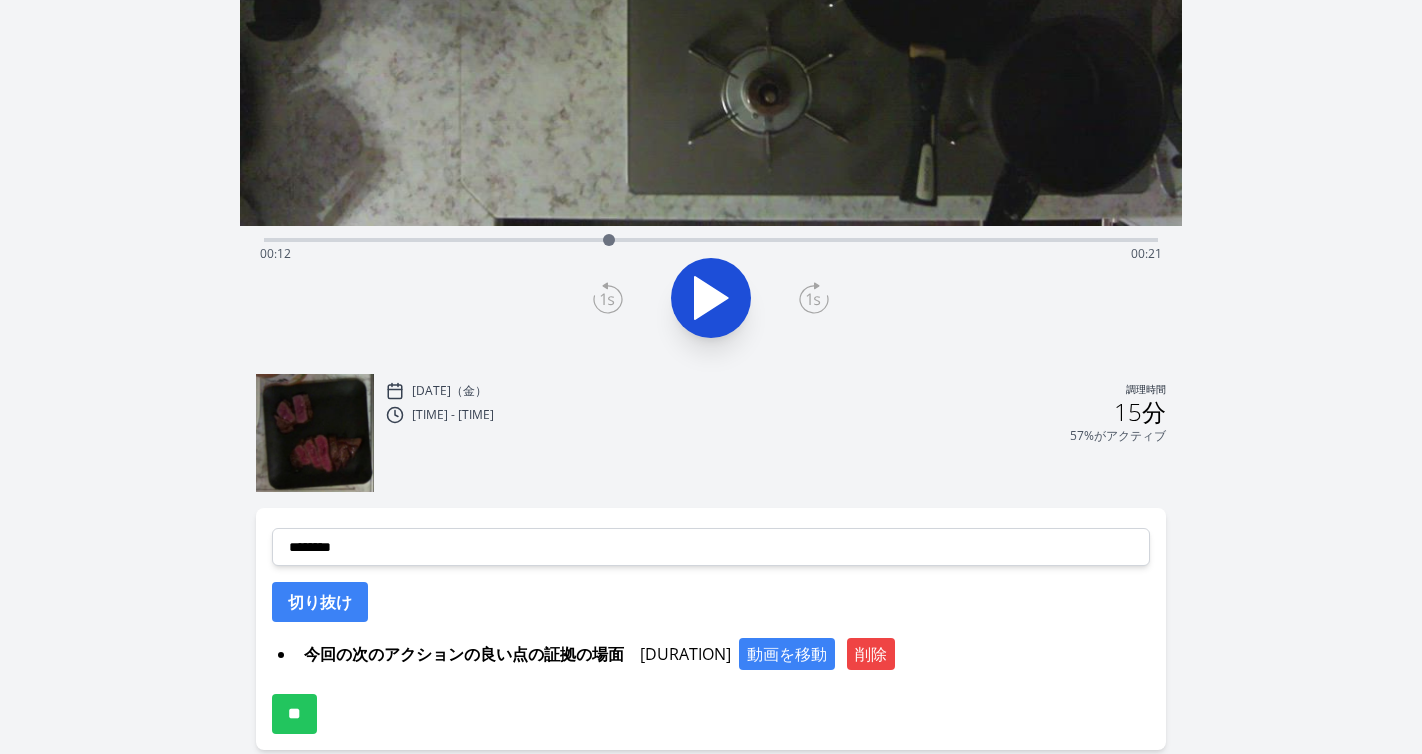 click on "経過時間: 00:12
残り時間: 00:21" at bounding box center (711, 254) 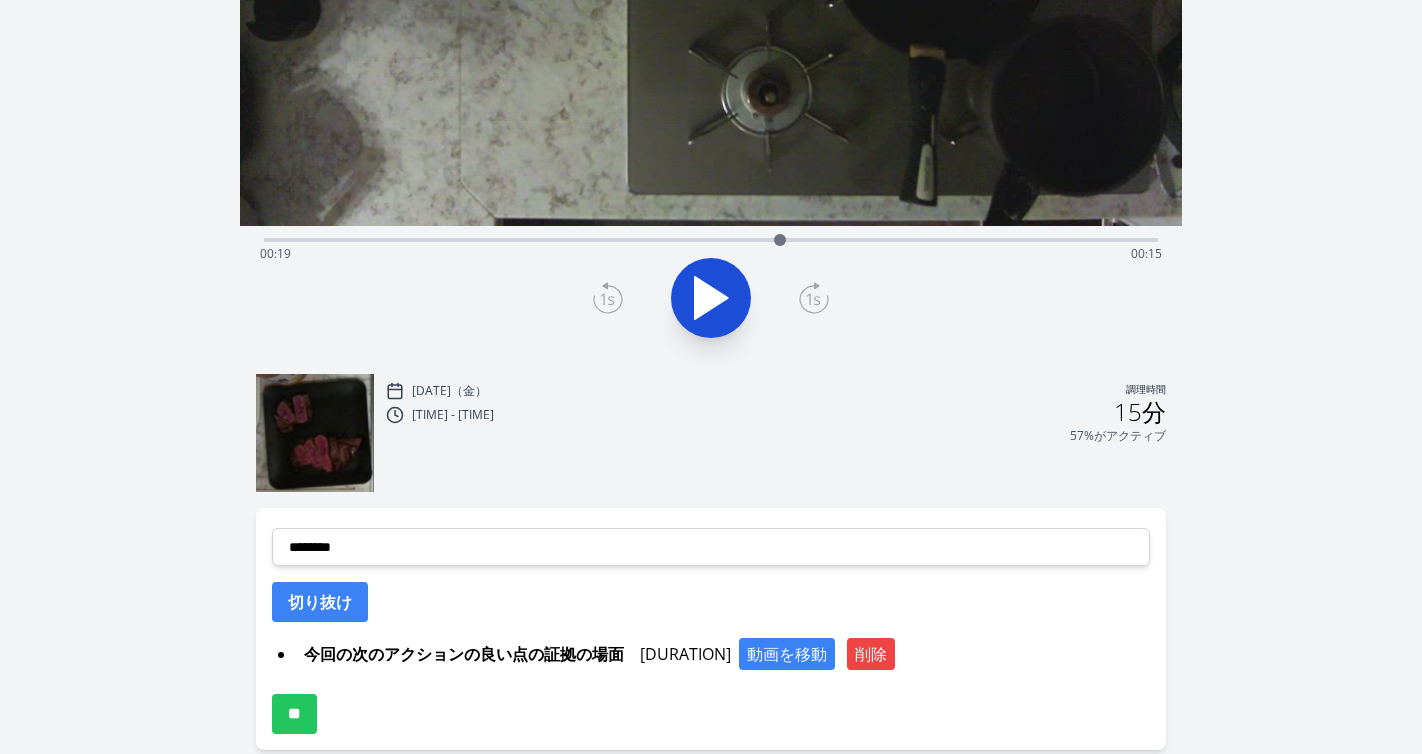 click on "経過時間: 00:19
残り時間: 00:15" at bounding box center [711, 254] 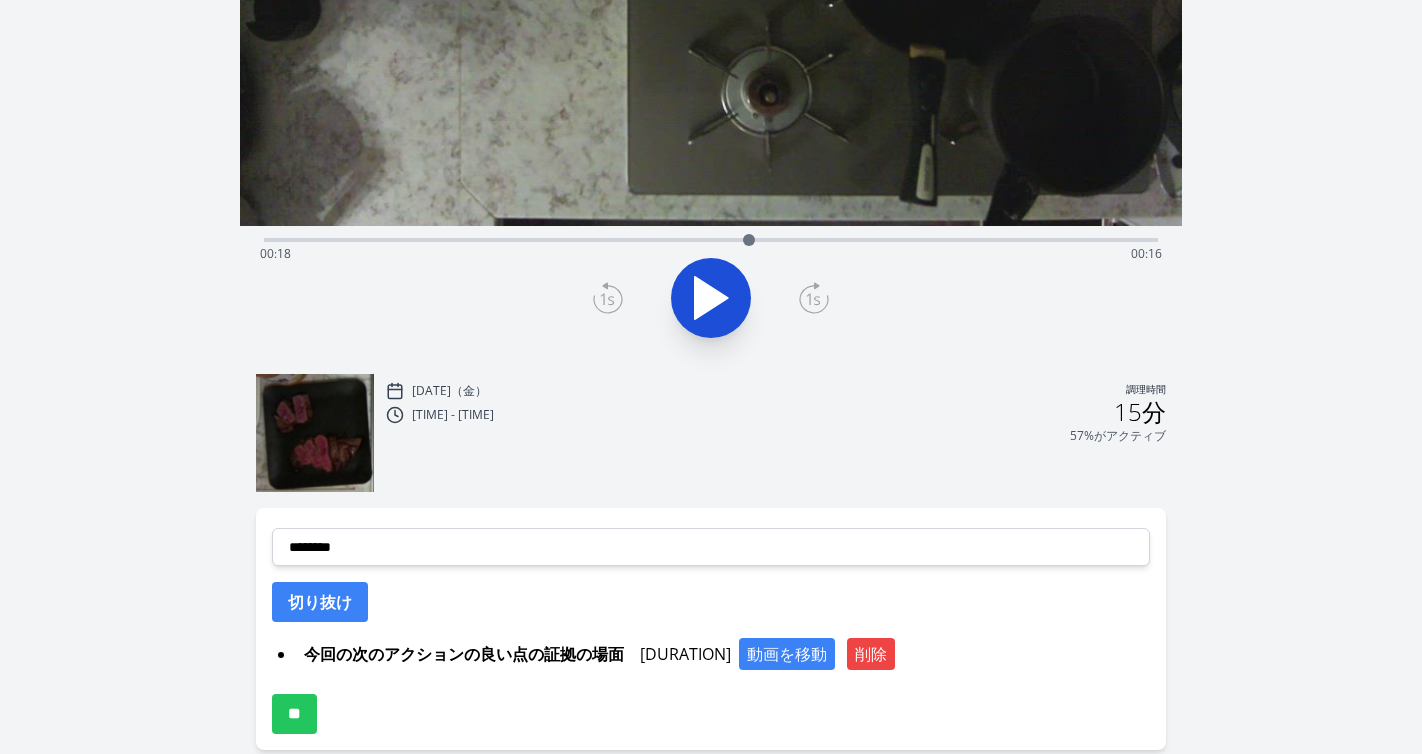 click at bounding box center [749, 240] 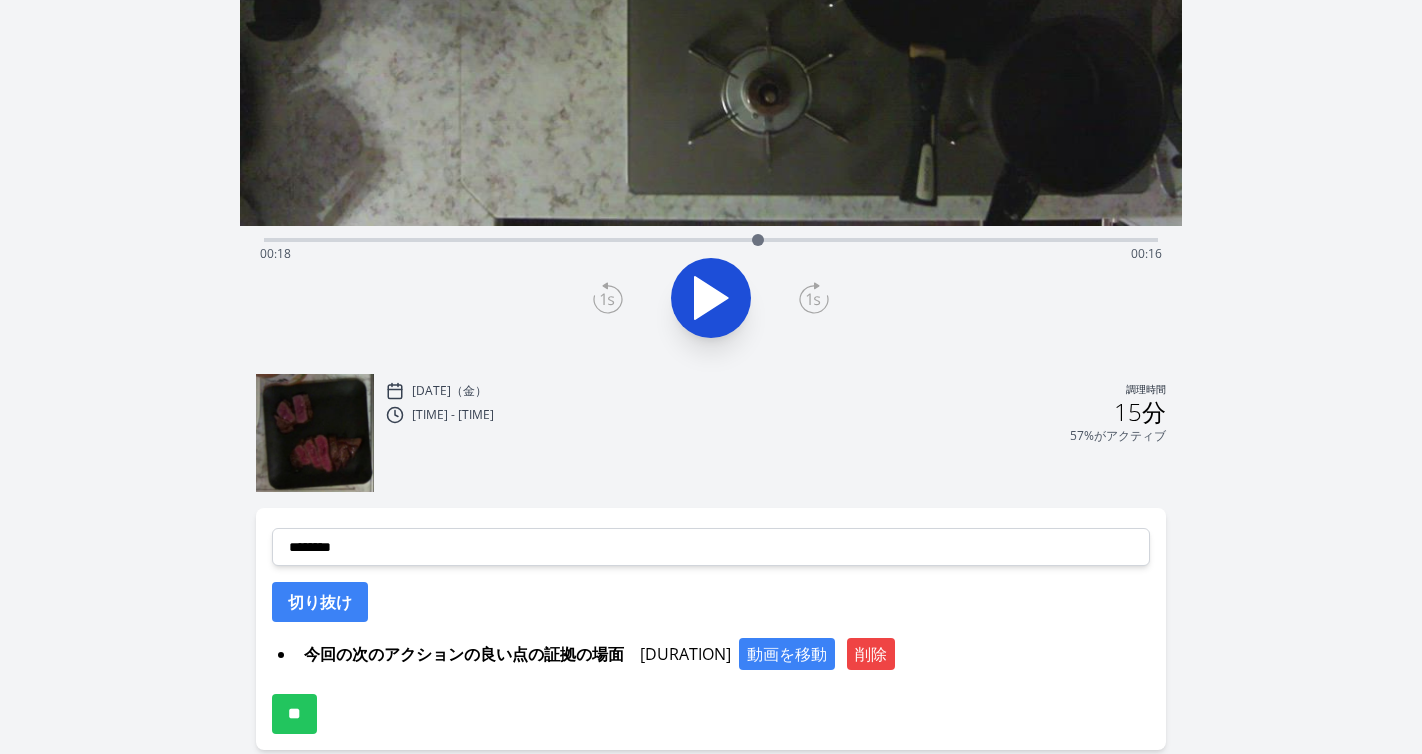 click at bounding box center [758, 240] 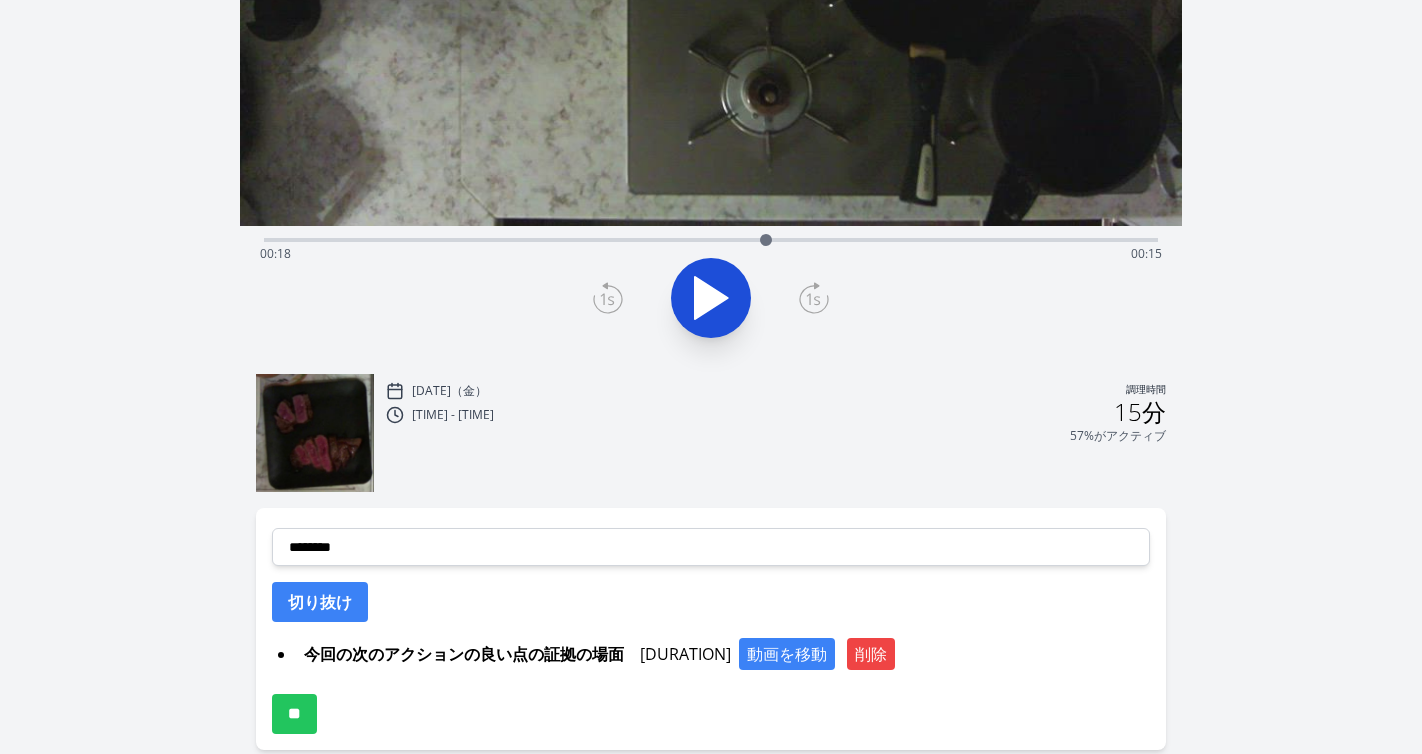 click at bounding box center [766, 240] 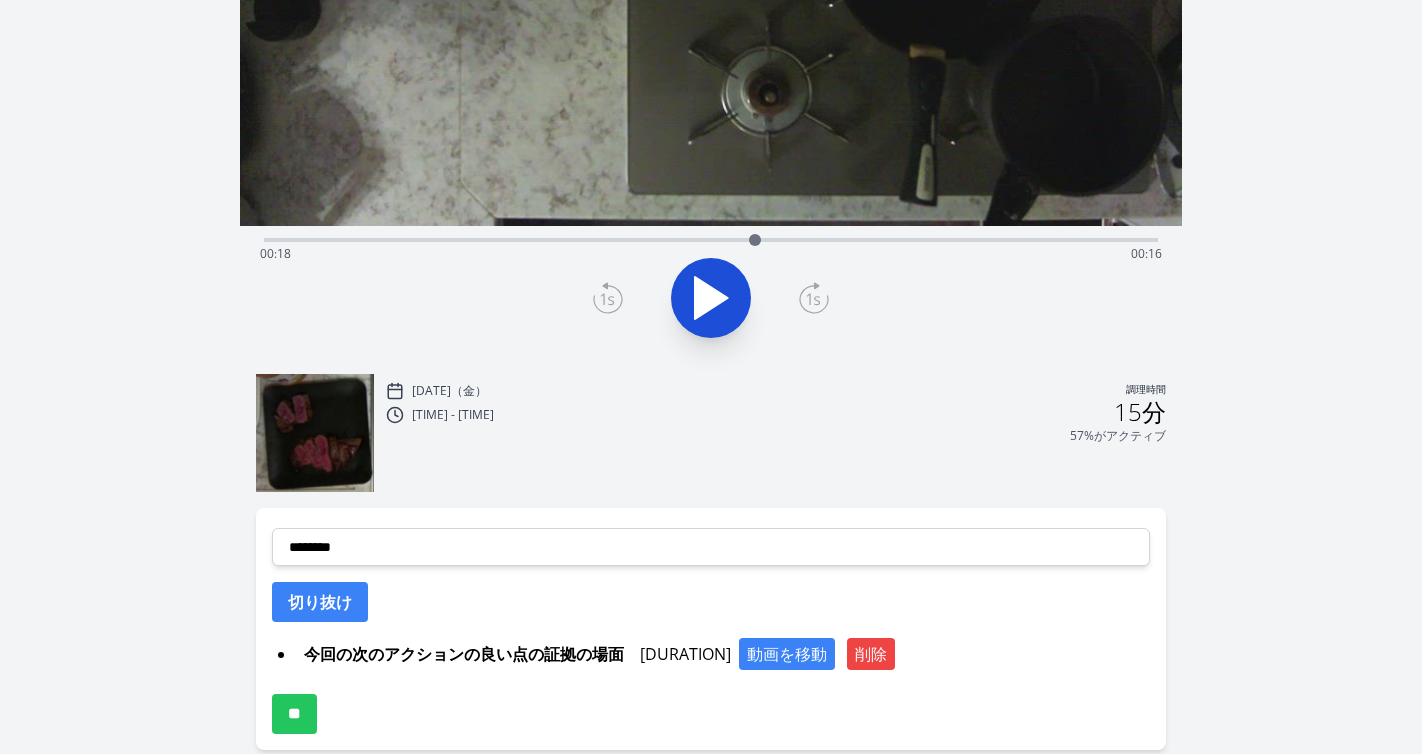 click at bounding box center [755, 240] 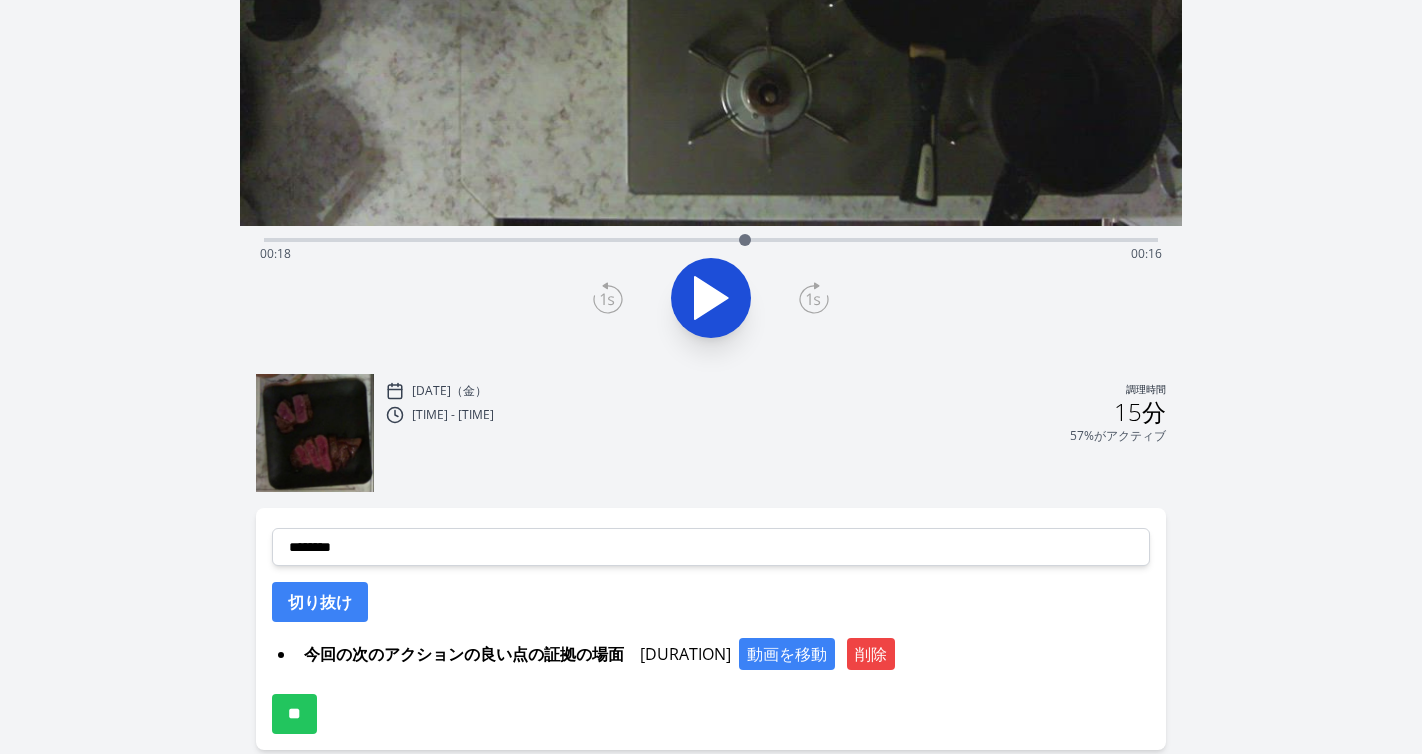 click at bounding box center (745, 240) 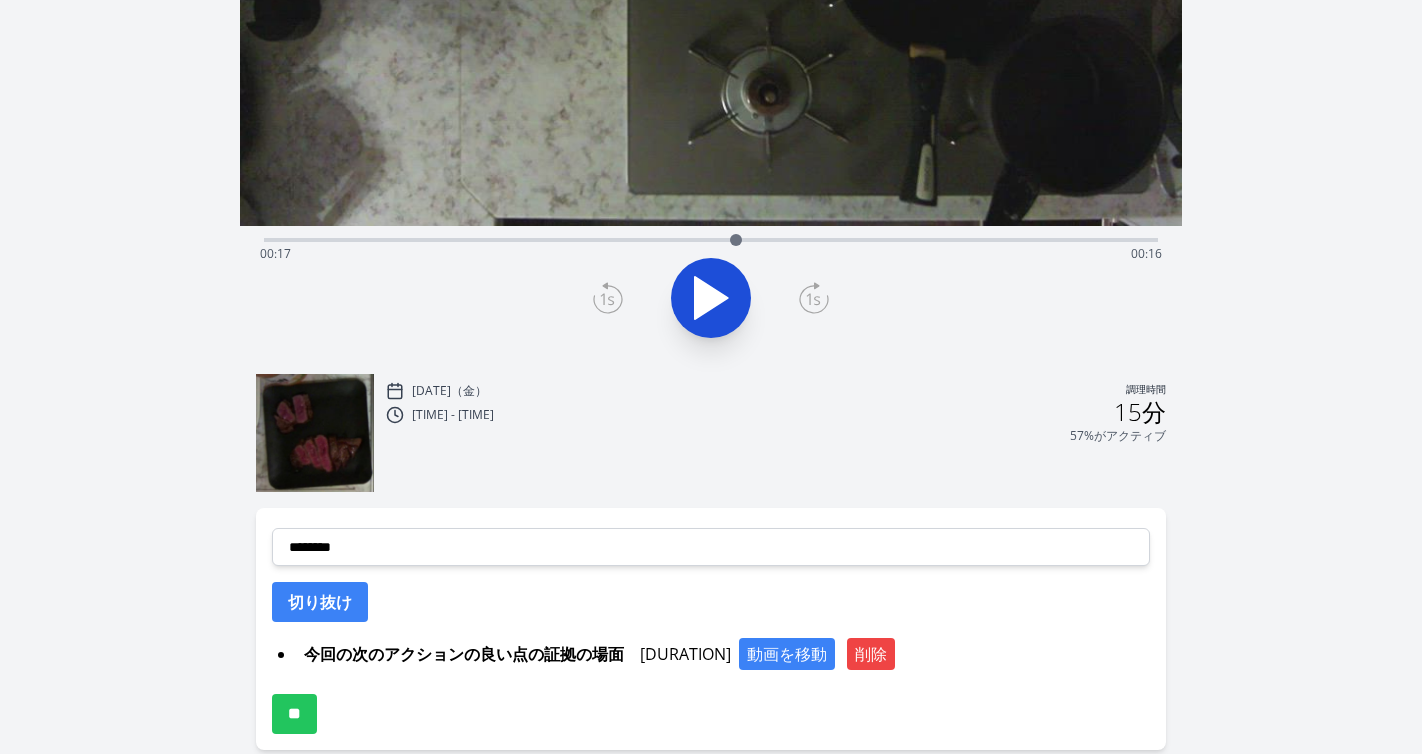 click at bounding box center (736, 240) 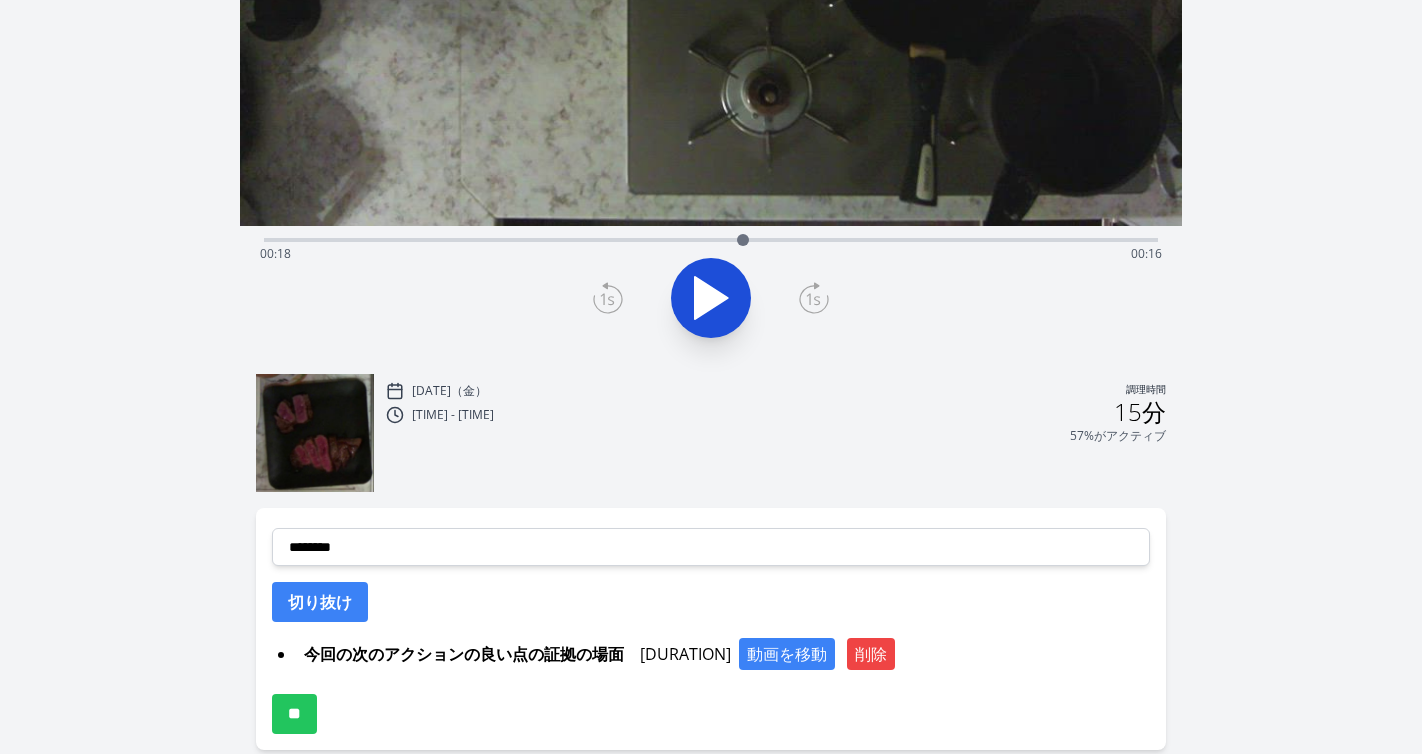 click at bounding box center [743, 240] 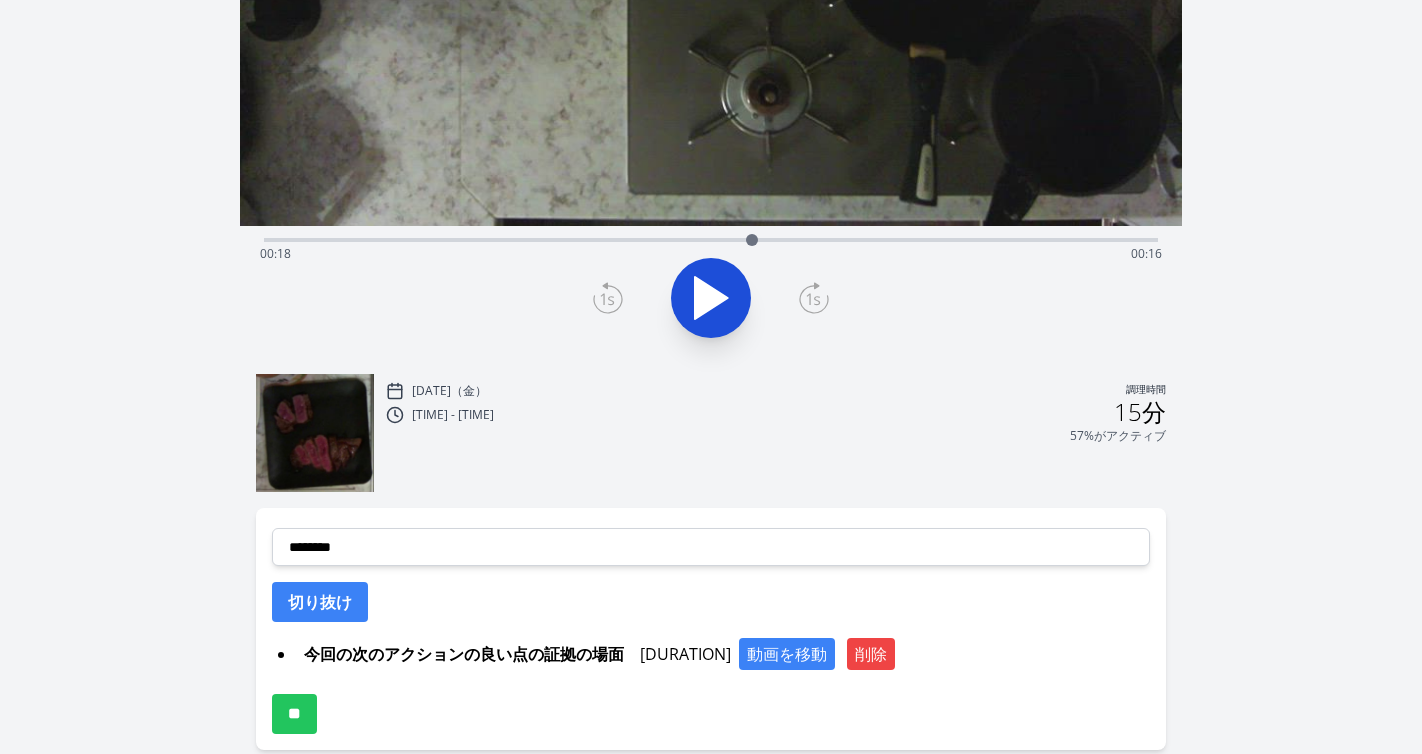 click at bounding box center (752, 240) 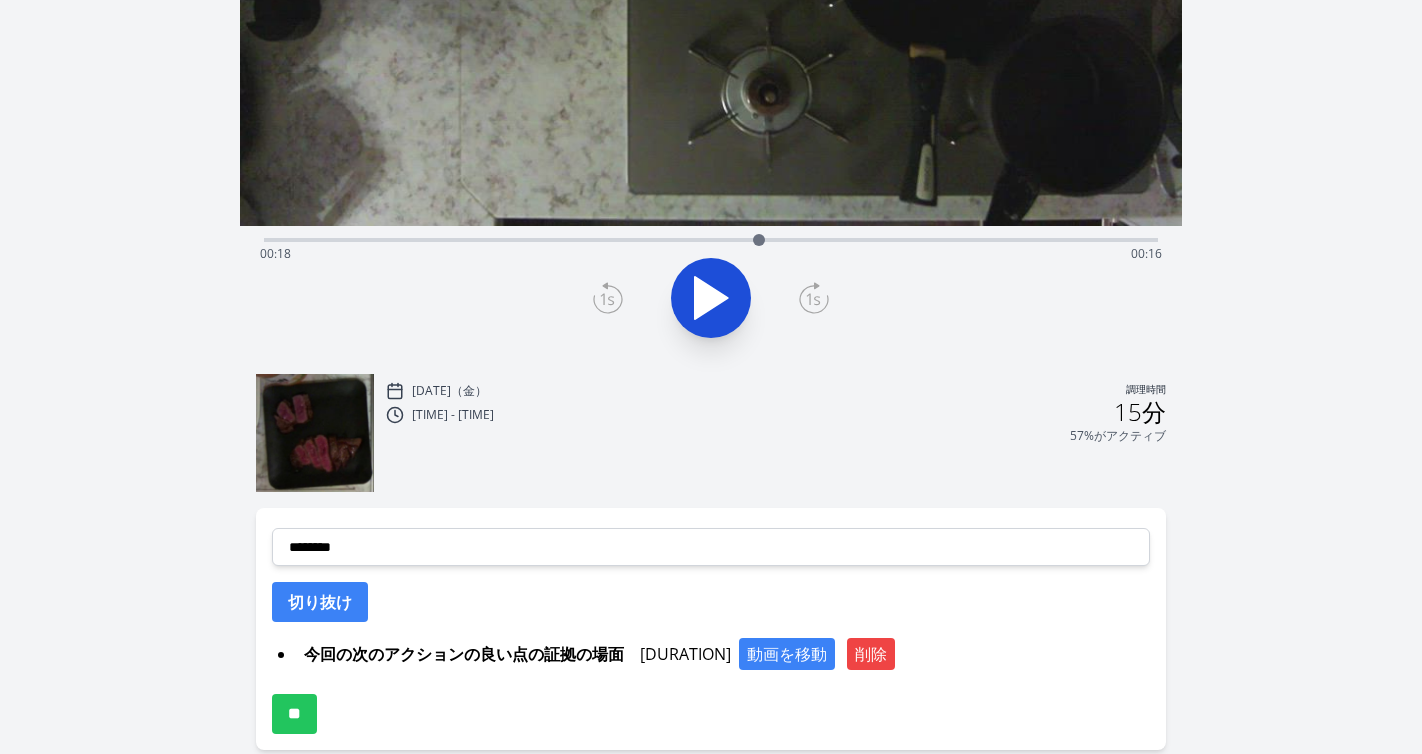click at bounding box center [759, 240] 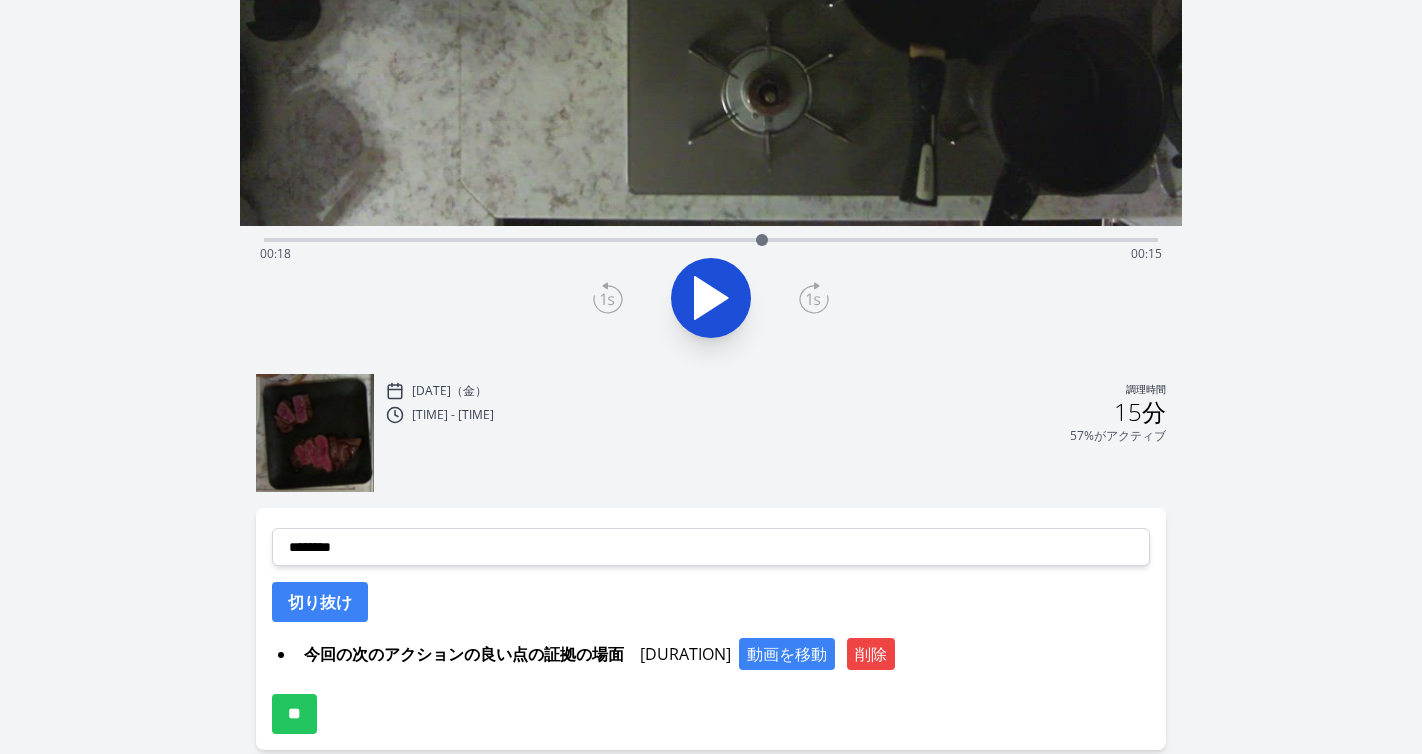 click at bounding box center (762, 240) 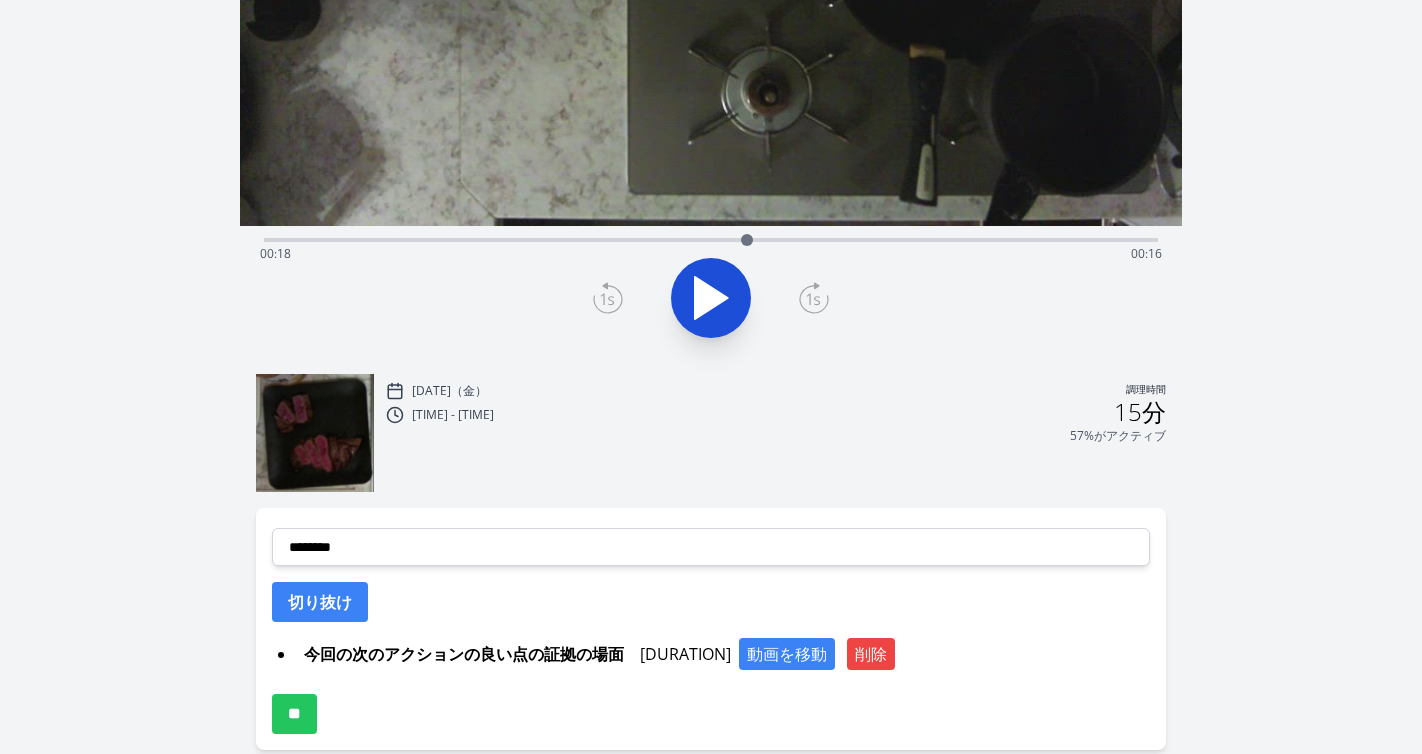 click at bounding box center [747, 240] 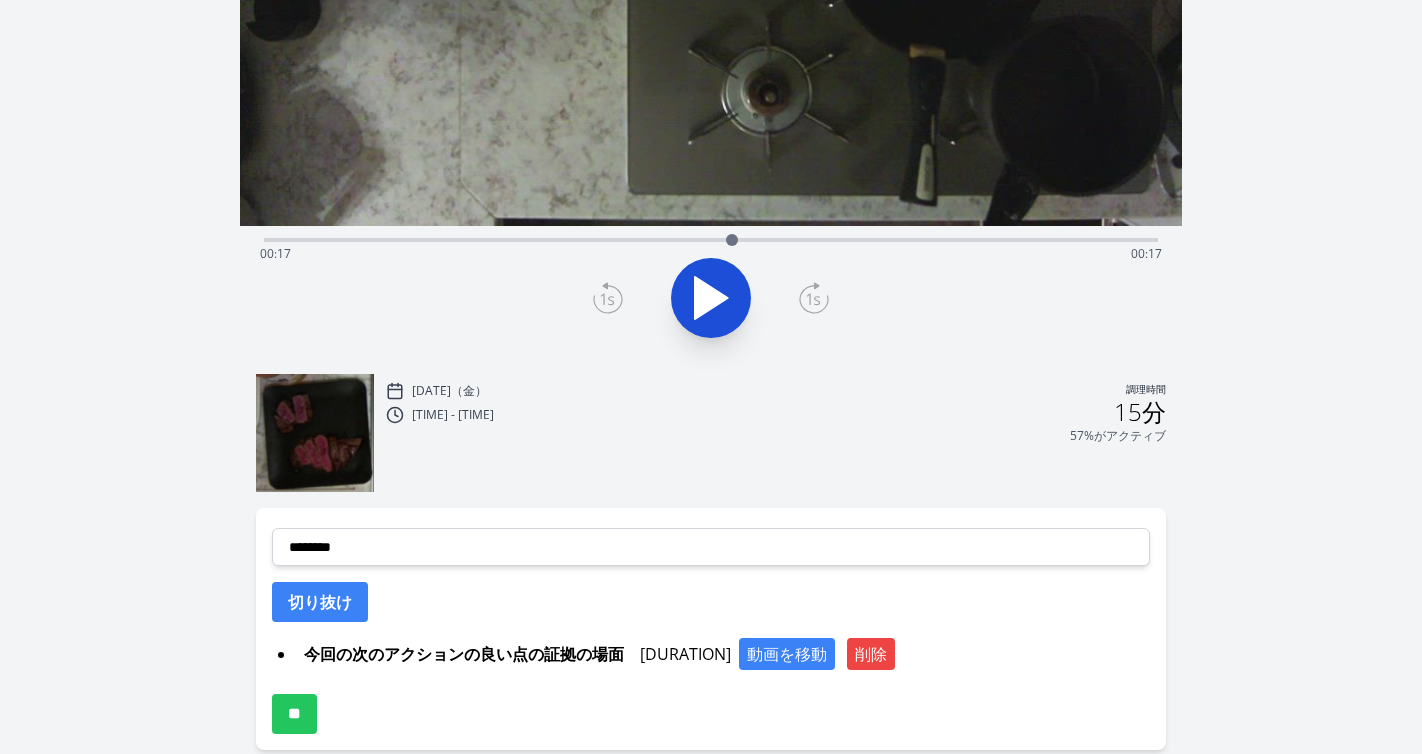 click at bounding box center (732, 240) 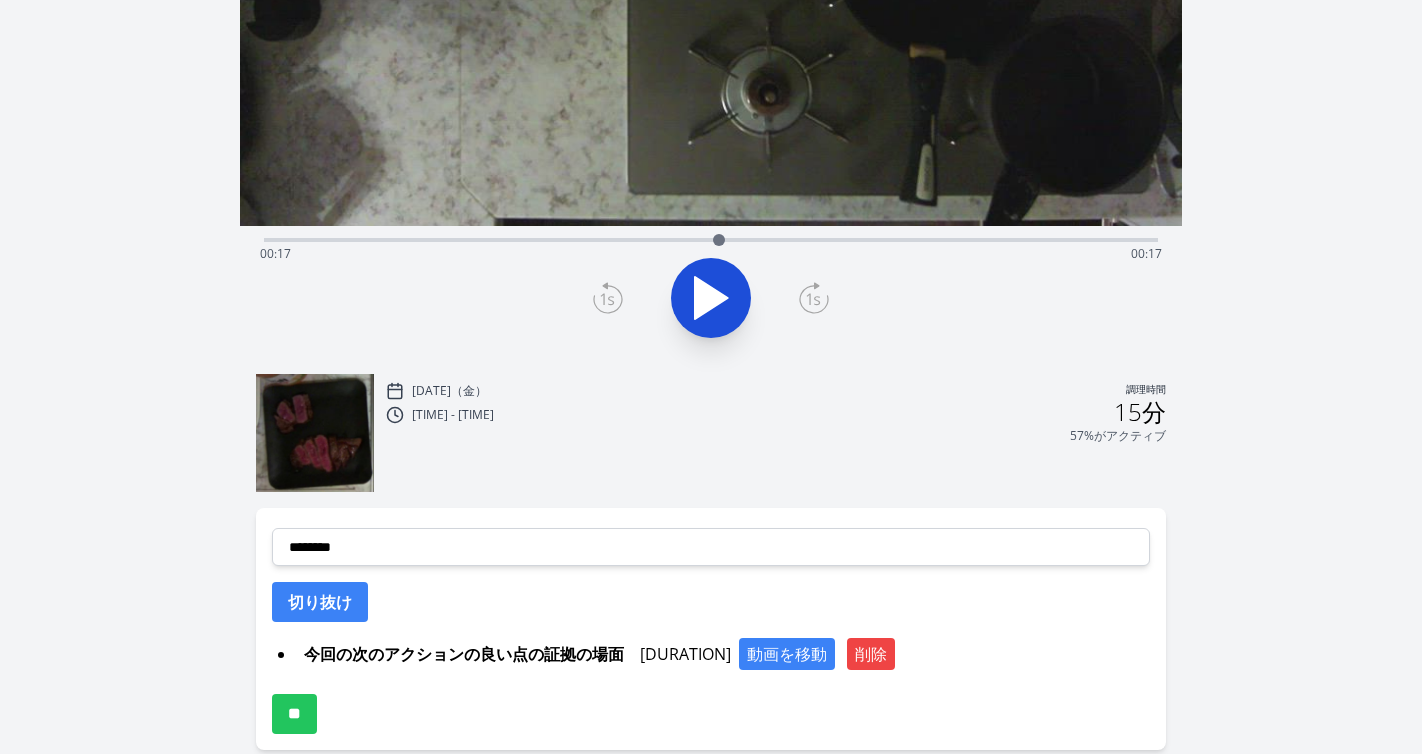 click at bounding box center (719, 240) 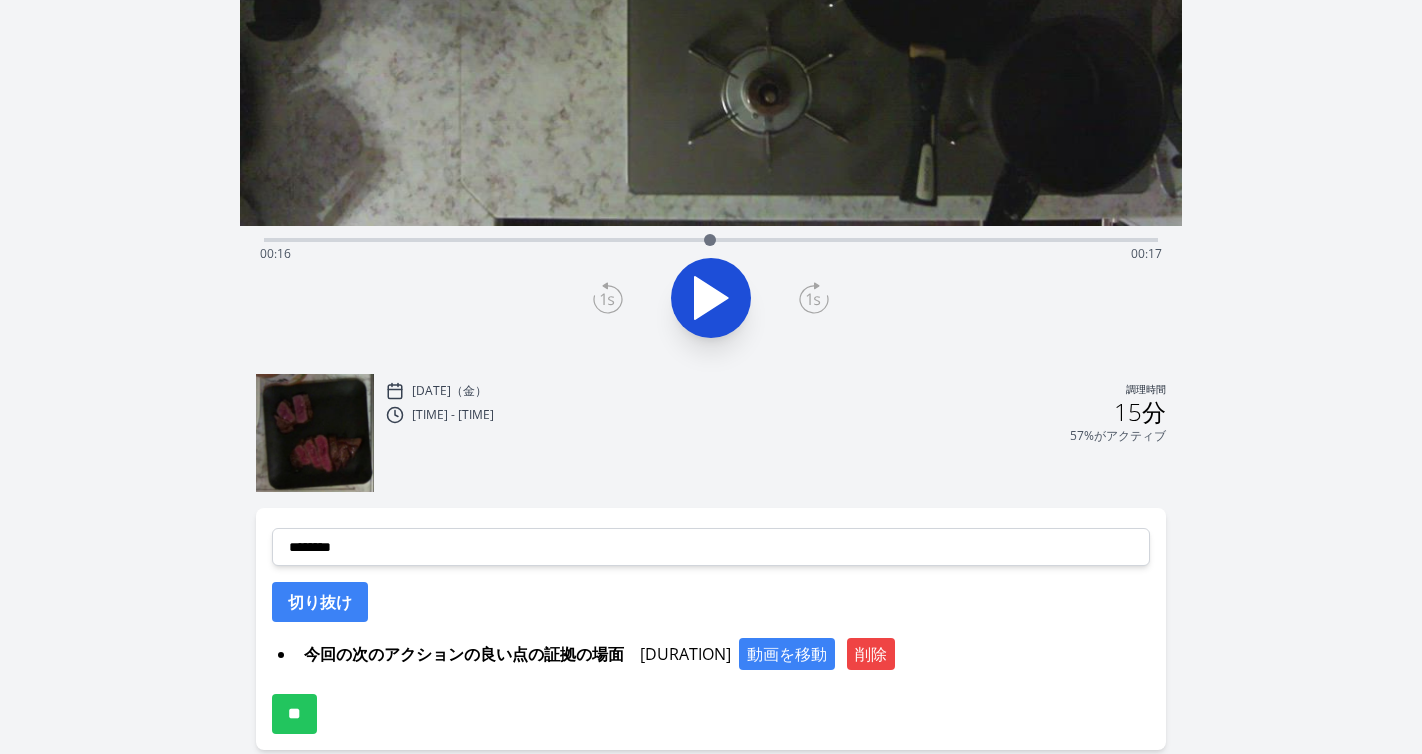 click at bounding box center [710, 240] 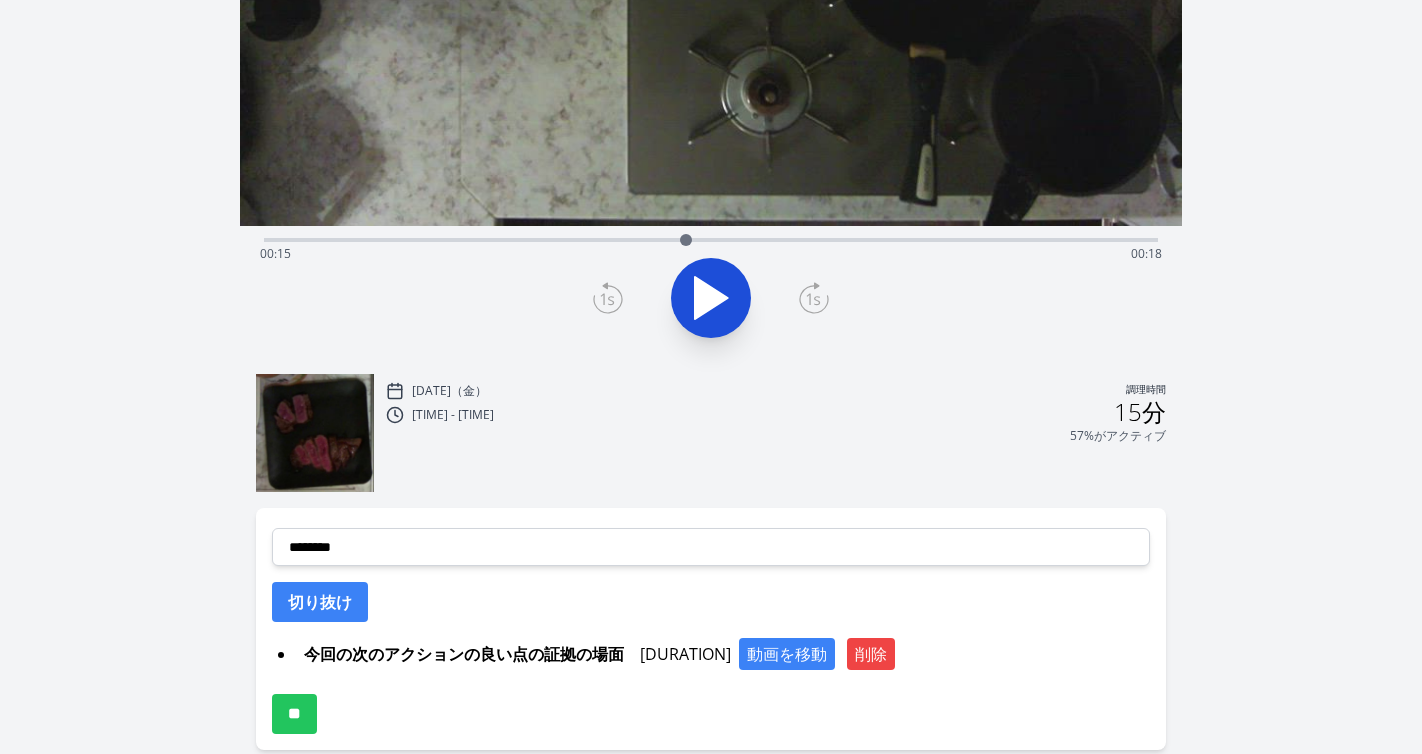 click at bounding box center [686, 240] 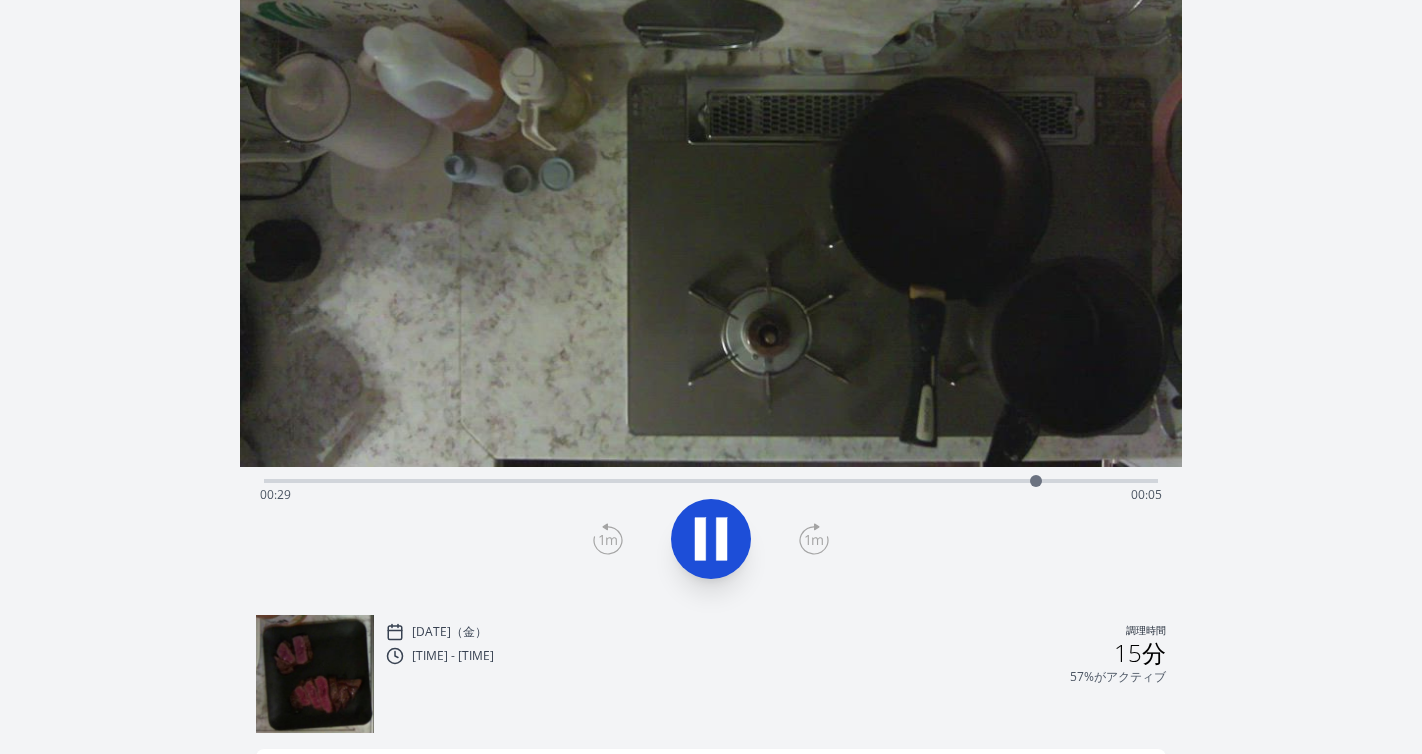 scroll, scrollTop: 2, scrollLeft: 0, axis: vertical 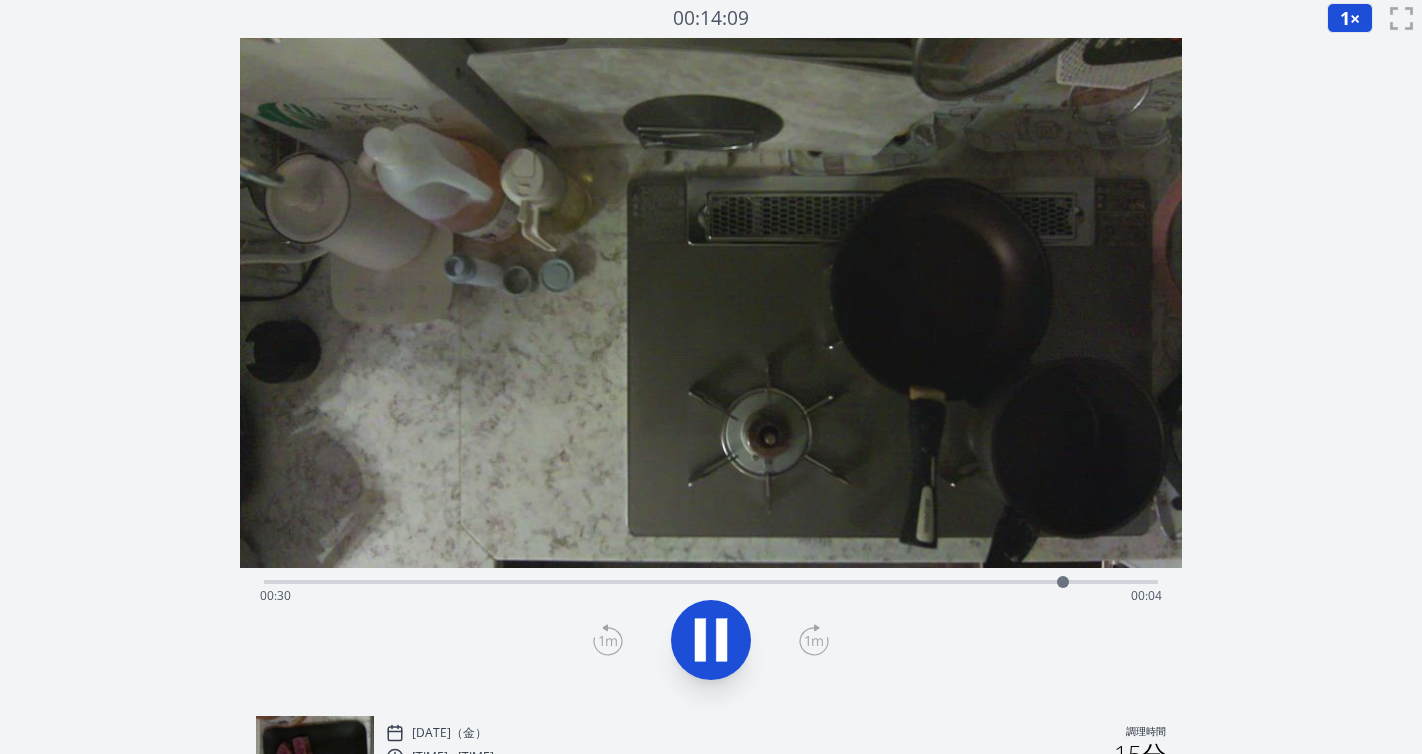 click on "経過時間: 00:30
残り時間: 00:04" at bounding box center (711, 580) 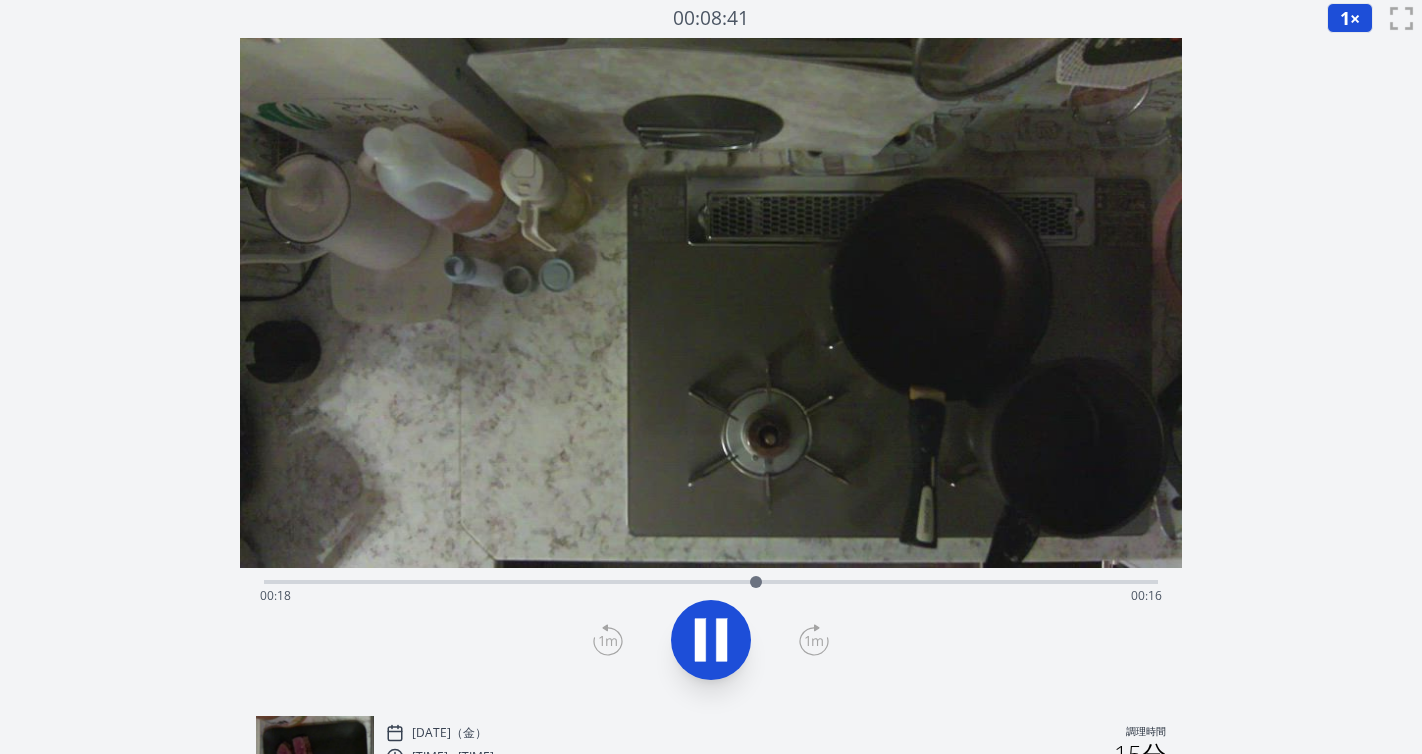 click on "経過時間: 00:18
残り時間: 00:16" at bounding box center (711, 580) 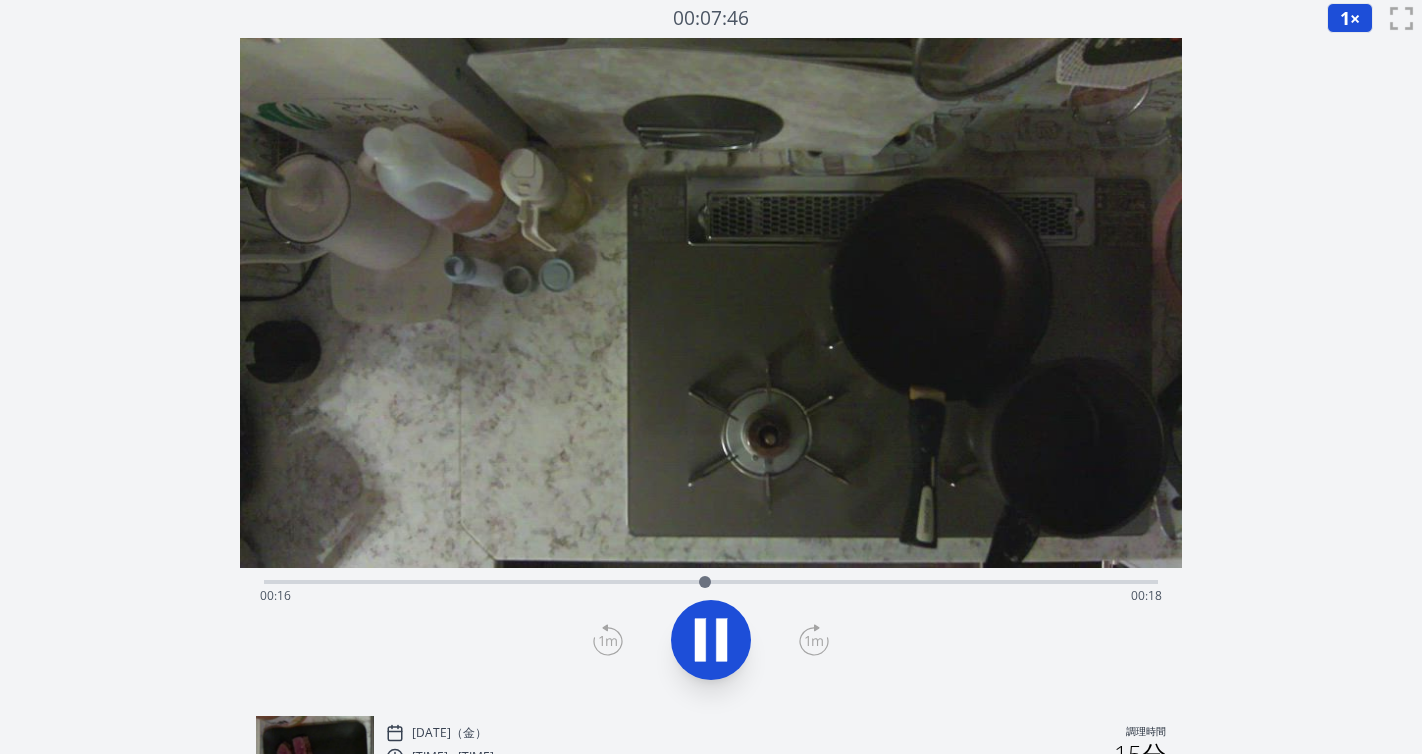 click on "経過時間: 00:16
残り時間: 00:18" at bounding box center [711, 596] 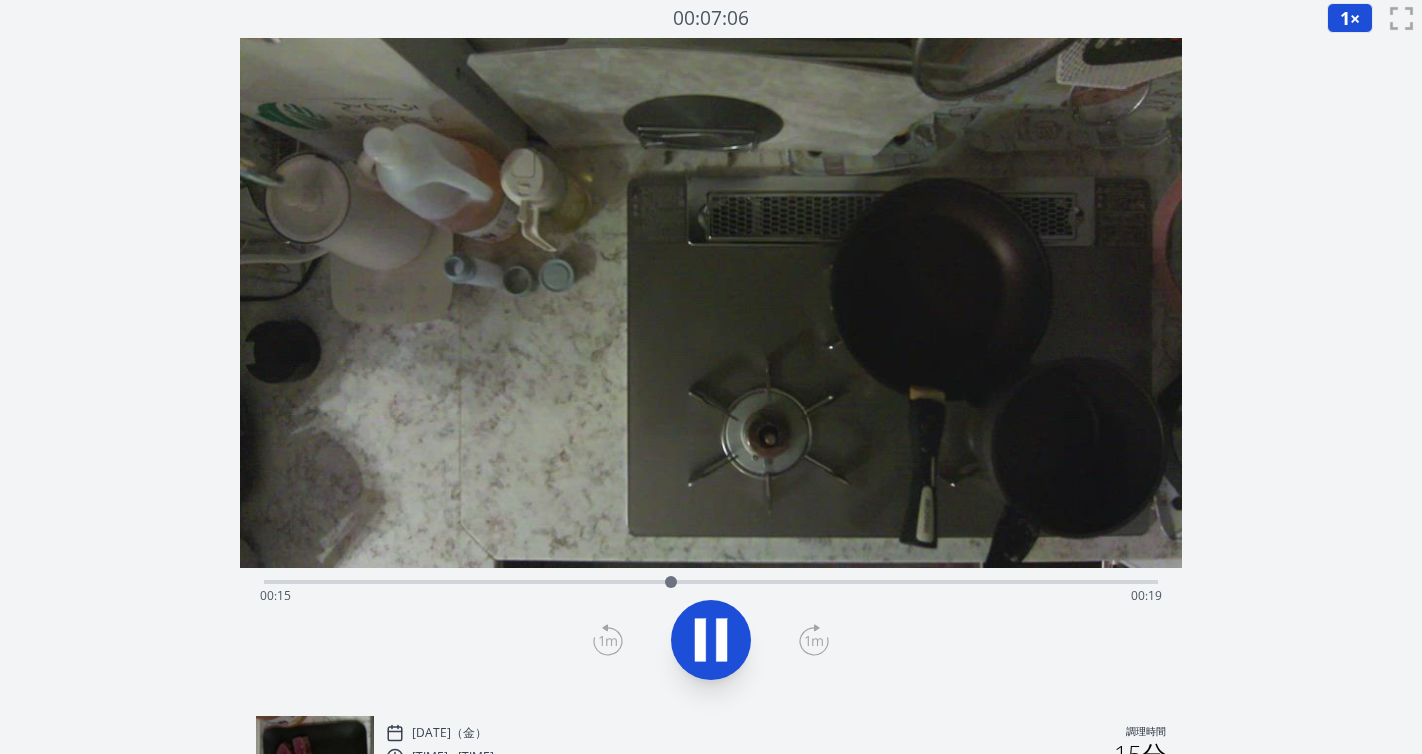 click 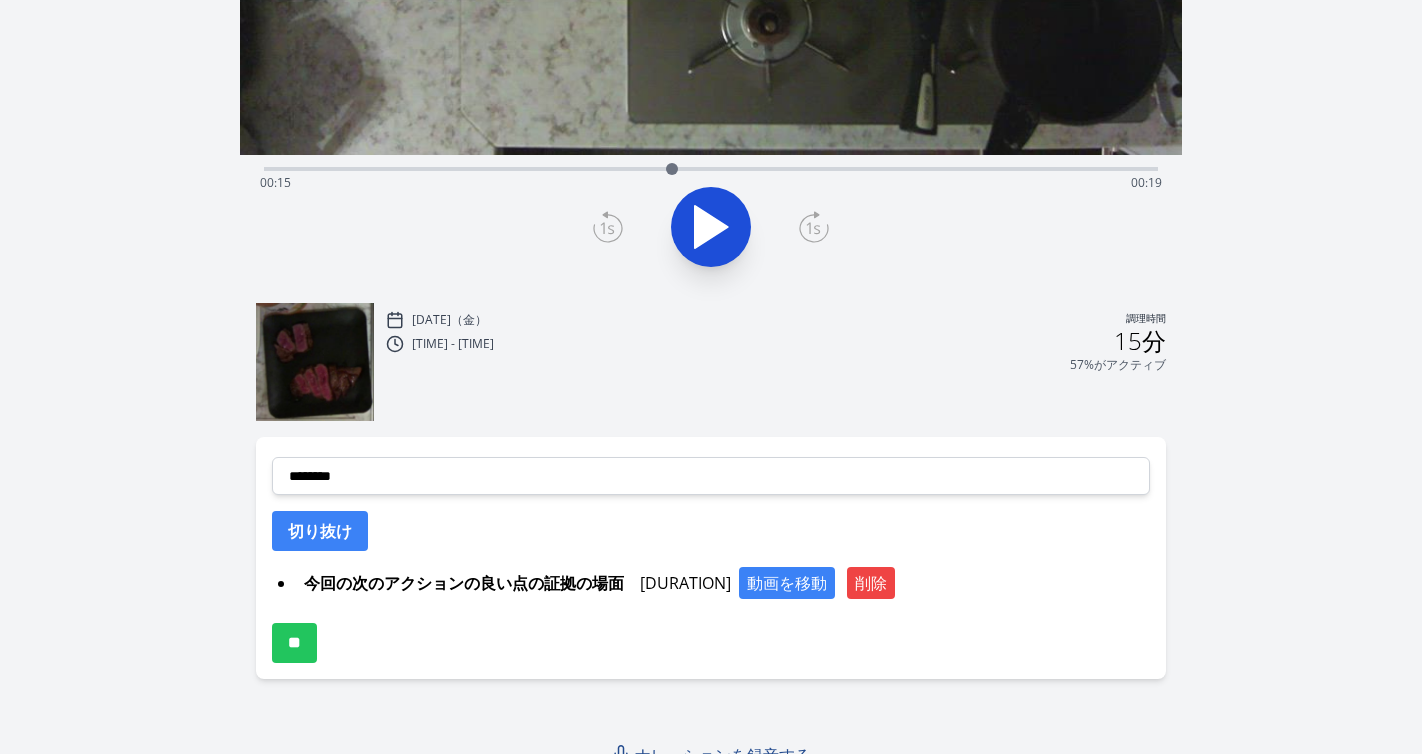 scroll, scrollTop: 436, scrollLeft: 0, axis: vertical 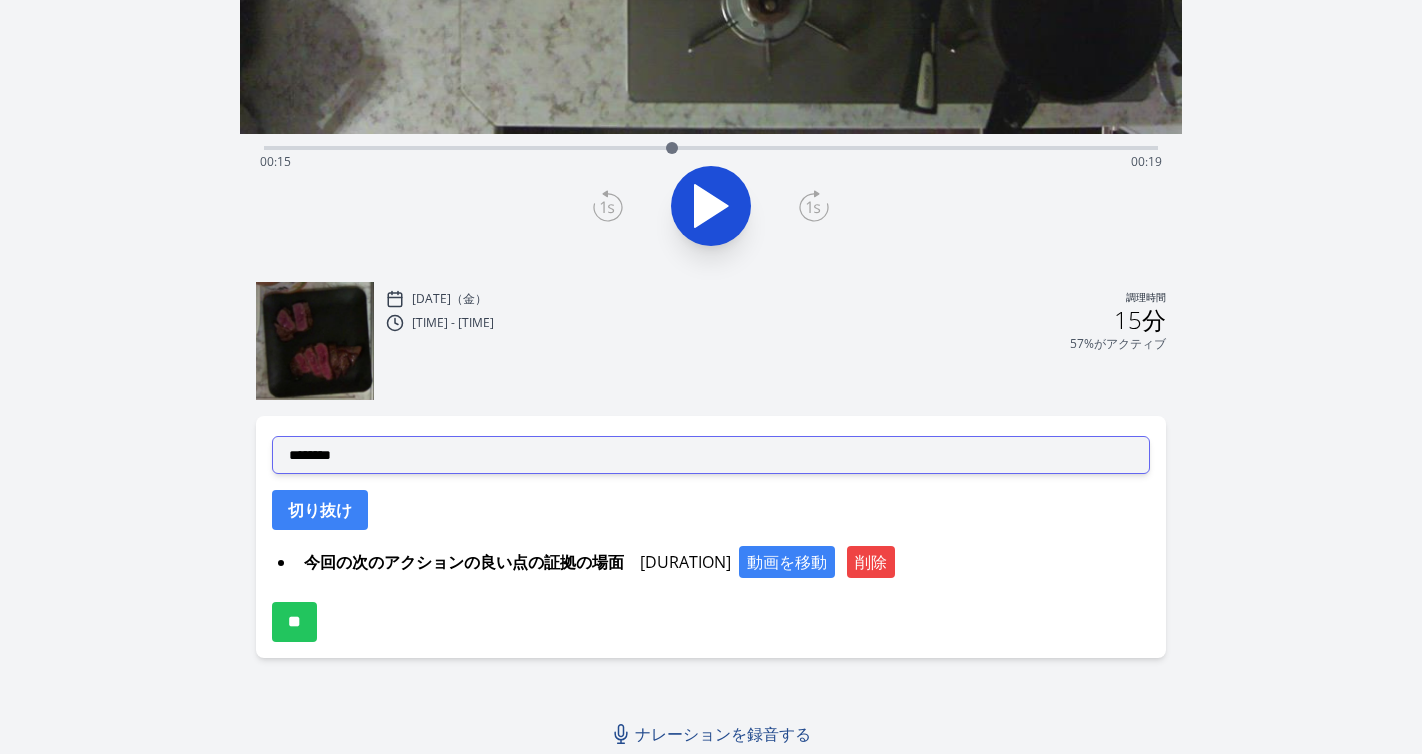 click on "**********" at bounding box center (711, 455) 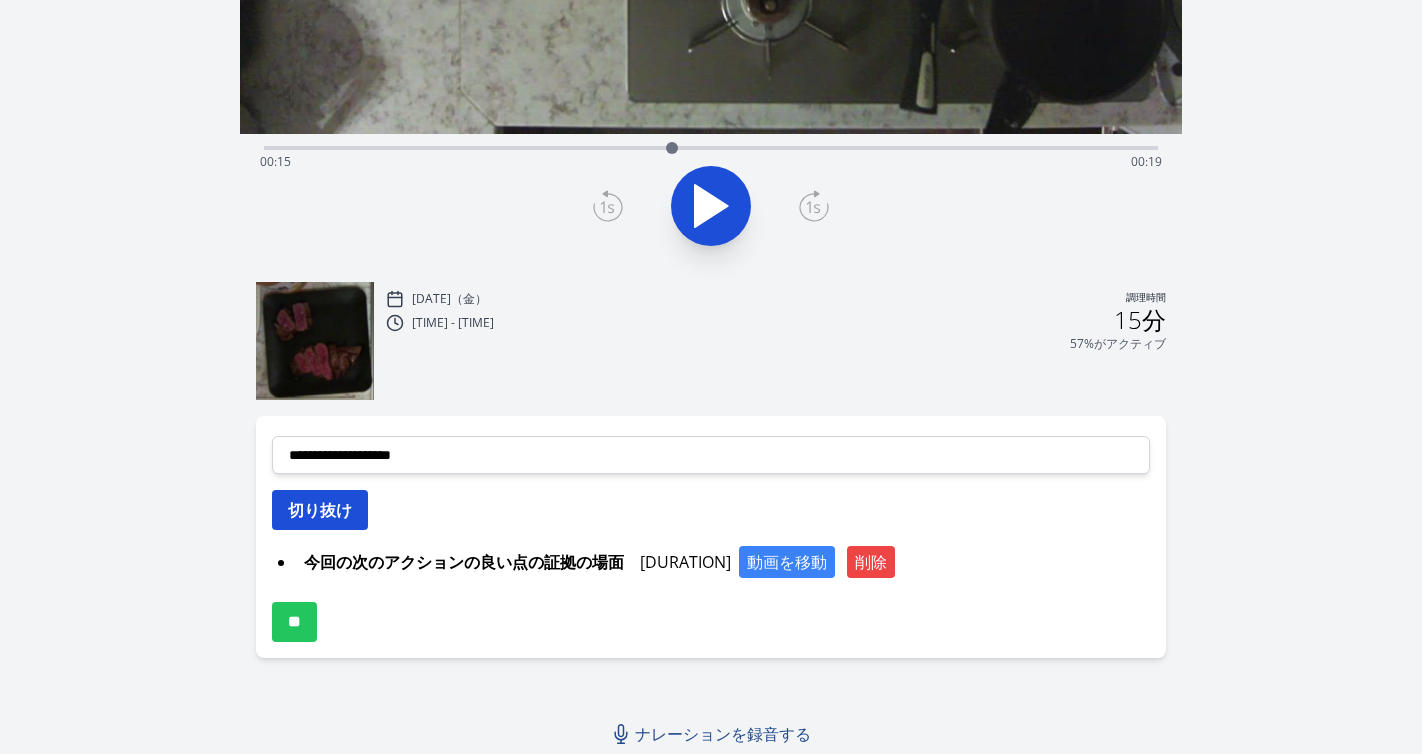 click on "切り抜け" at bounding box center [320, 510] 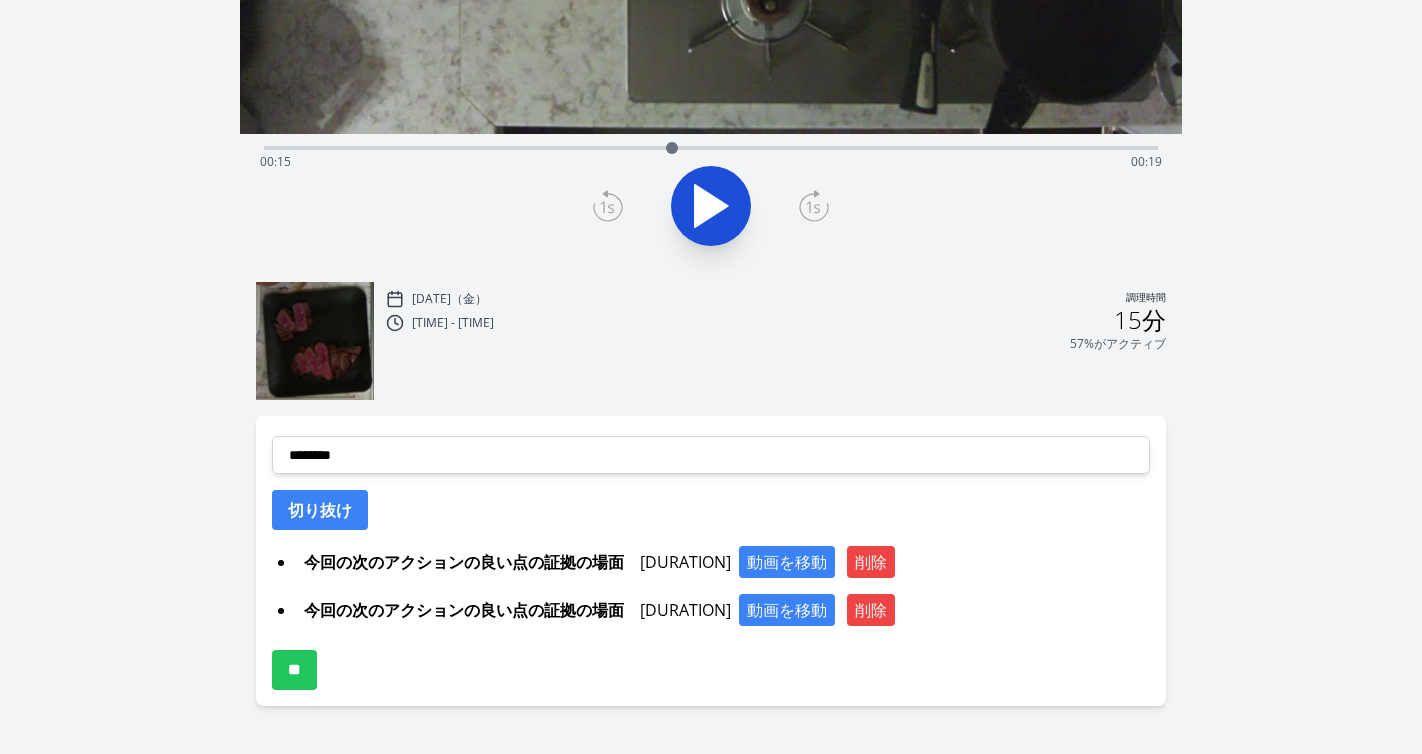 click on "経過時間: 00:15
残り時間: 00:19" at bounding box center [711, 162] 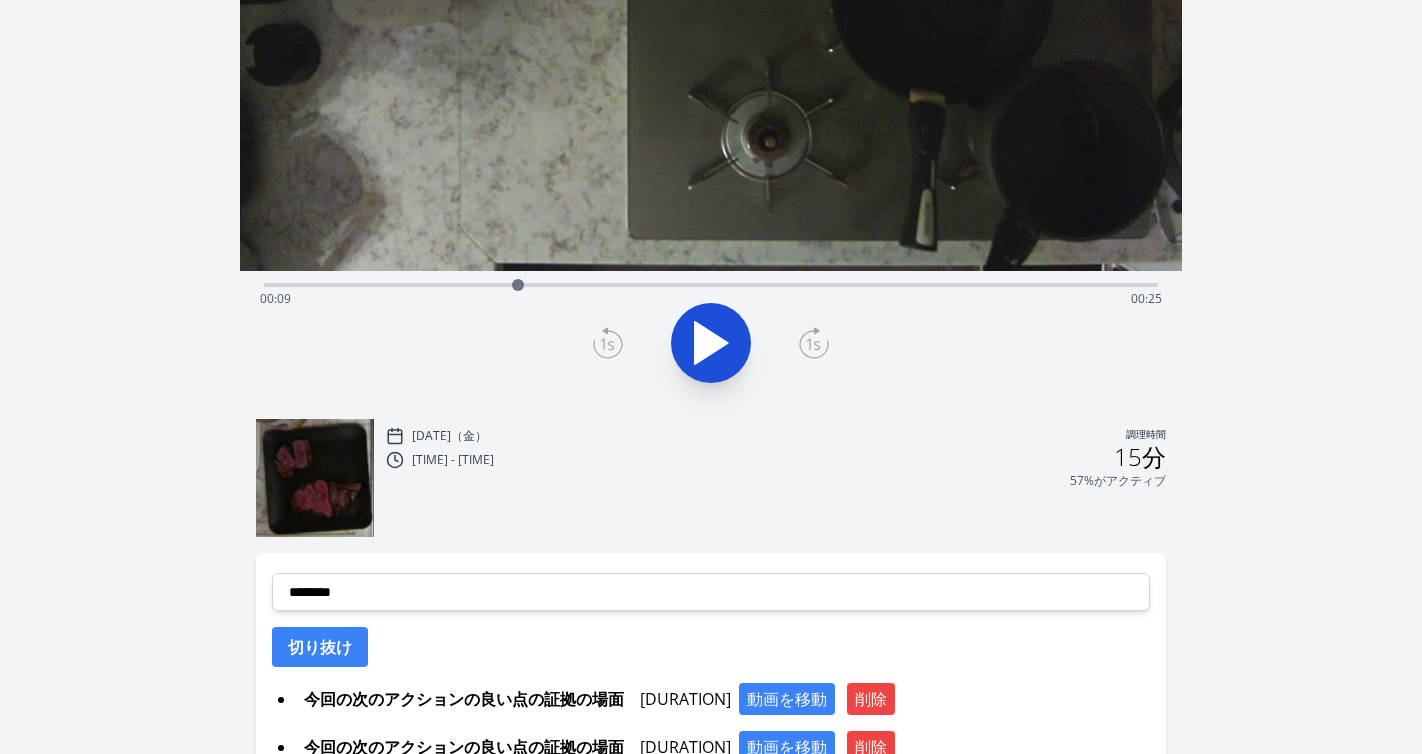 scroll, scrollTop: 257, scrollLeft: 0, axis: vertical 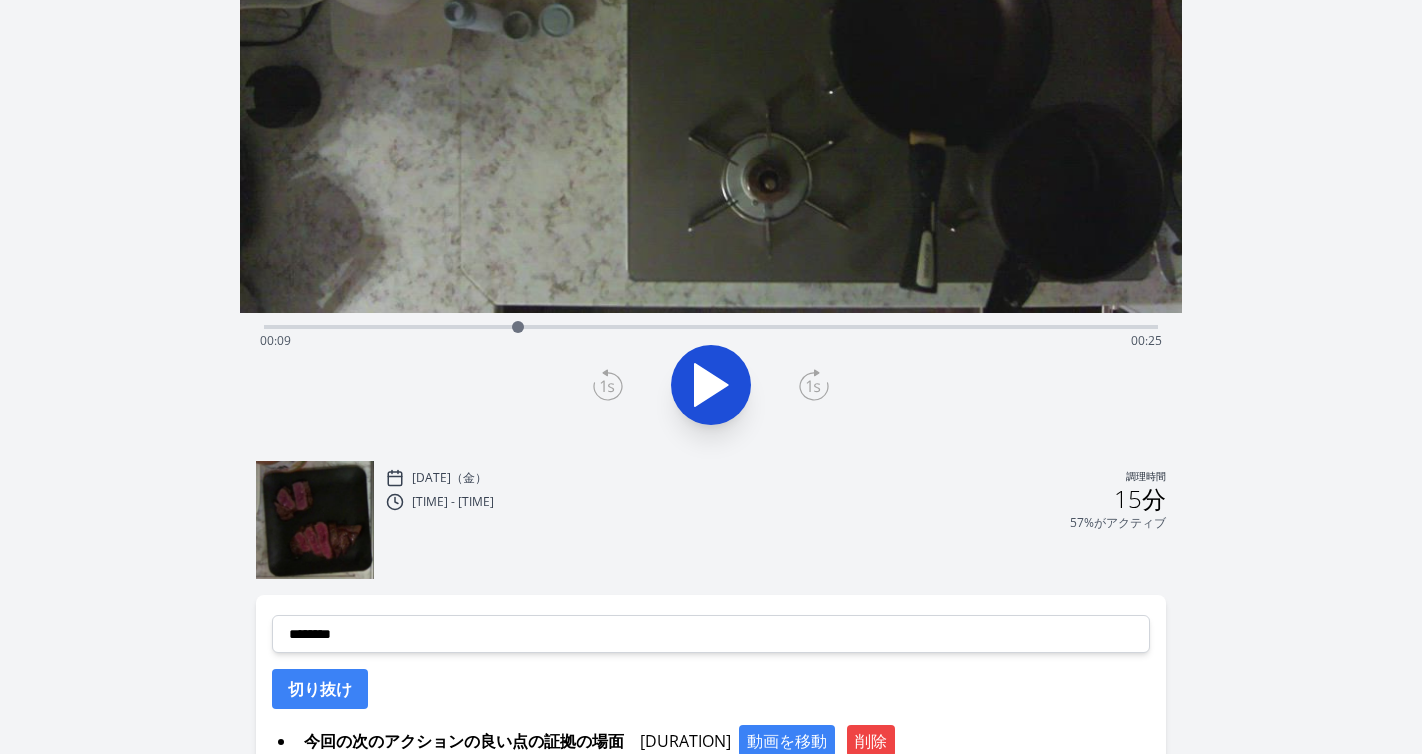 click on "経過時間: 00:09
残り時間: 00:25" at bounding box center (711, 341) 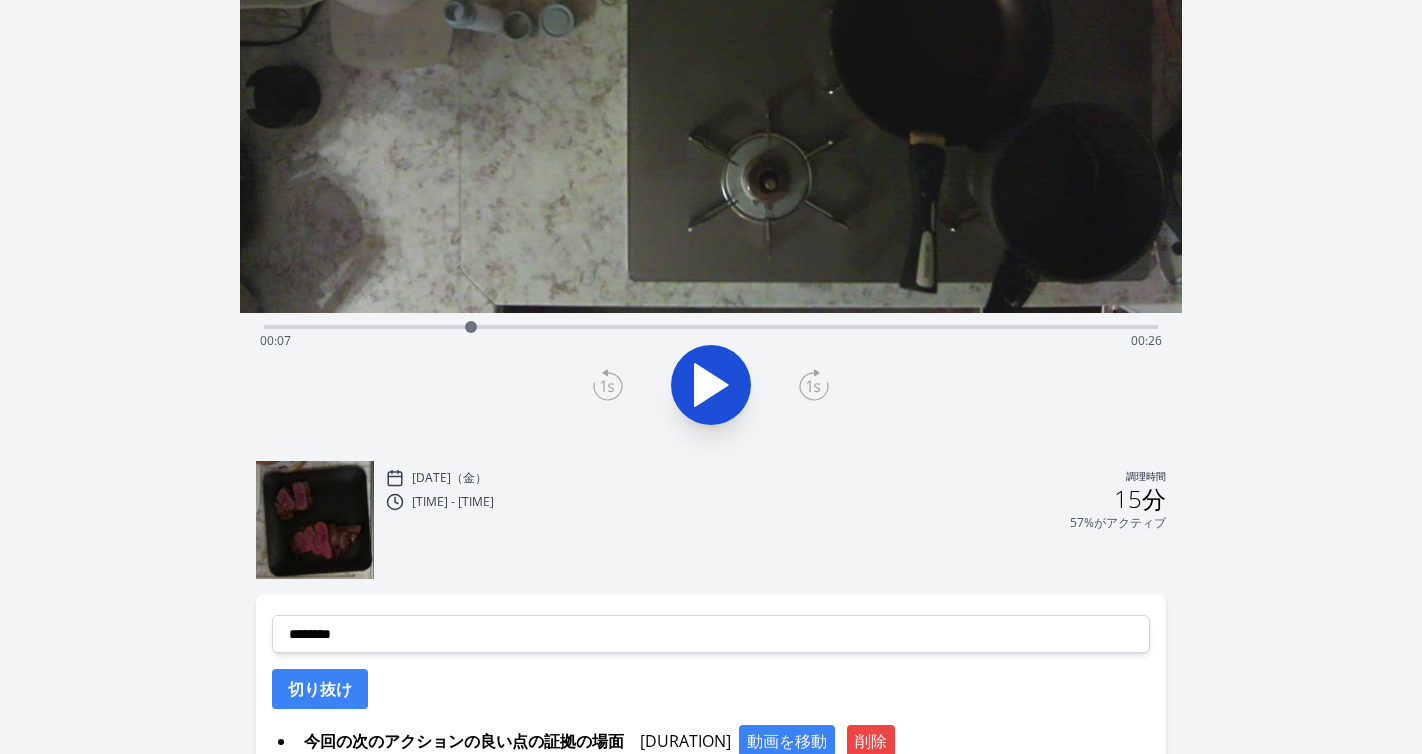 click on "経過時間: 00:07
残り時間: 00:26" at bounding box center [711, 341] 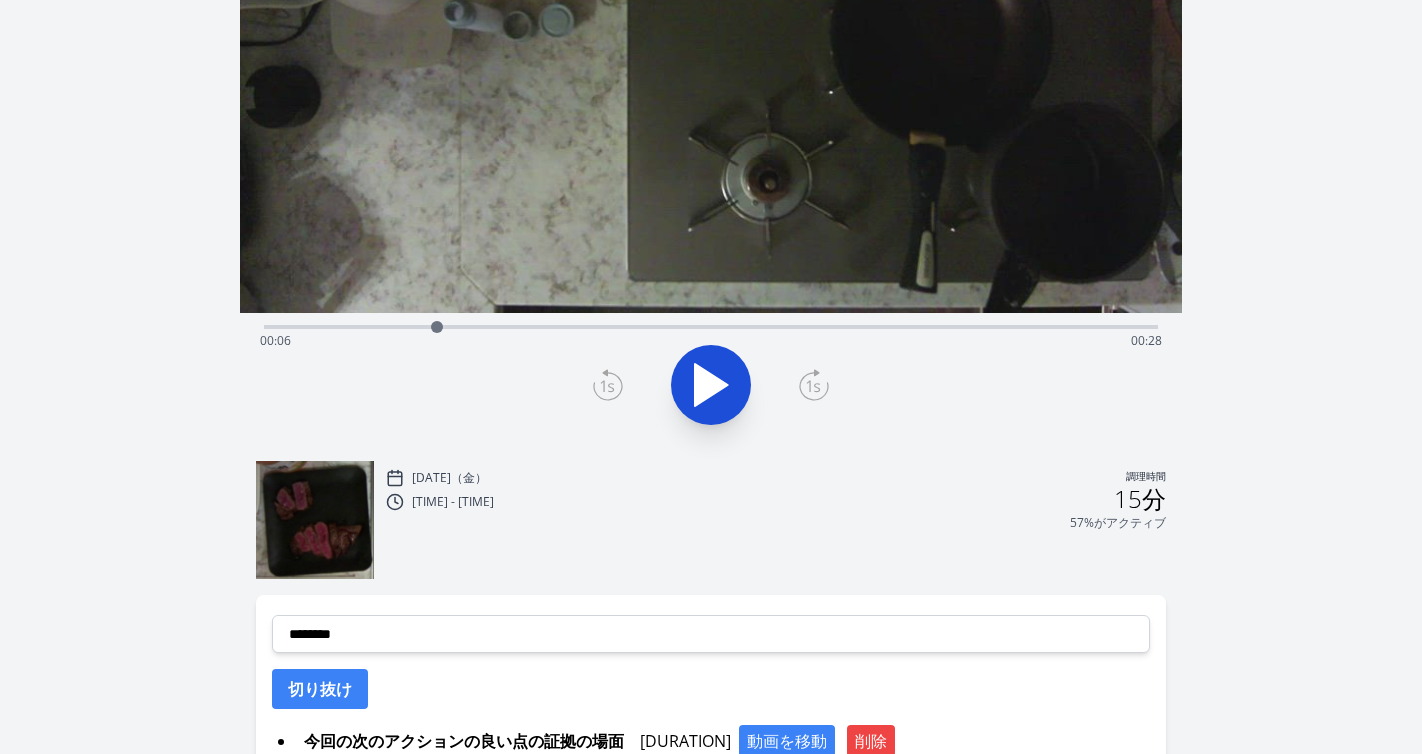 click 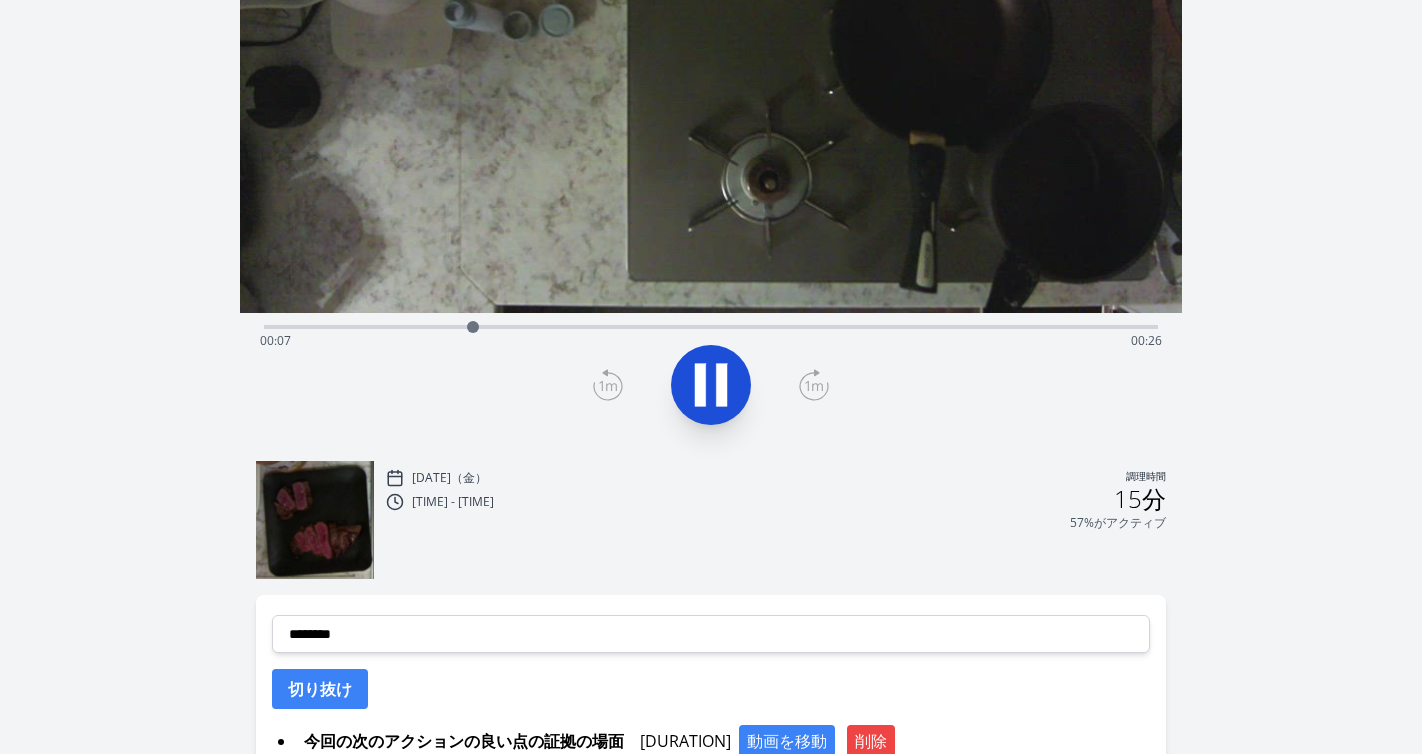 click 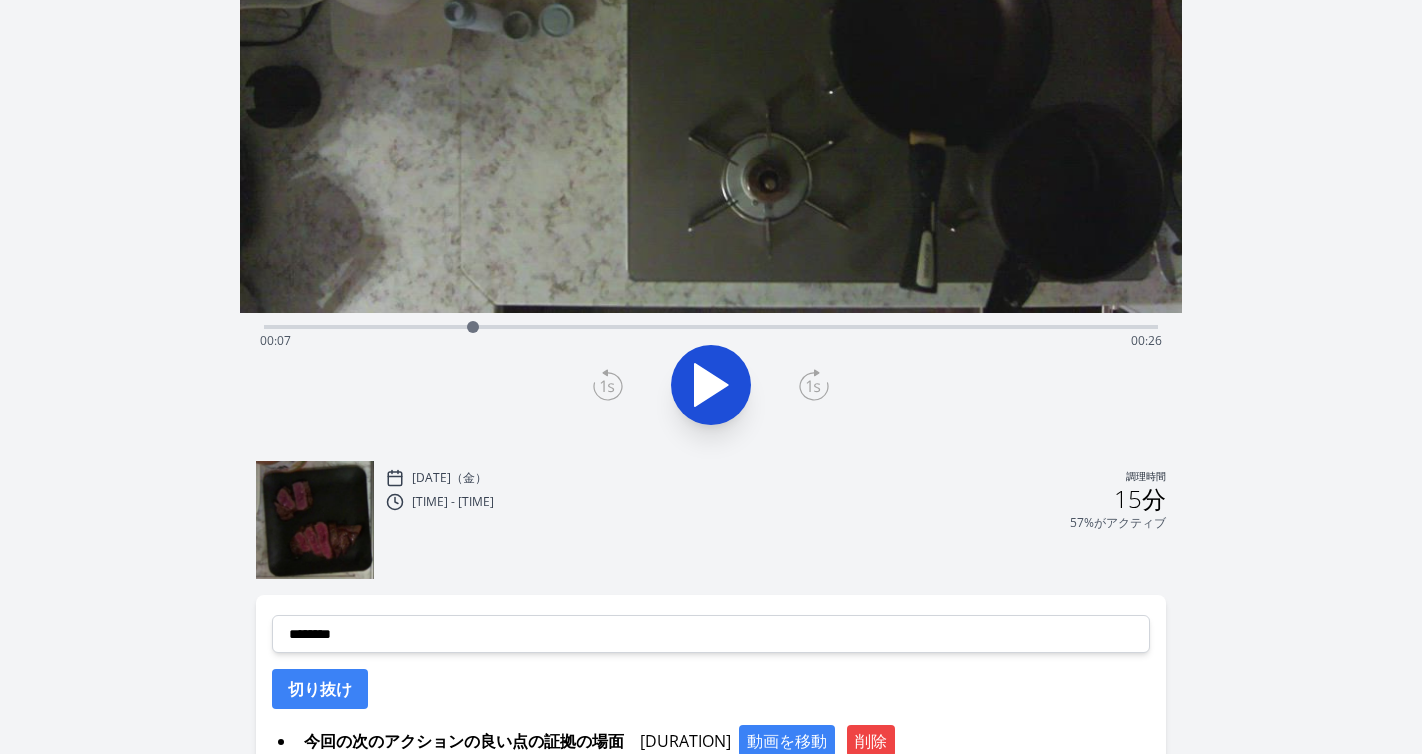 click at bounding box center [473, 327] 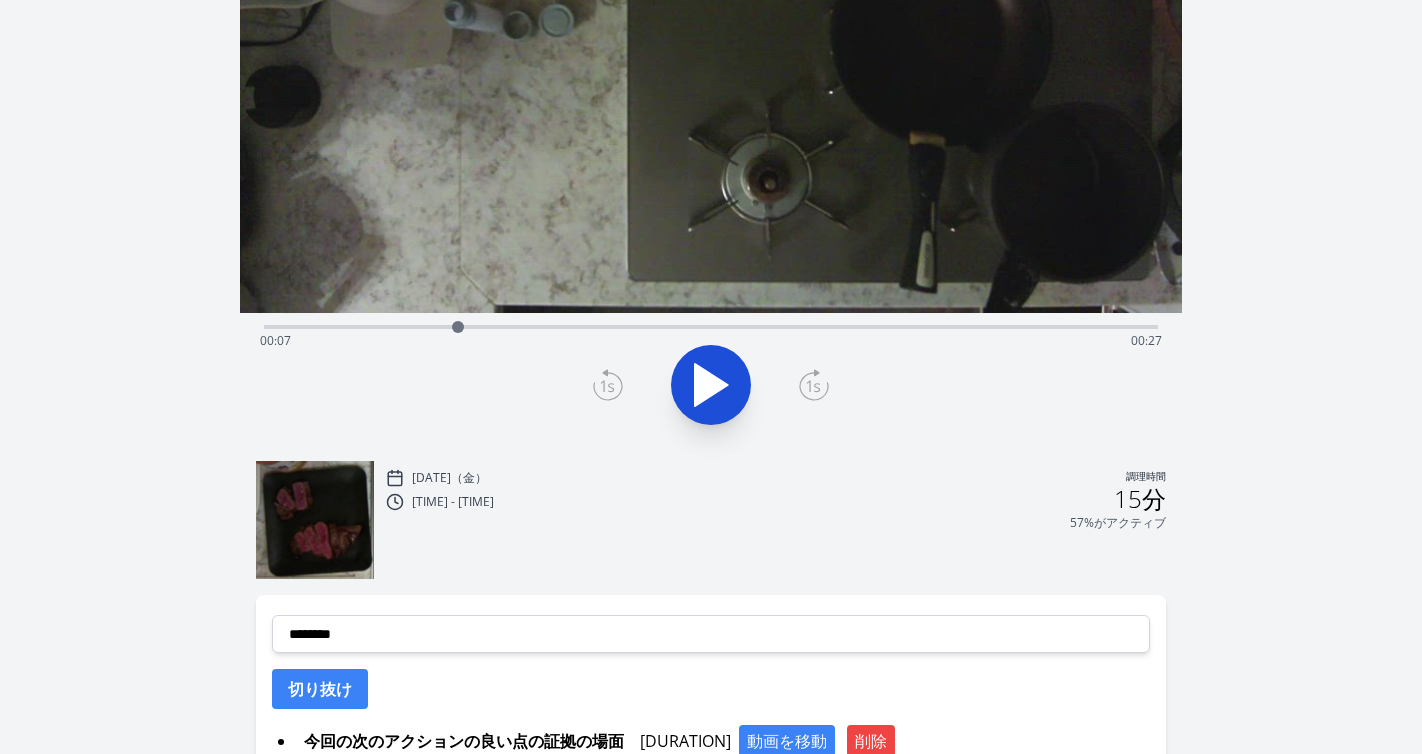 click at bounding box center [458, 327] 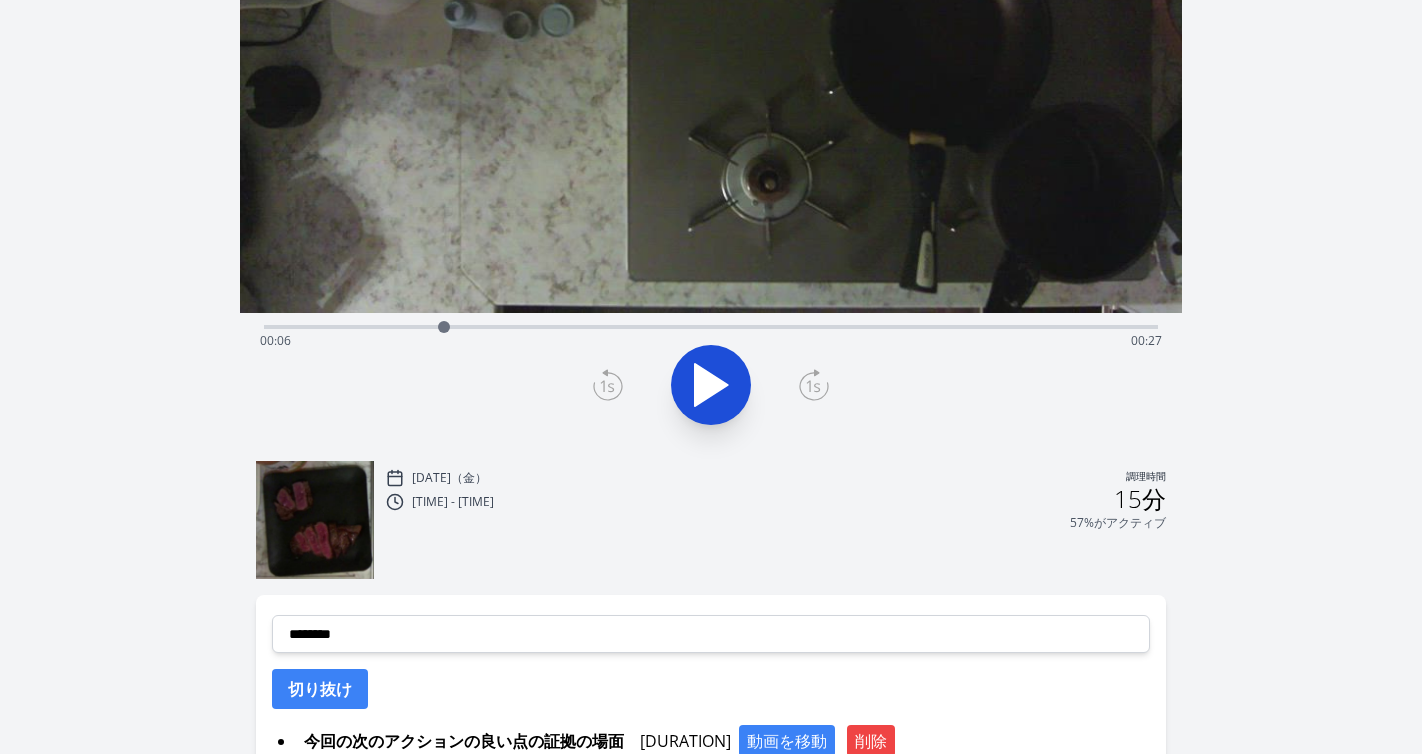 click at bounding box center (444, 327) 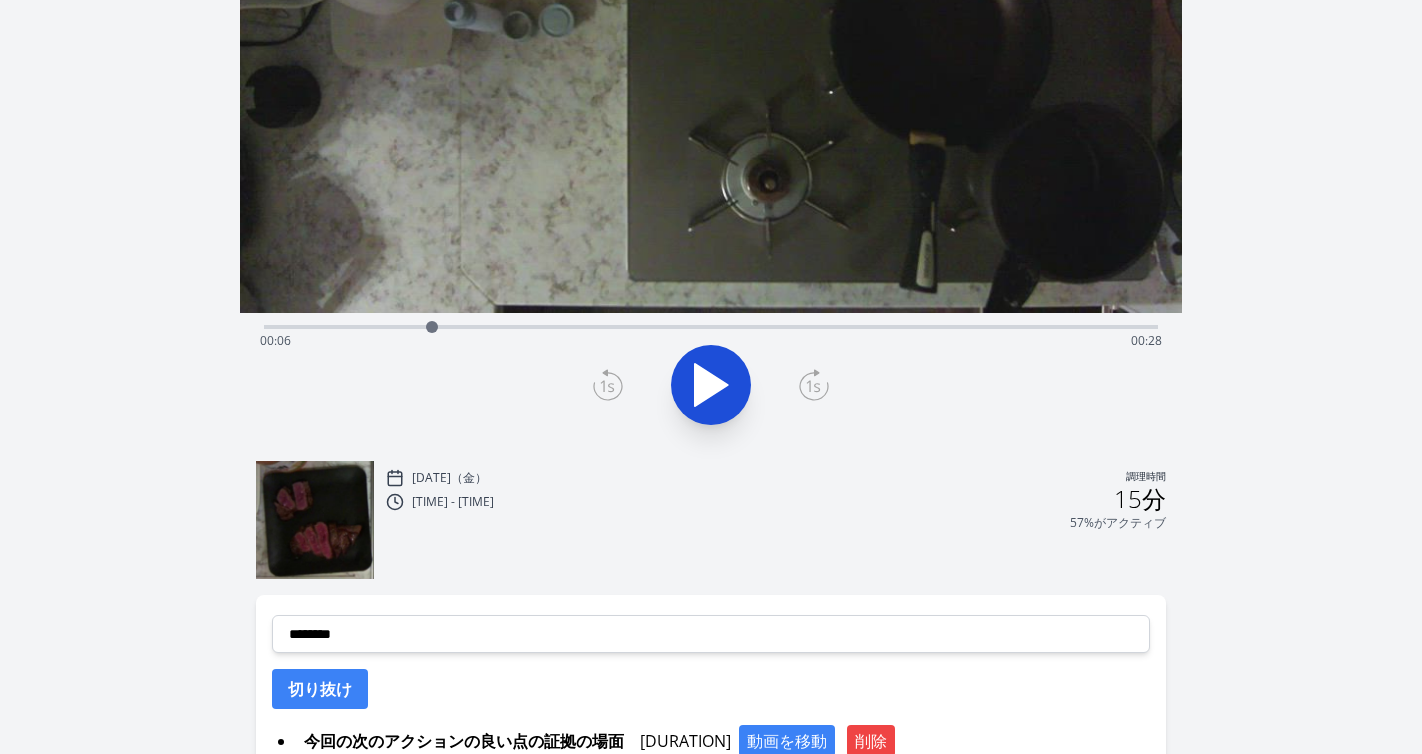click at bounding box center (432, 327) 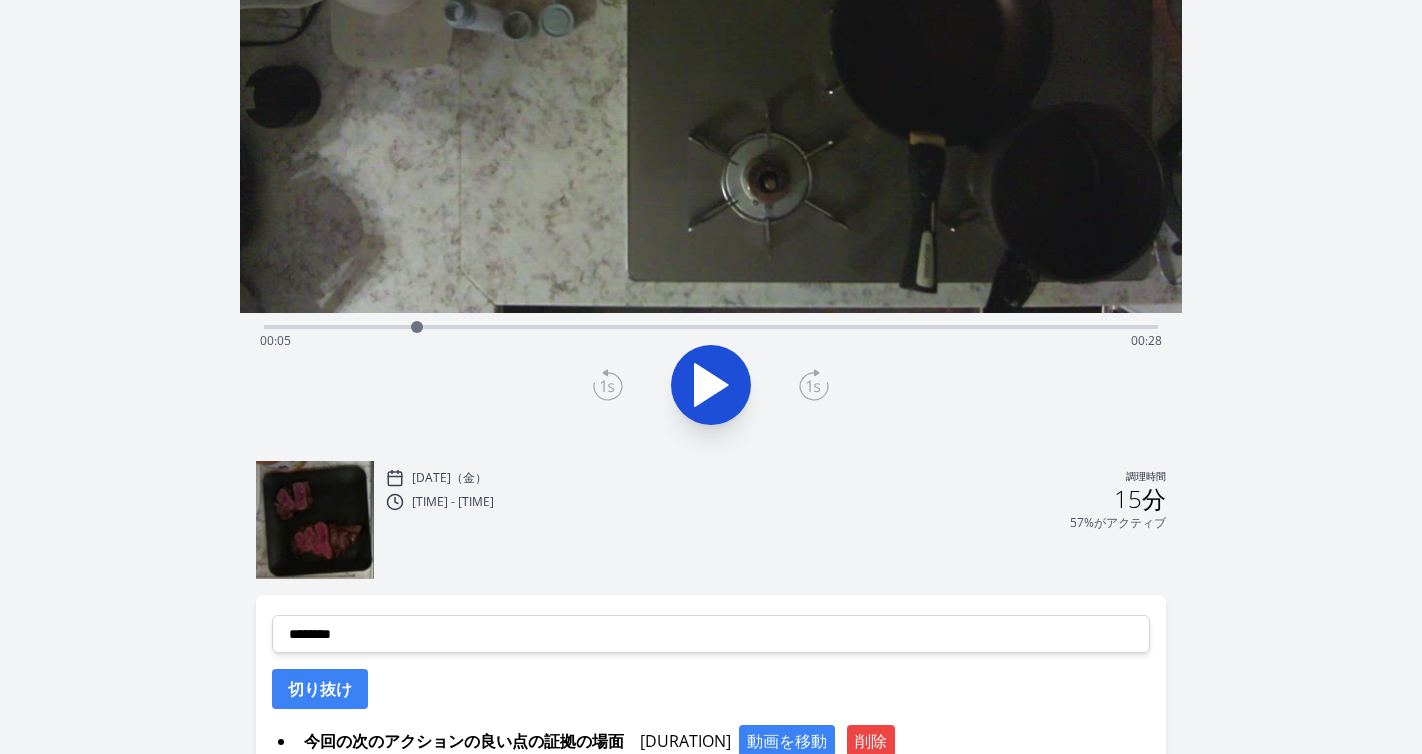 click at bounding box center [417, 327] 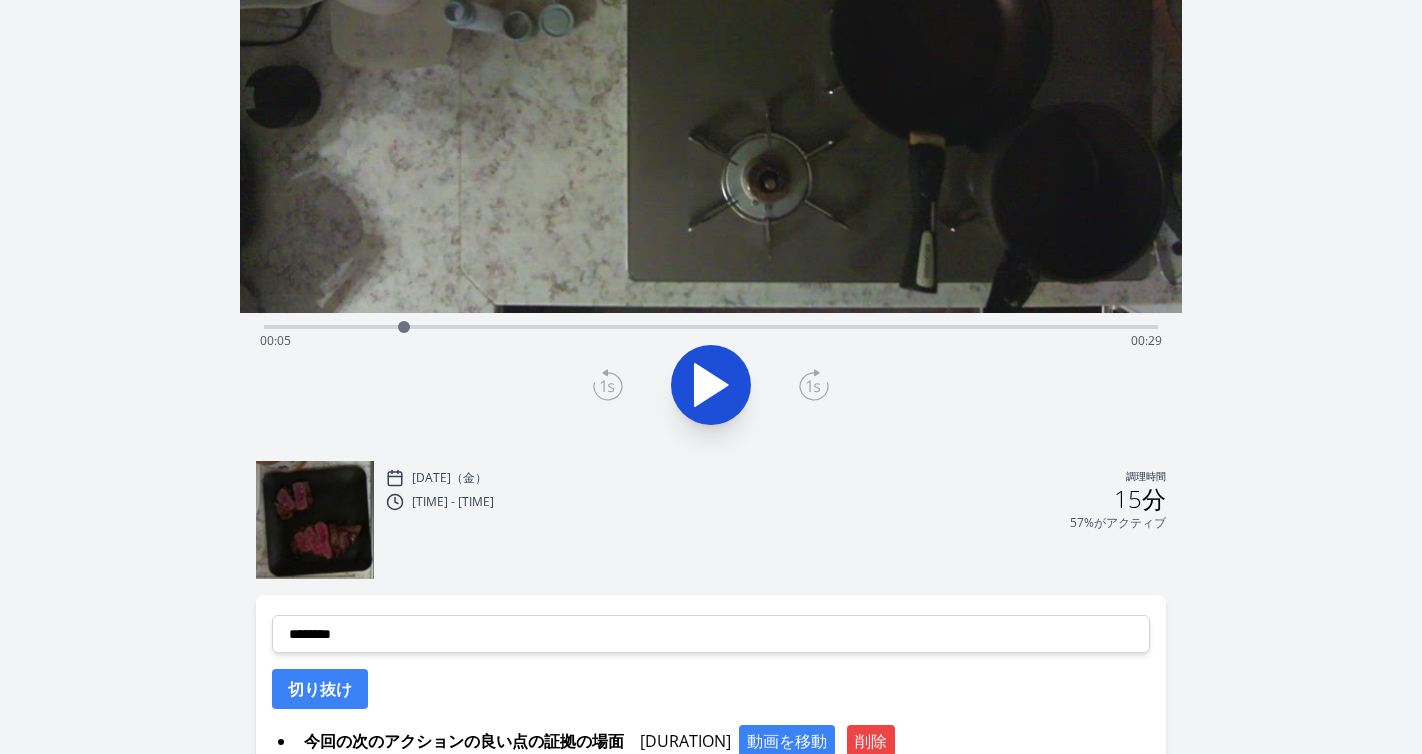 click 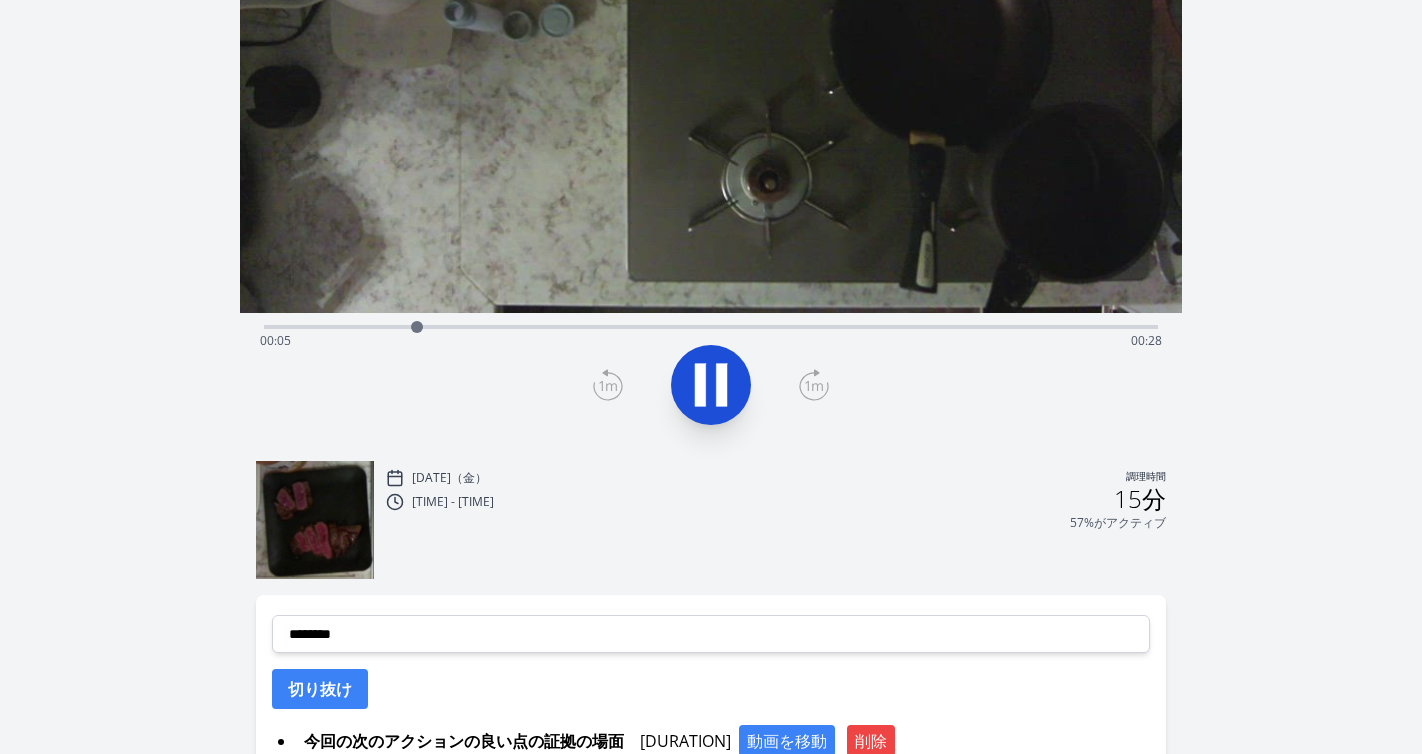 click 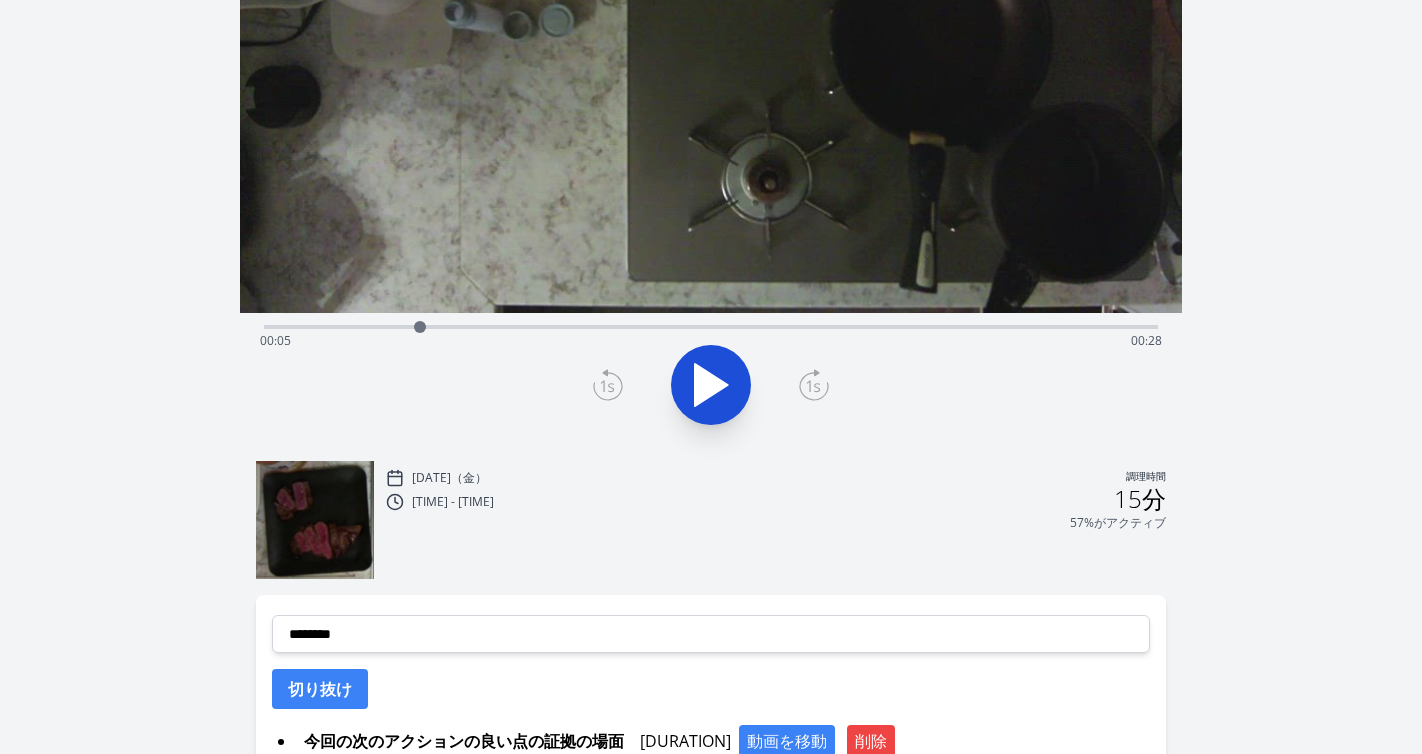 click 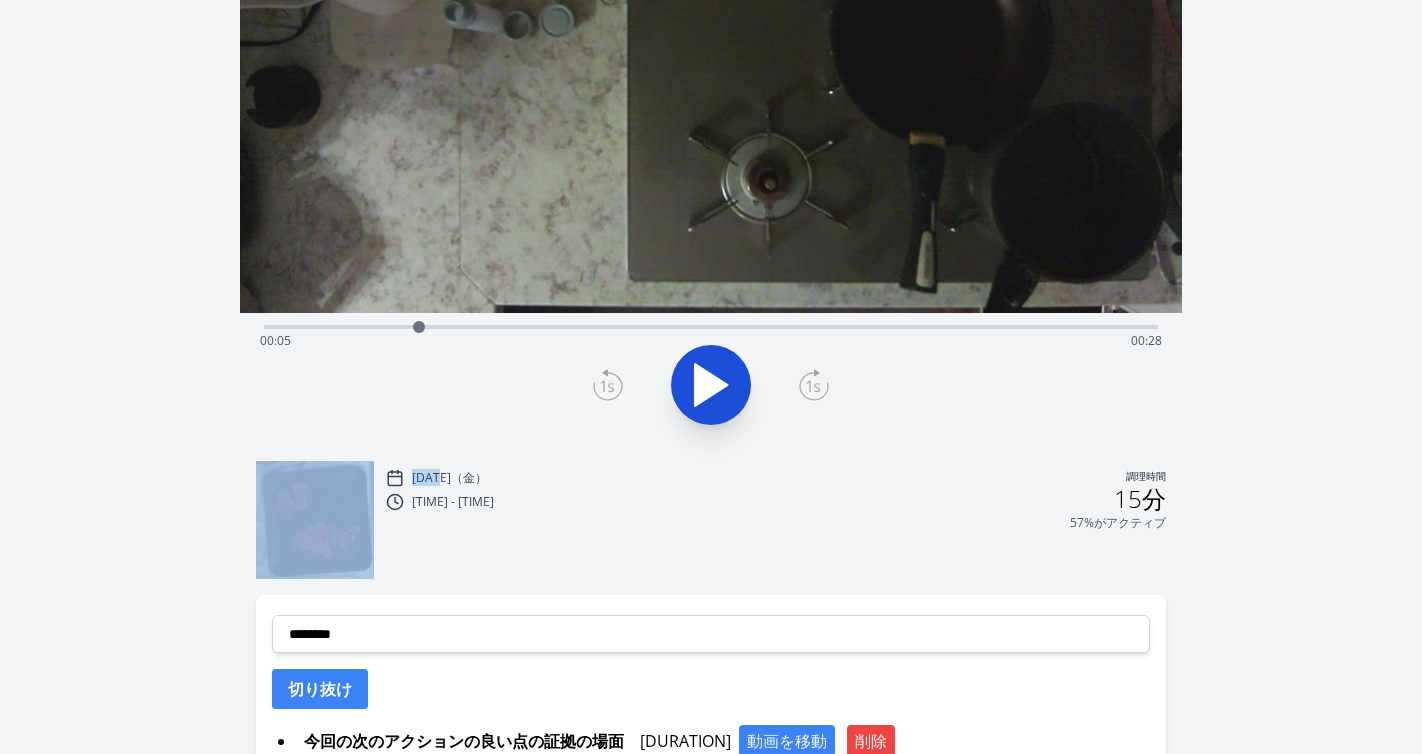 click 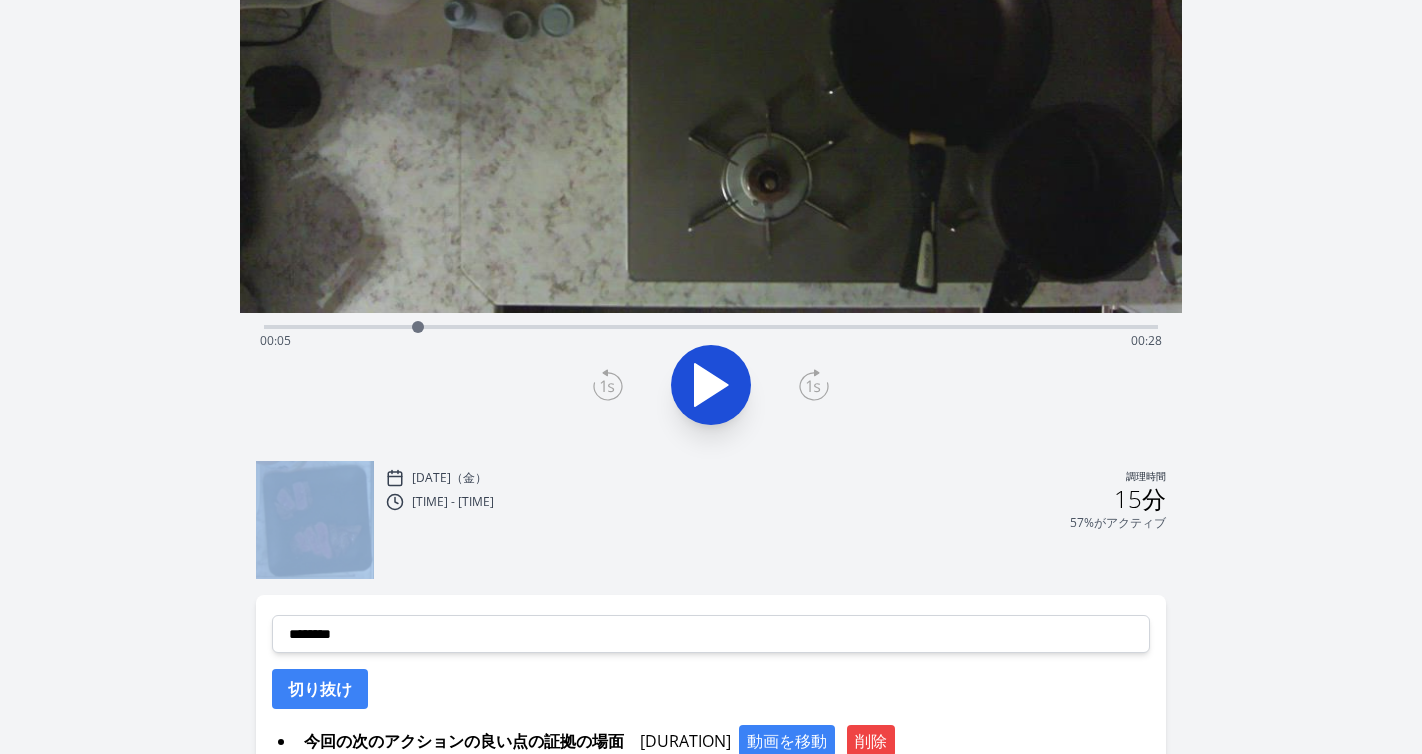 click 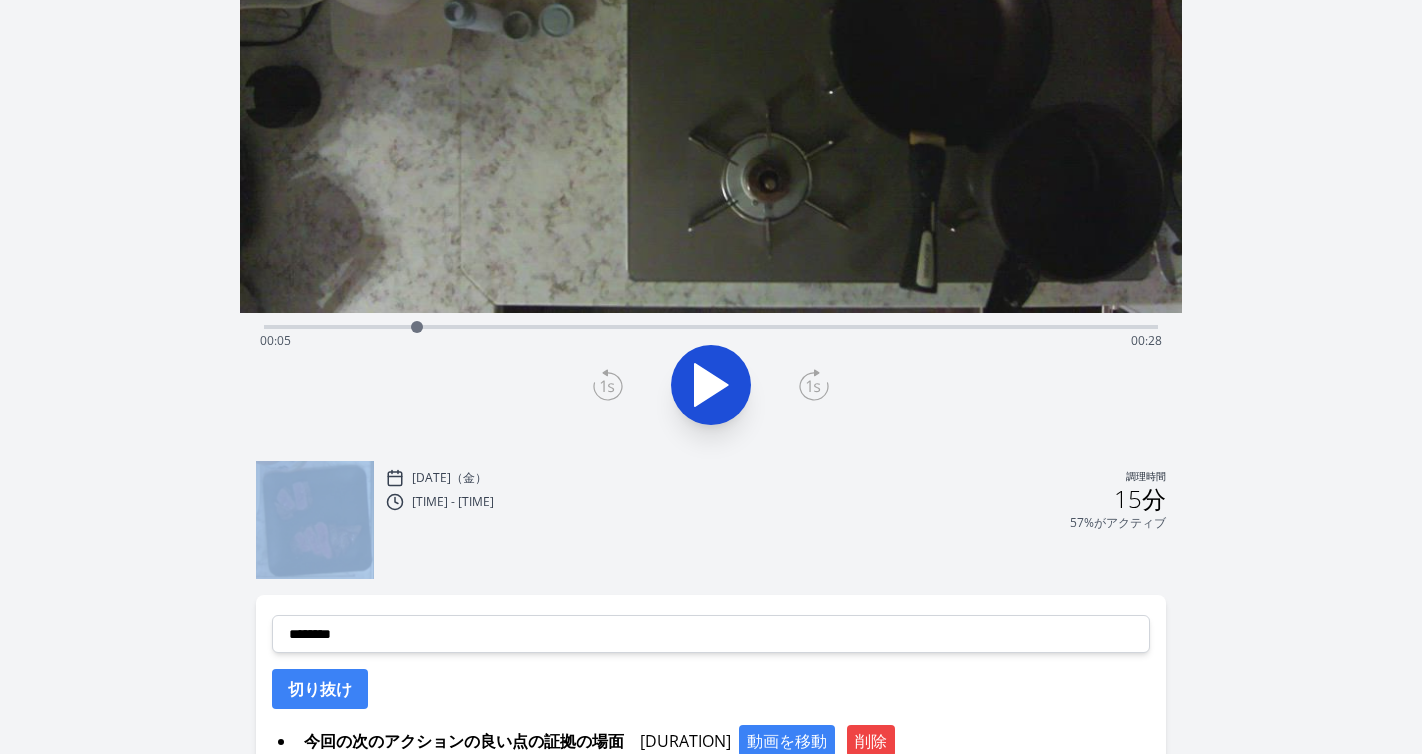 click 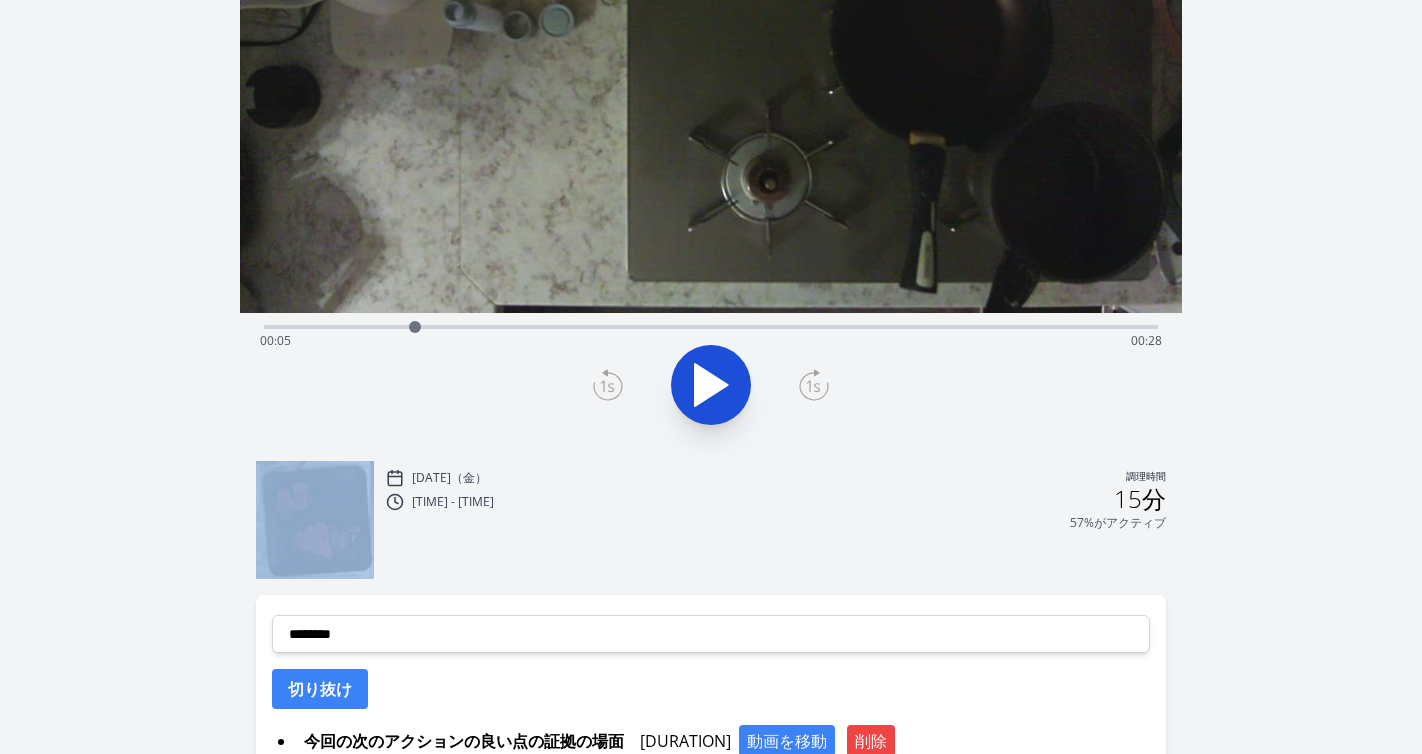 click 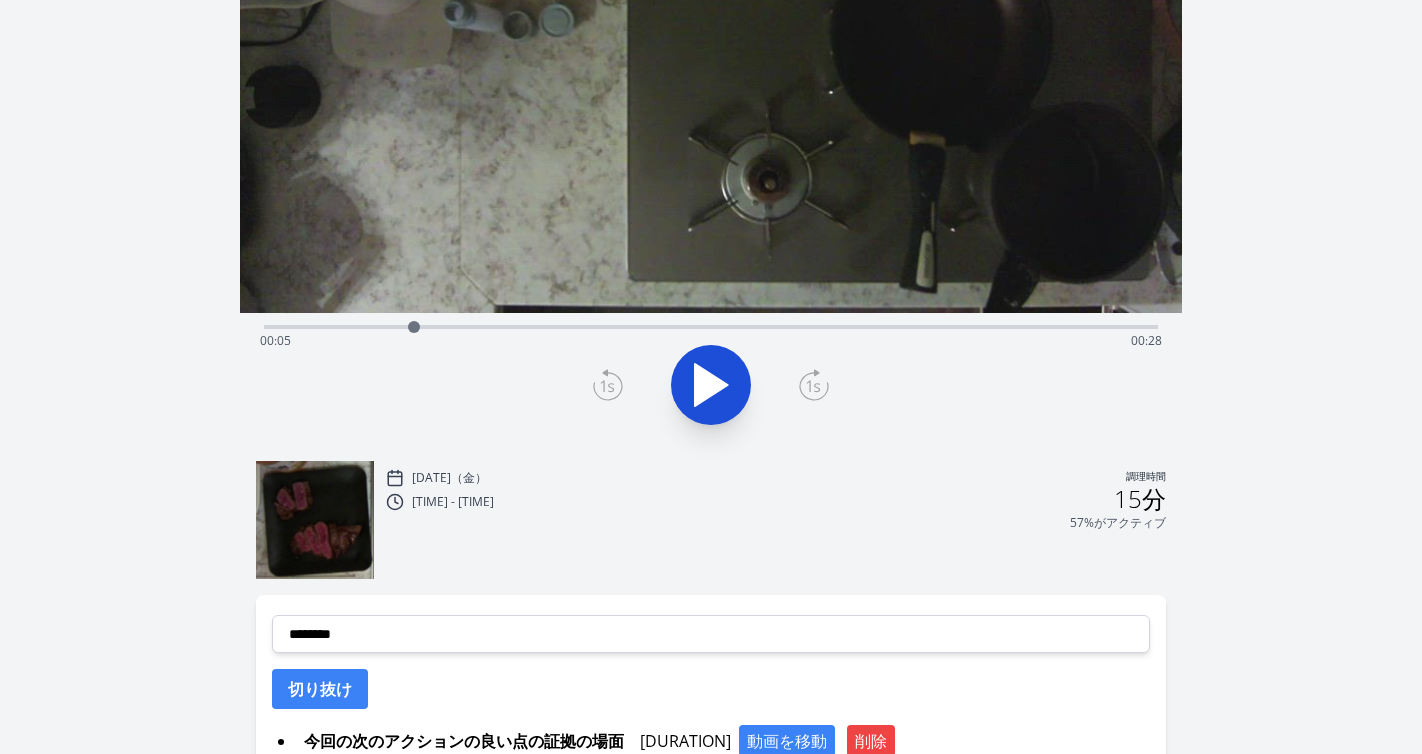 click 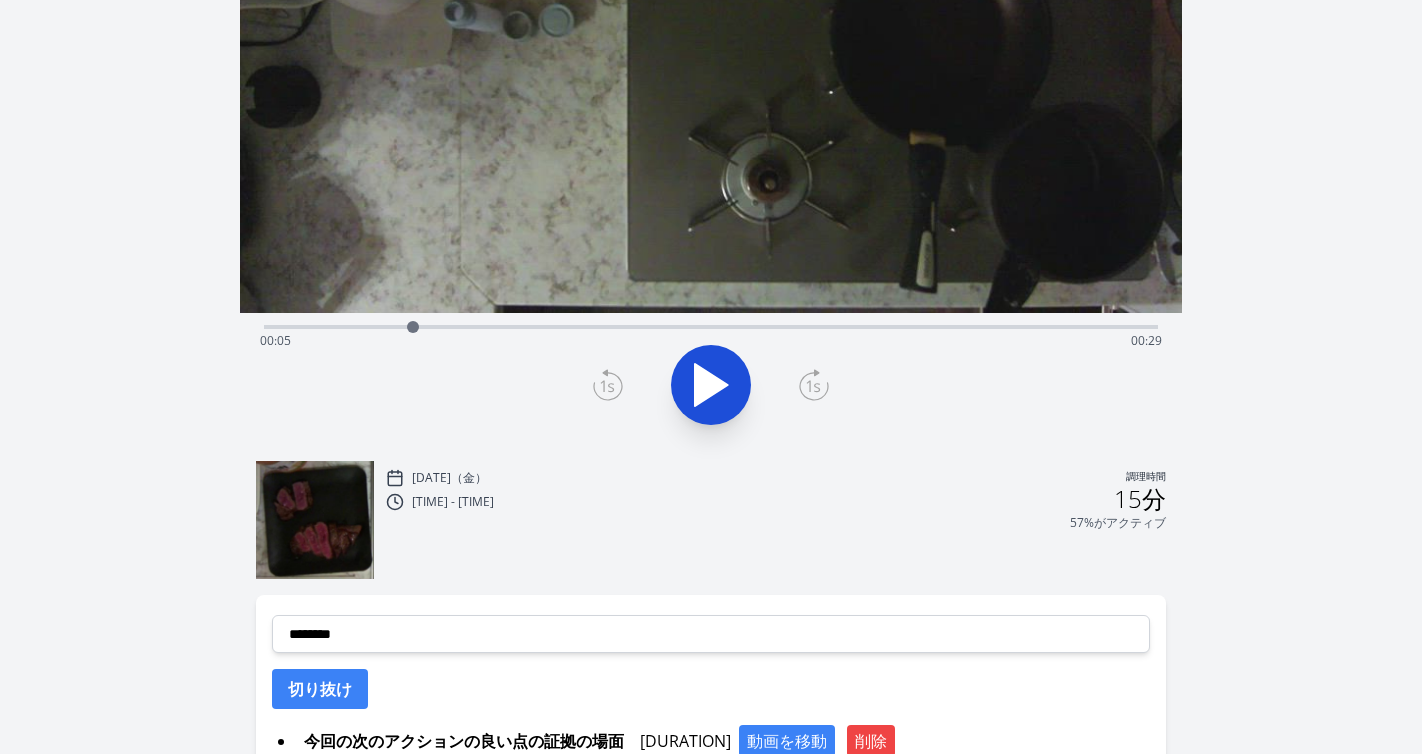 click 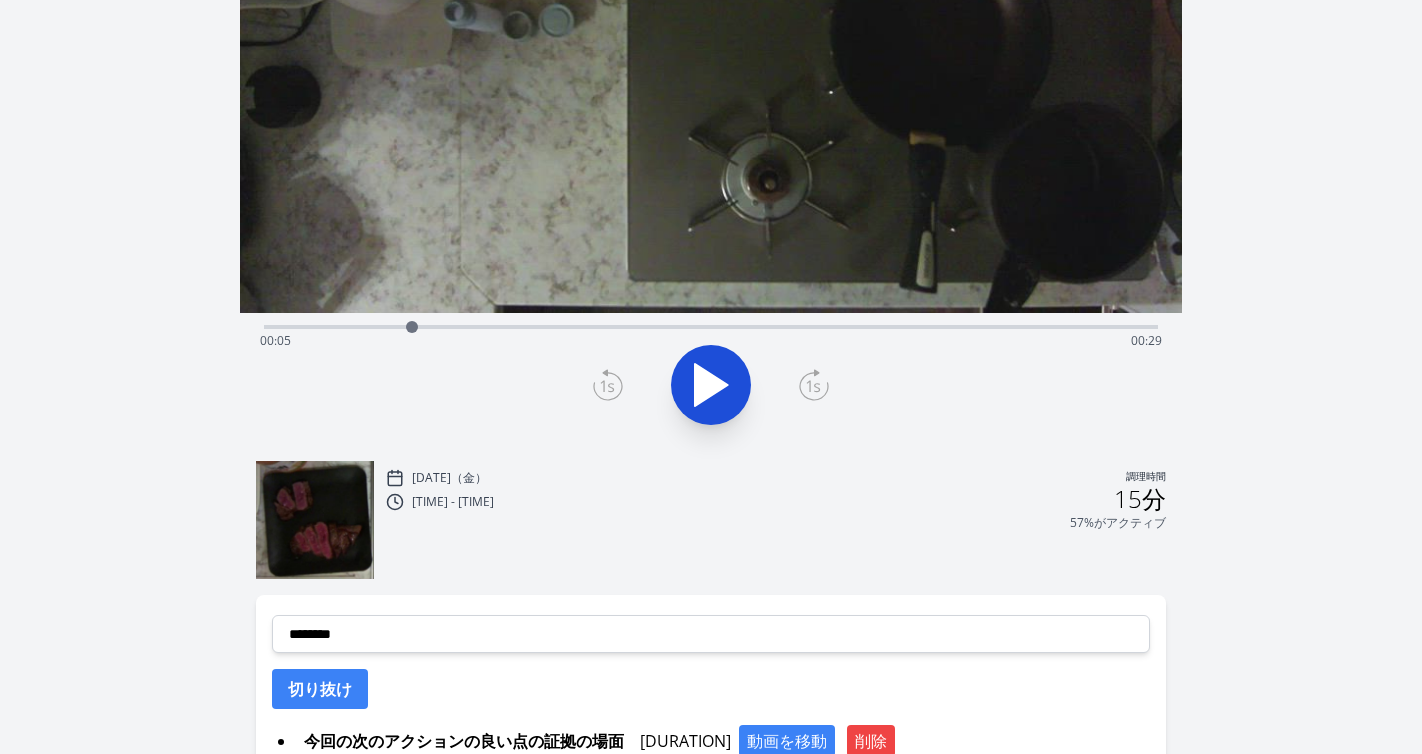 click 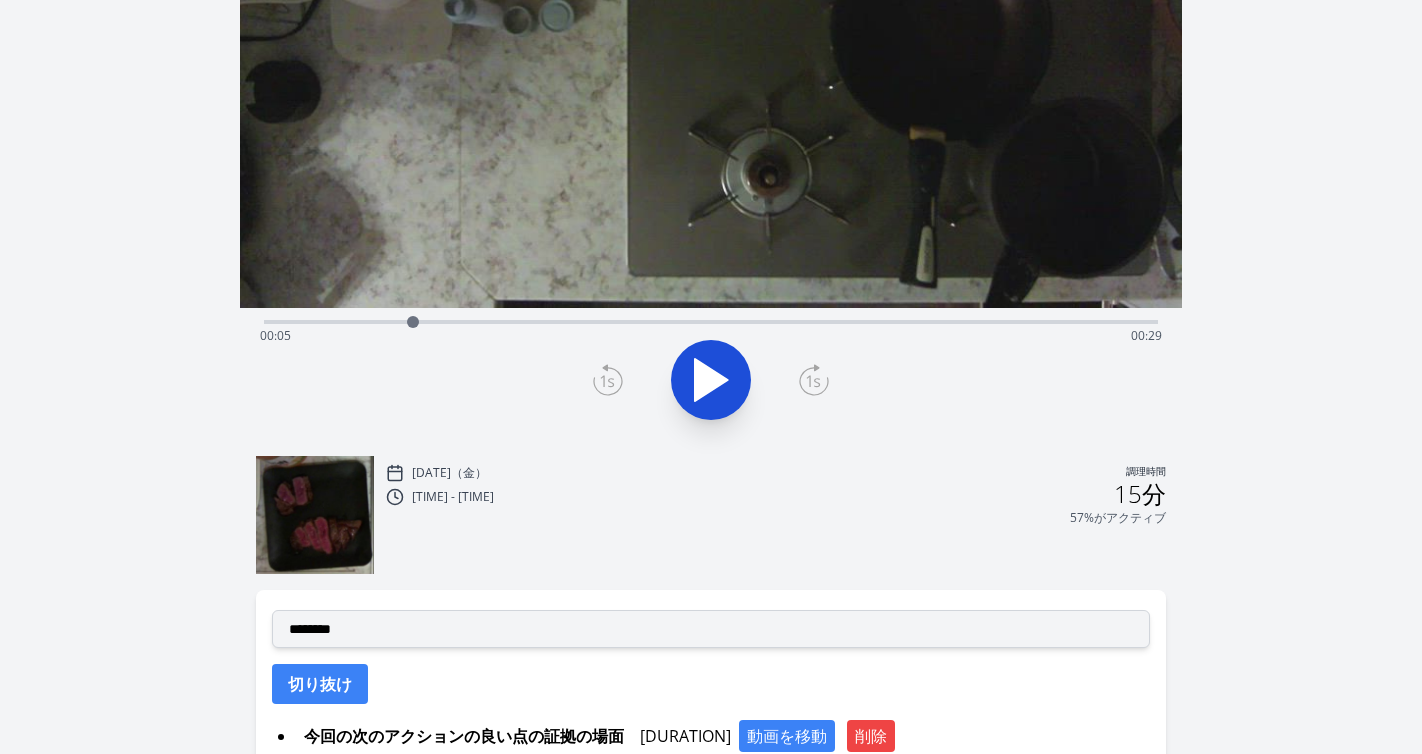 scroll, scrollTop: 261, scrollLeft: 0, axis: vertical 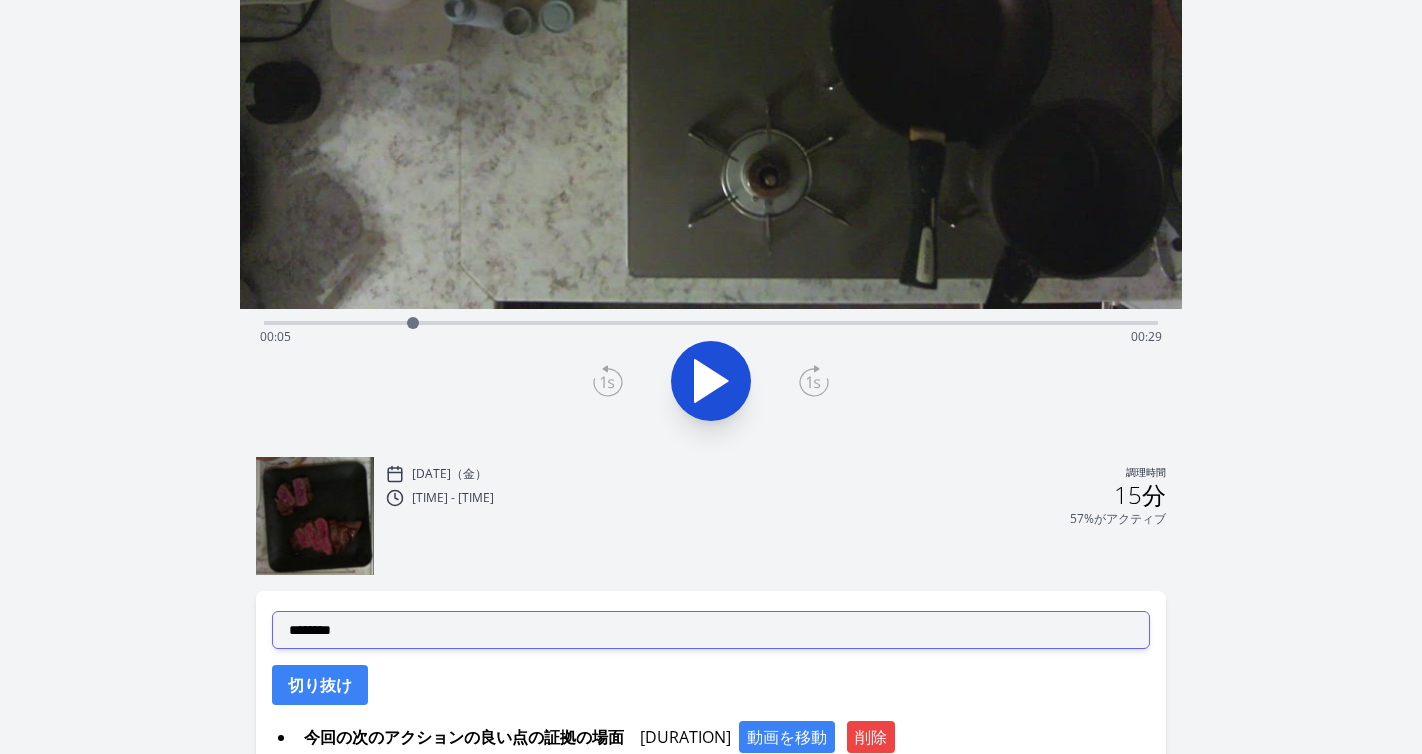 click on "**********" at bounding box center [711, 630] 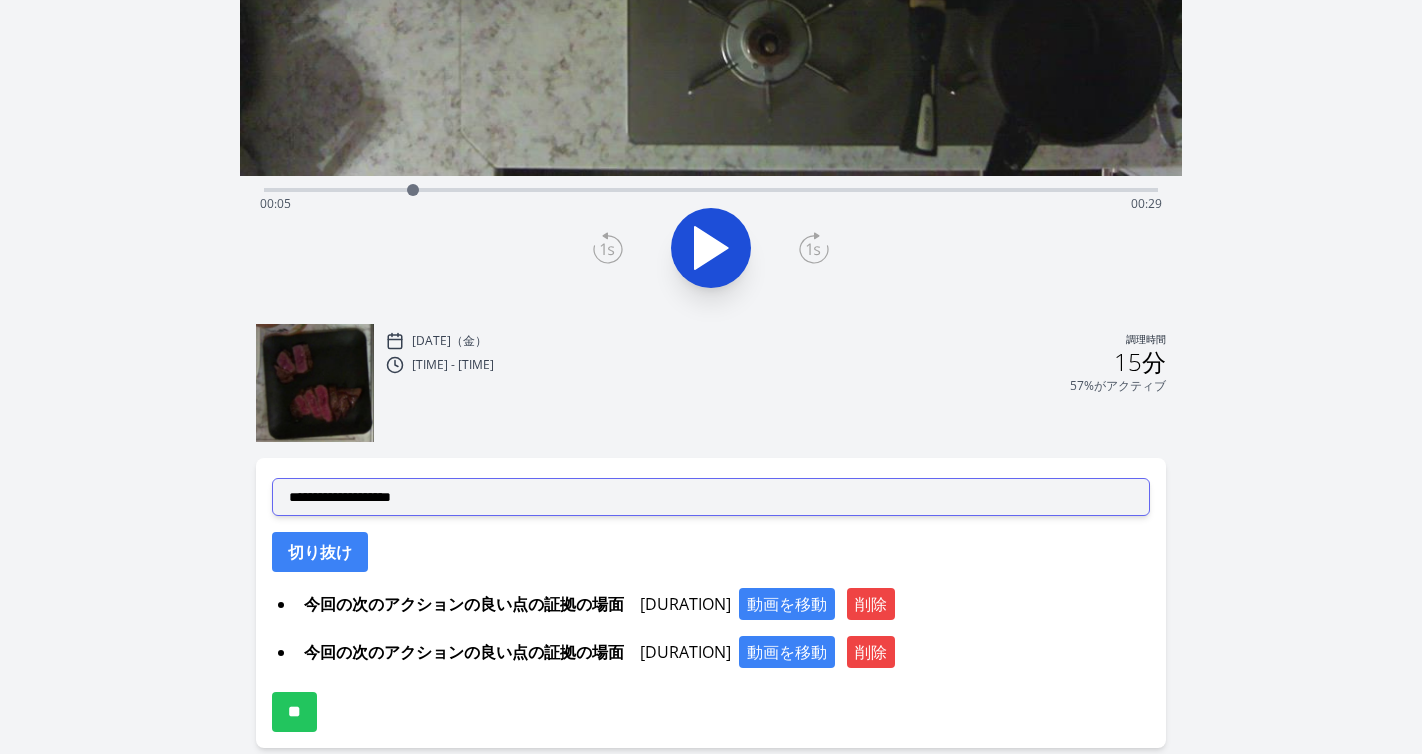 scroll, scrollTop: 484, scrollLeft: 0, axis: vertical 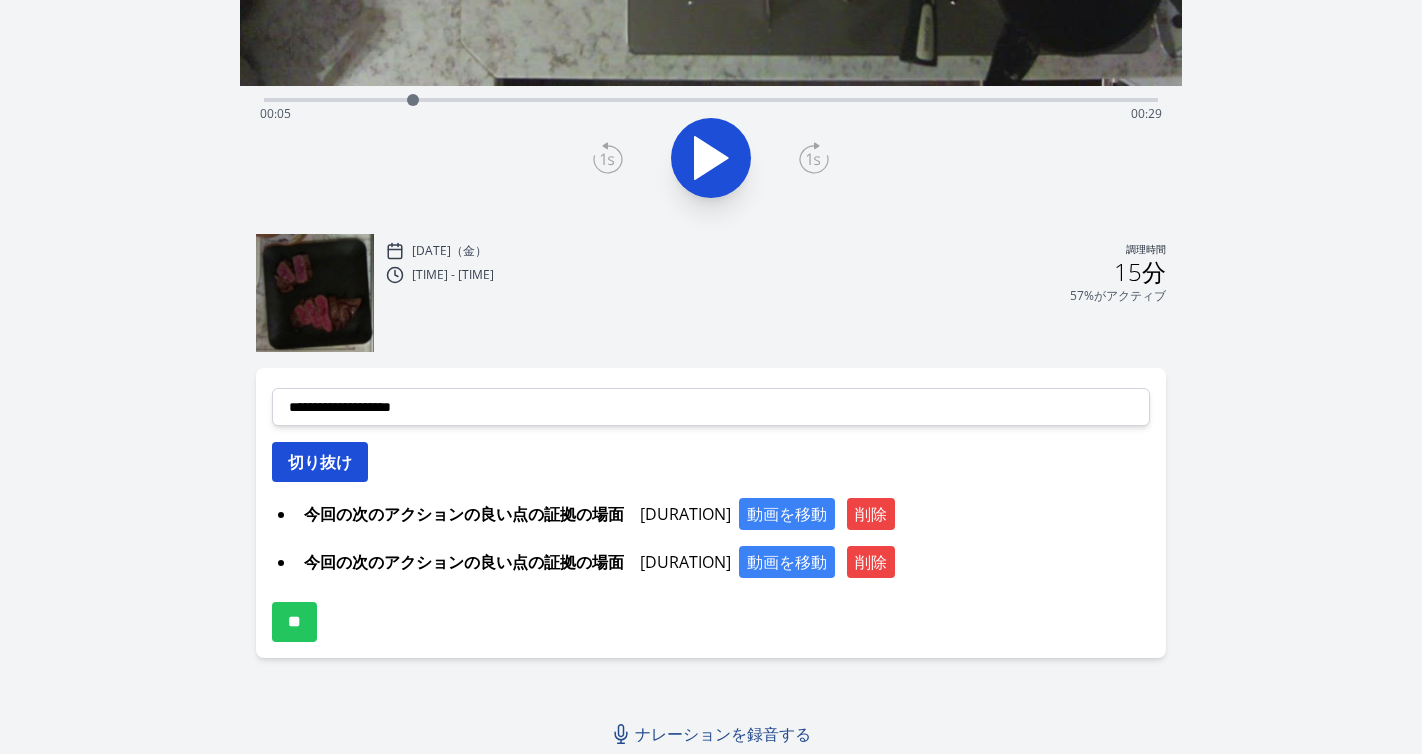 click on "切り抜け" at bounding box center (320, 462) 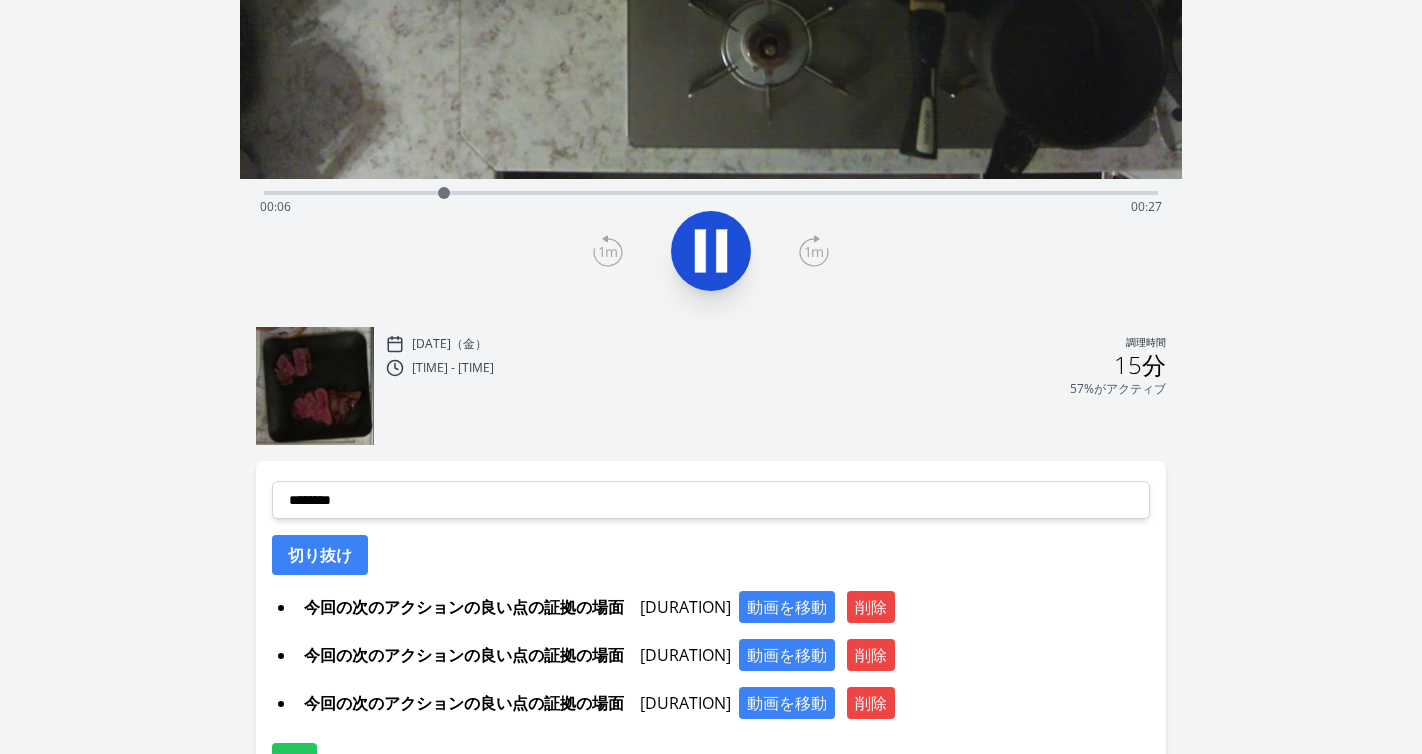 scroll, scrollTop: 141, scrollLeft: 0, axis: vertical 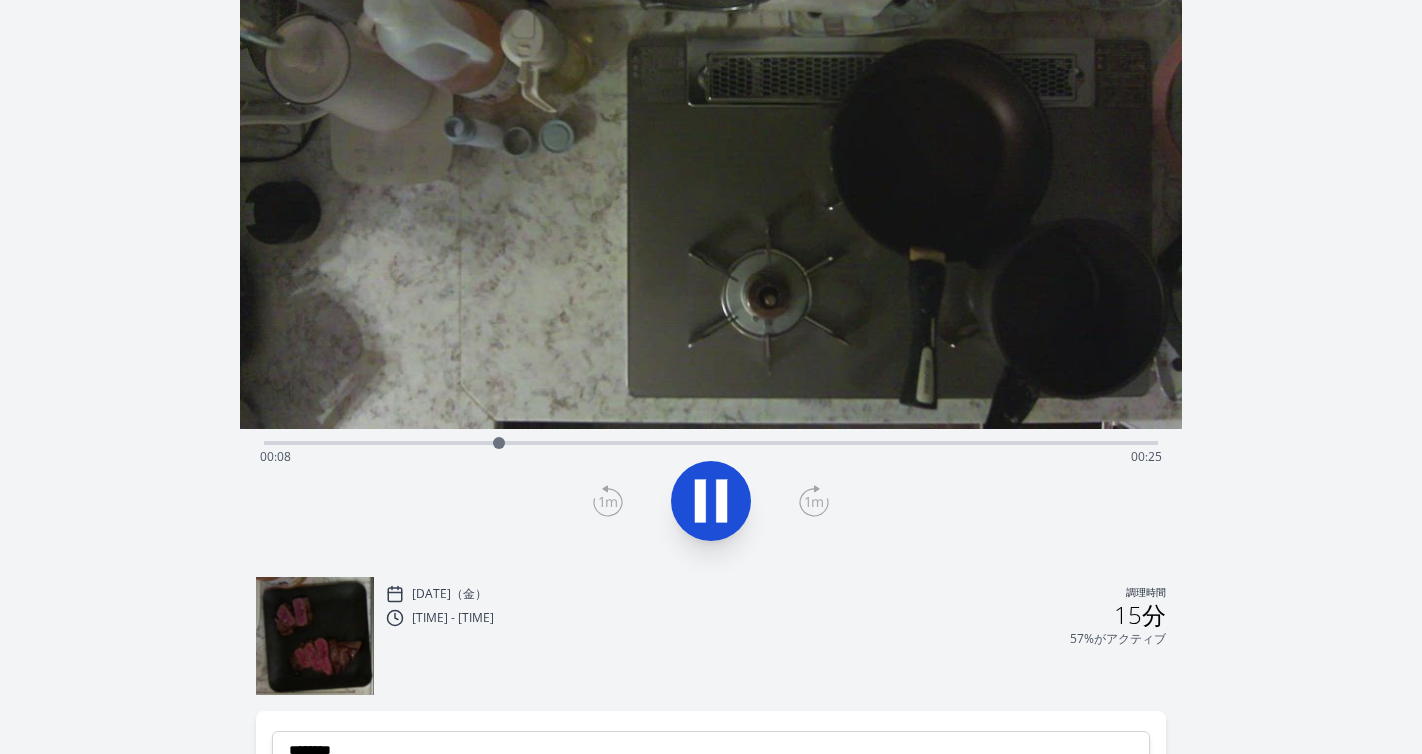 click on "経過時間: 00:08
残り時間: 00:25" at bounding box center (711, 457) 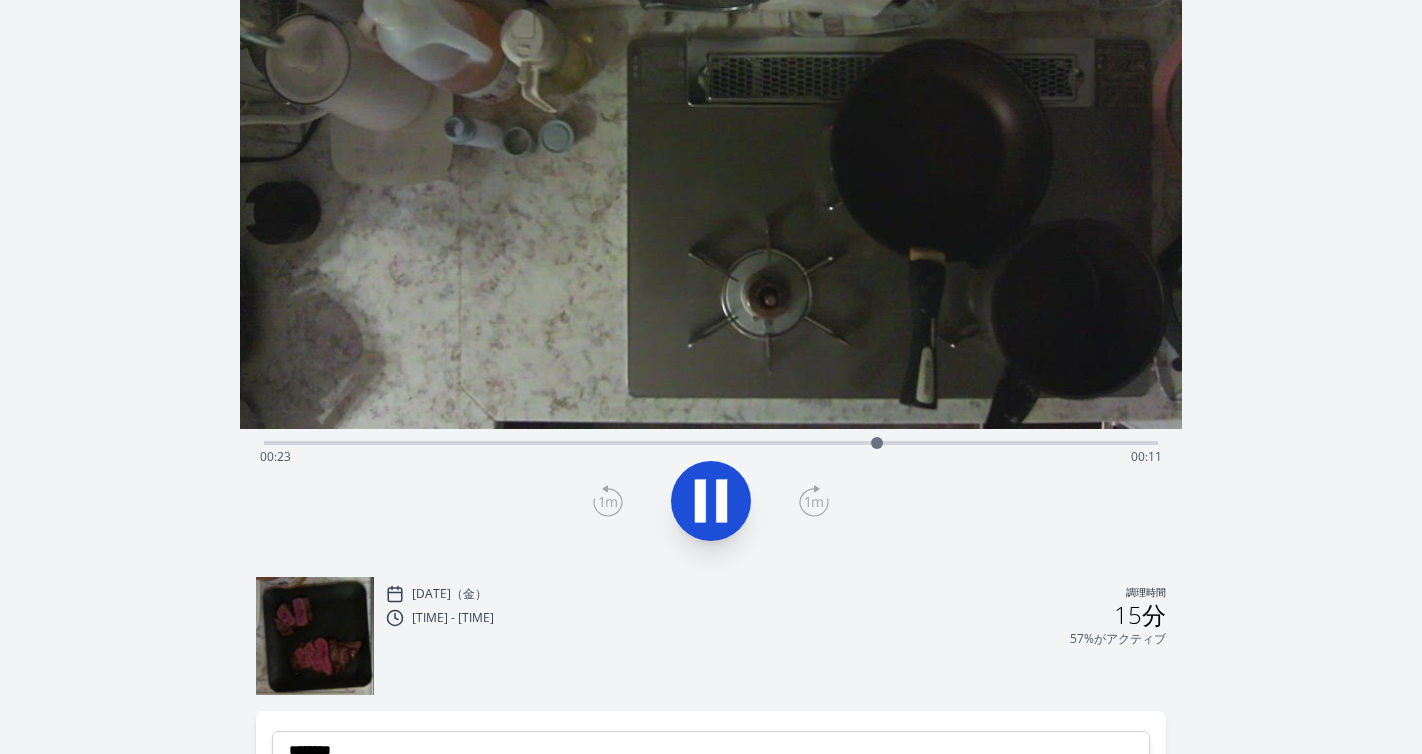 click on "経過時間: 00:23
残り時間: 00:11" at bounding box center [711, 457] 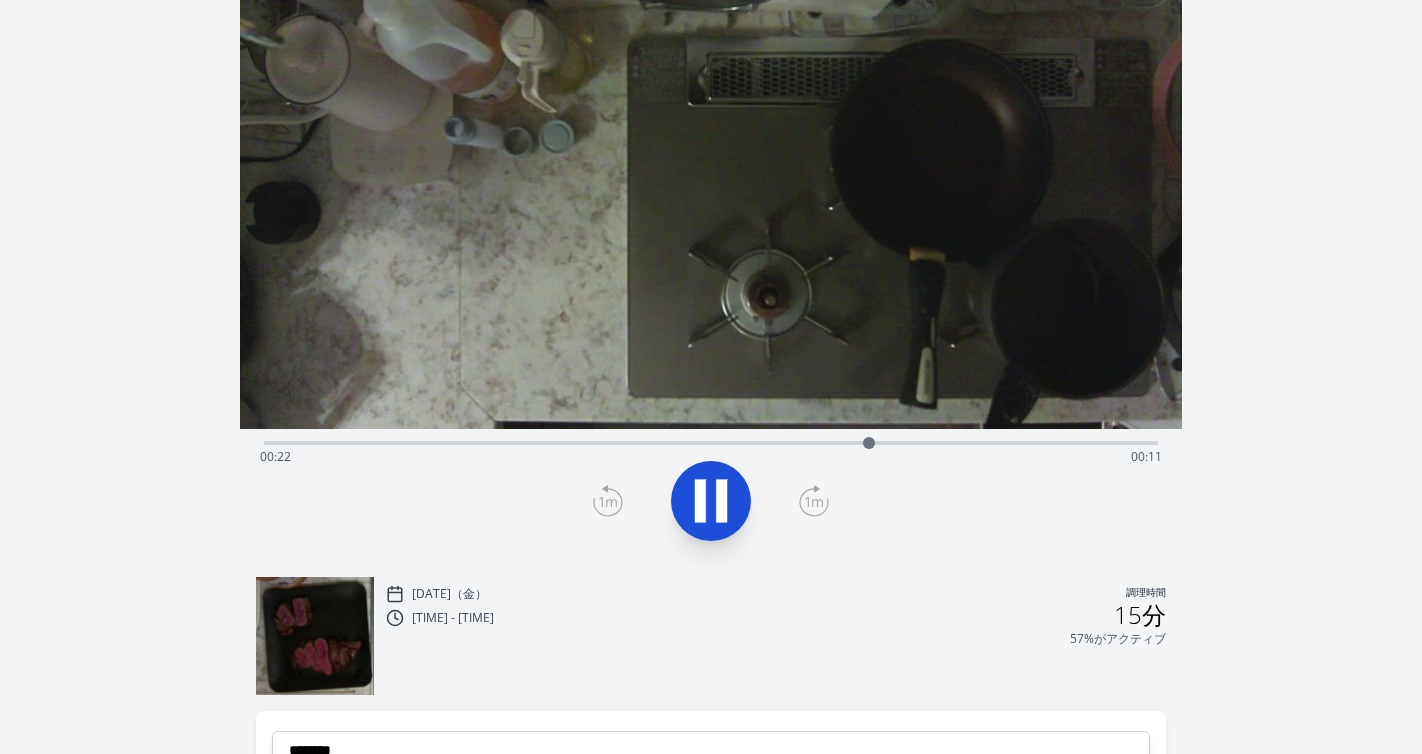 click on "経過時間: 00:22
残り時間: 00:11" at bounding box center (711, 457) 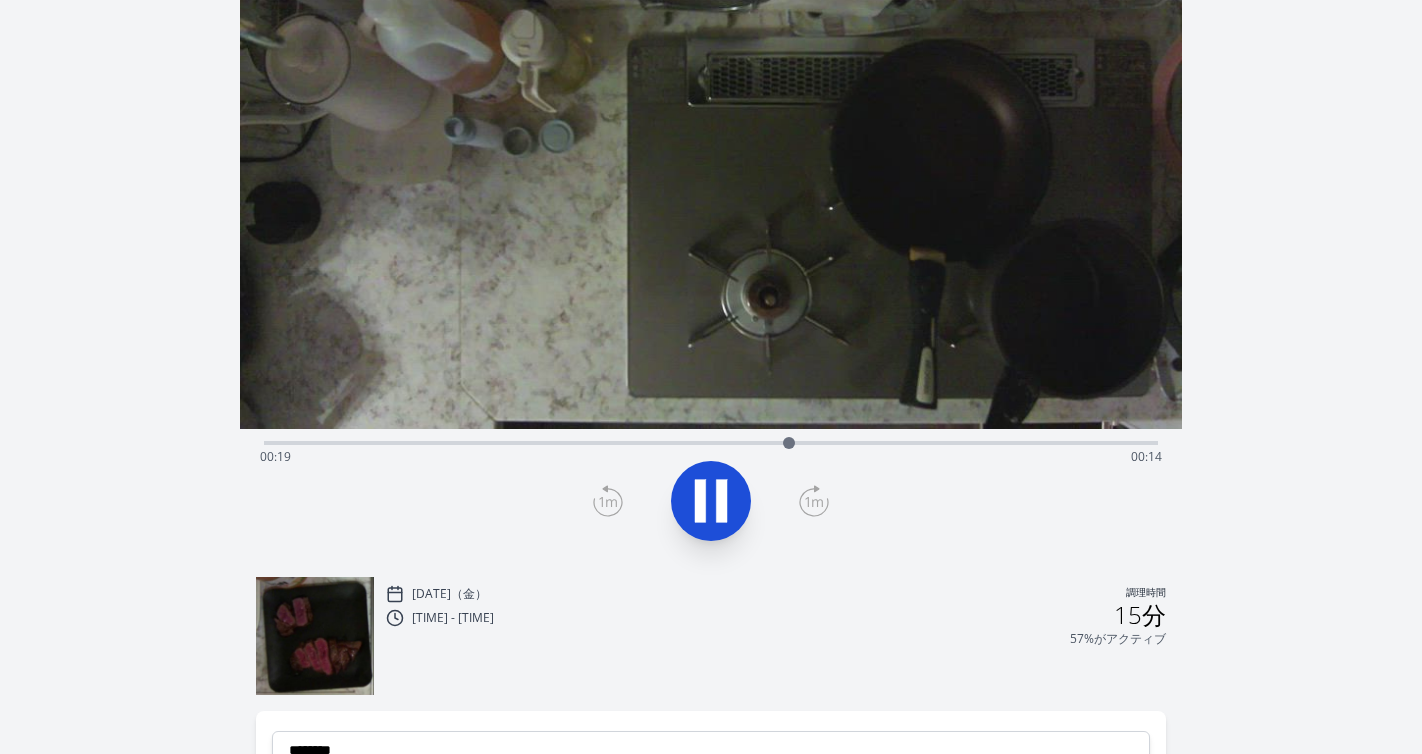 click on "経過時間: 00:19
残り時間: 00:14" at bounding box center [711, 457] 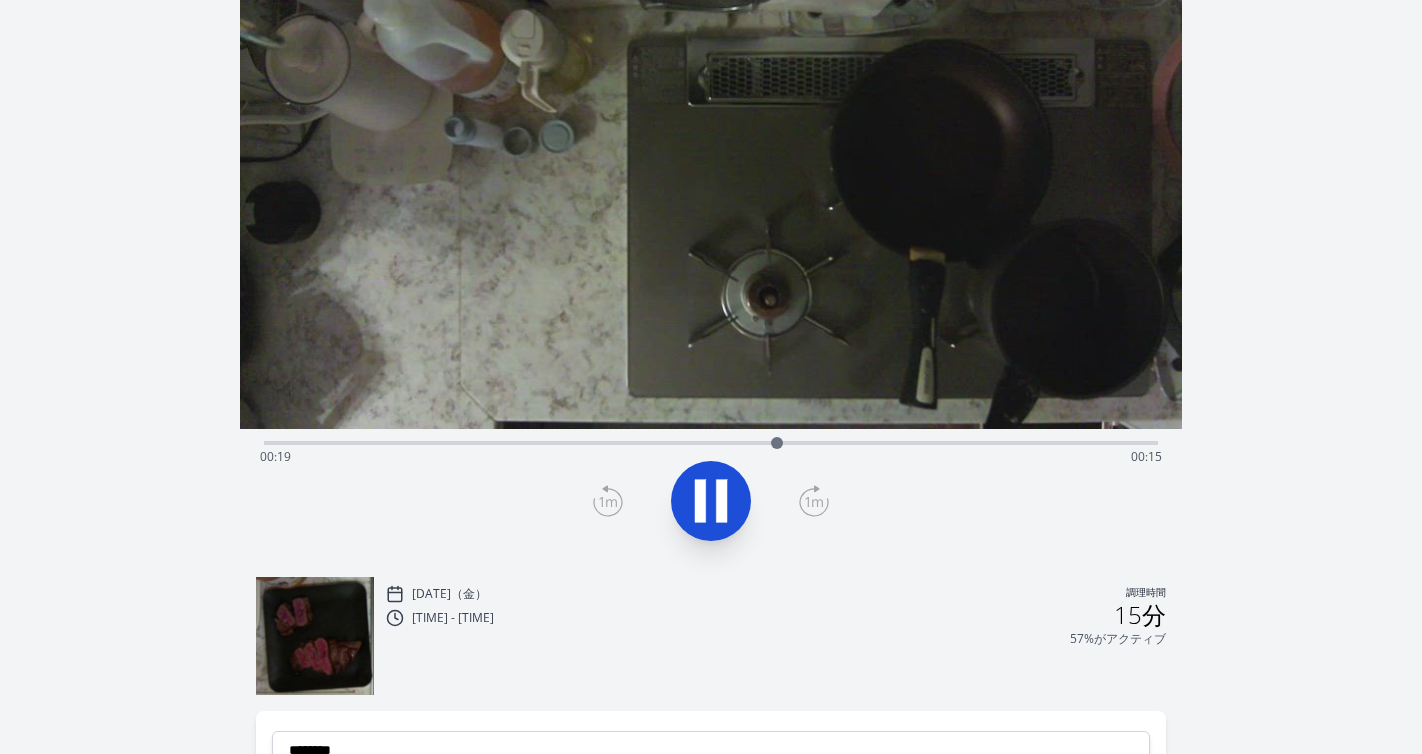 click 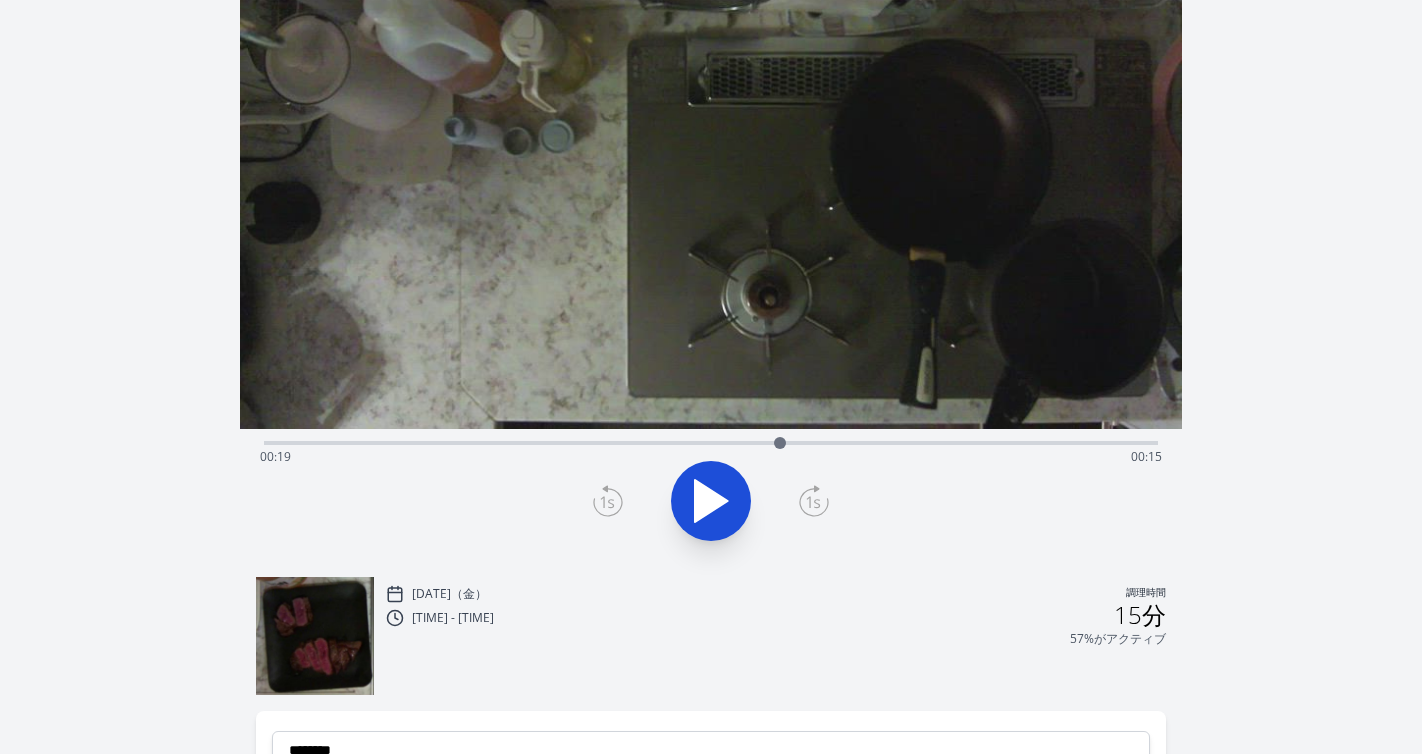 click 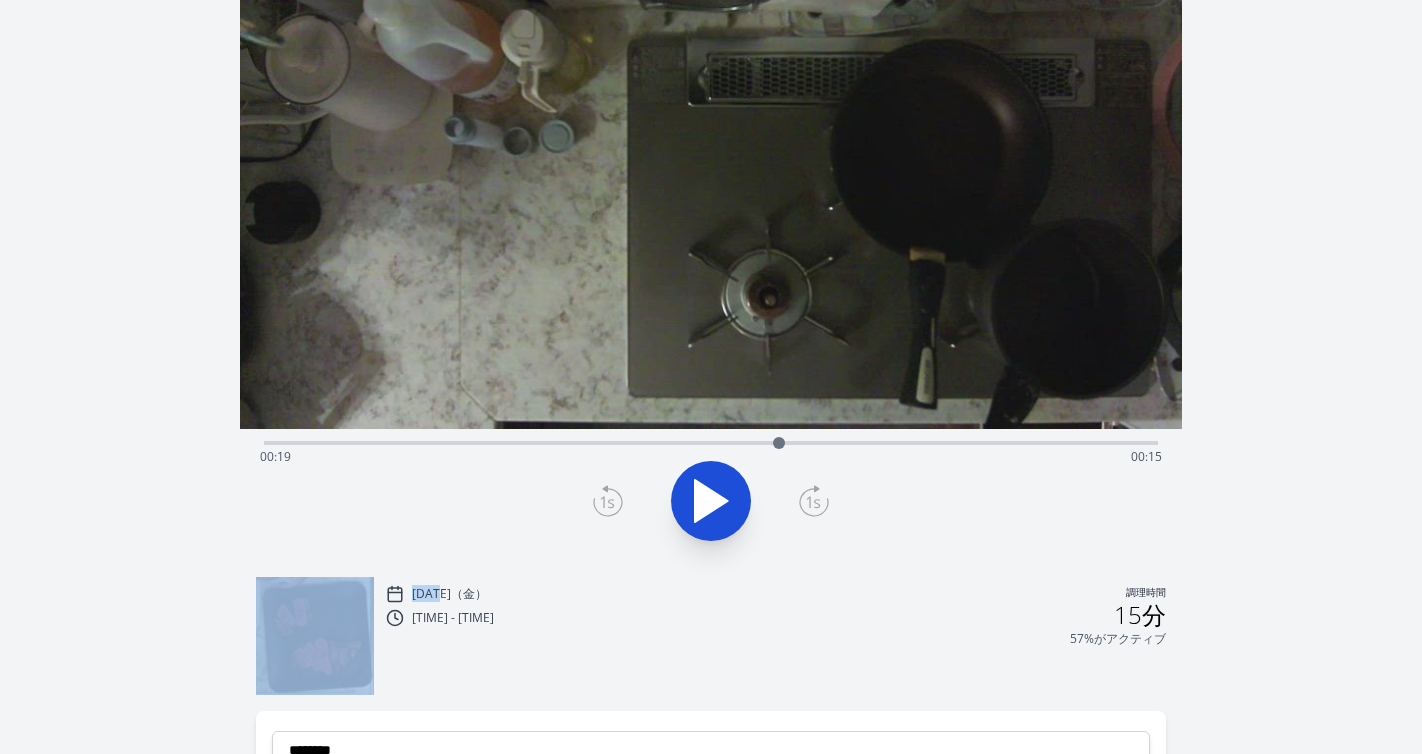 click 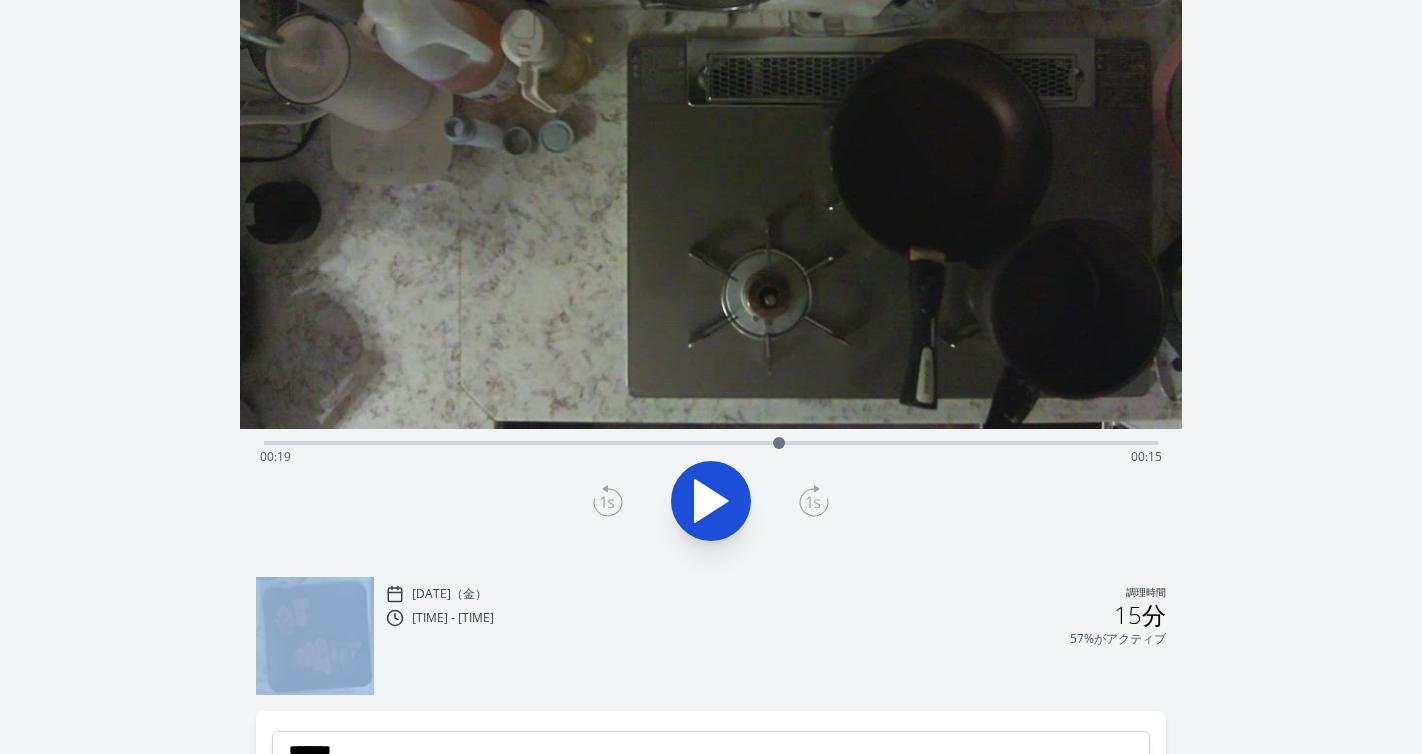 click 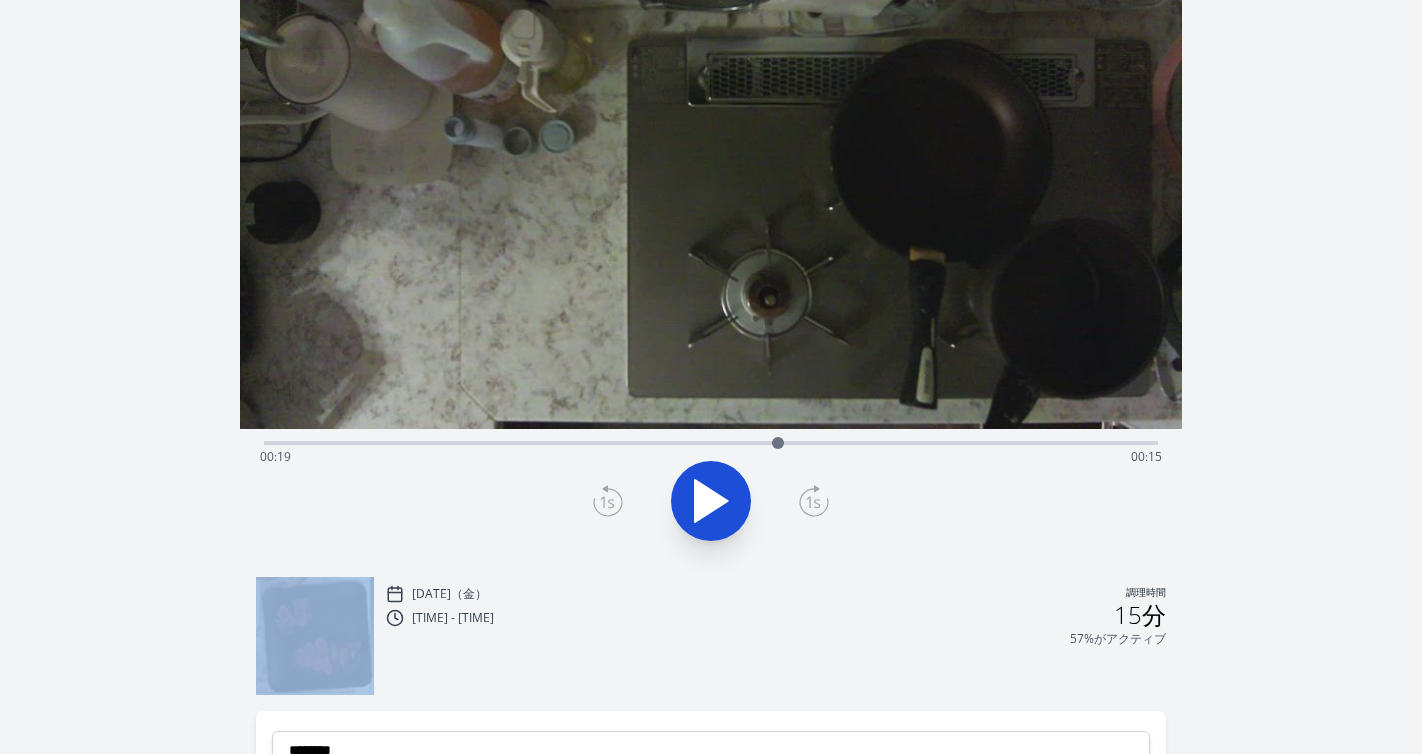 click 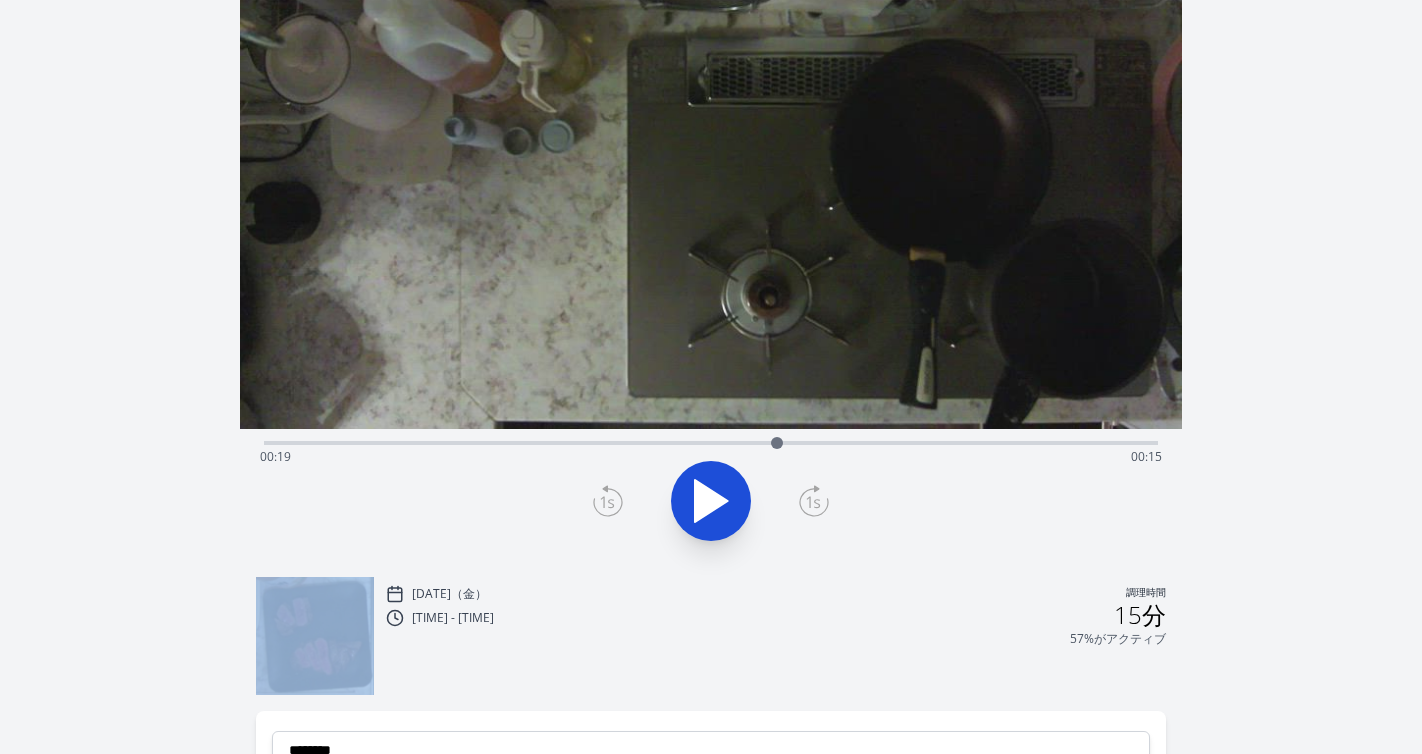 click 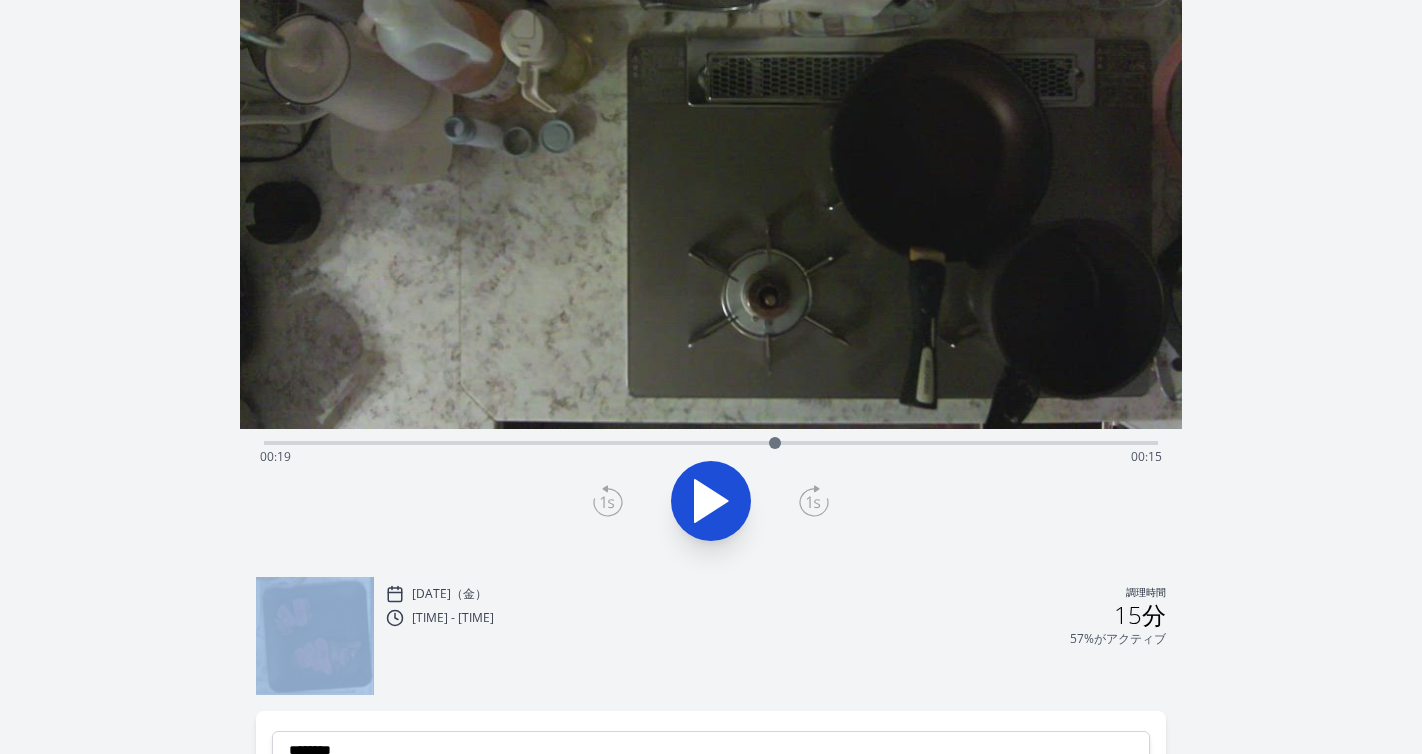 click 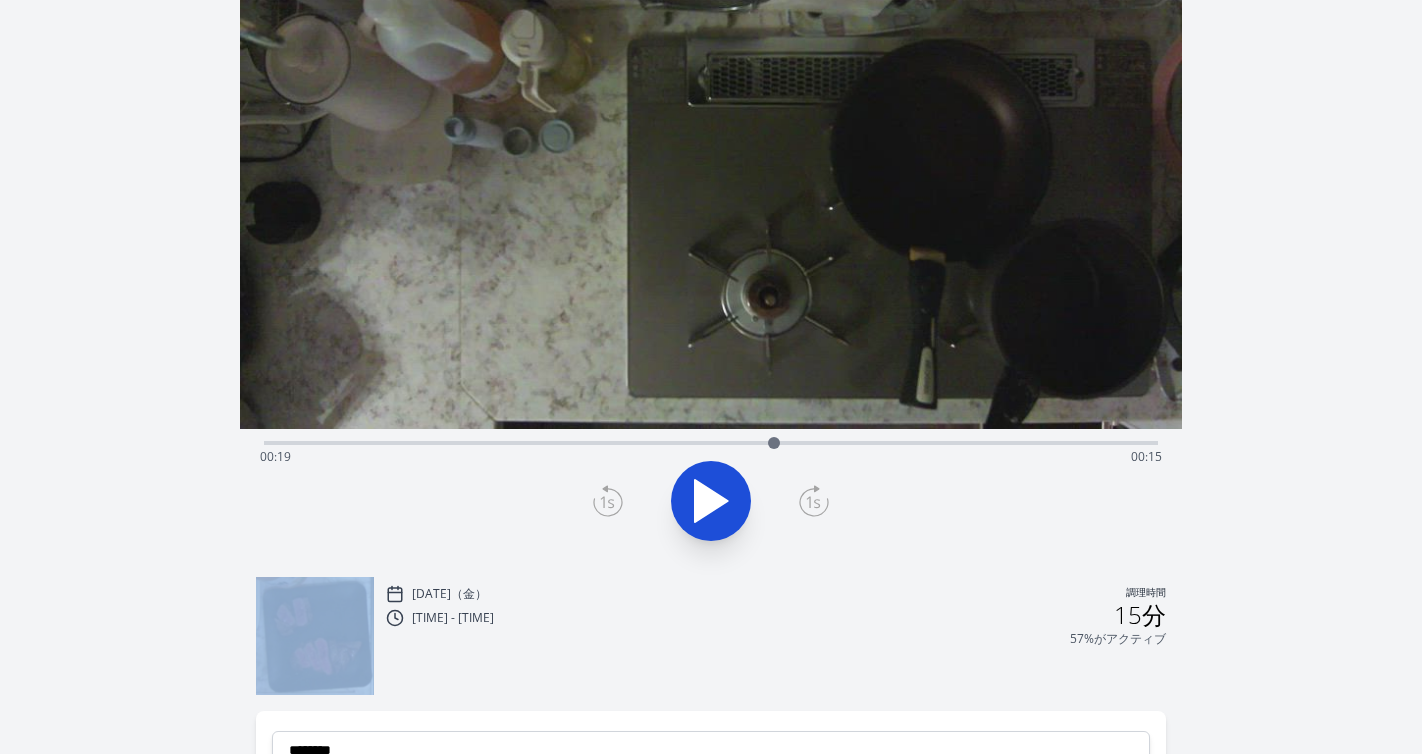 click 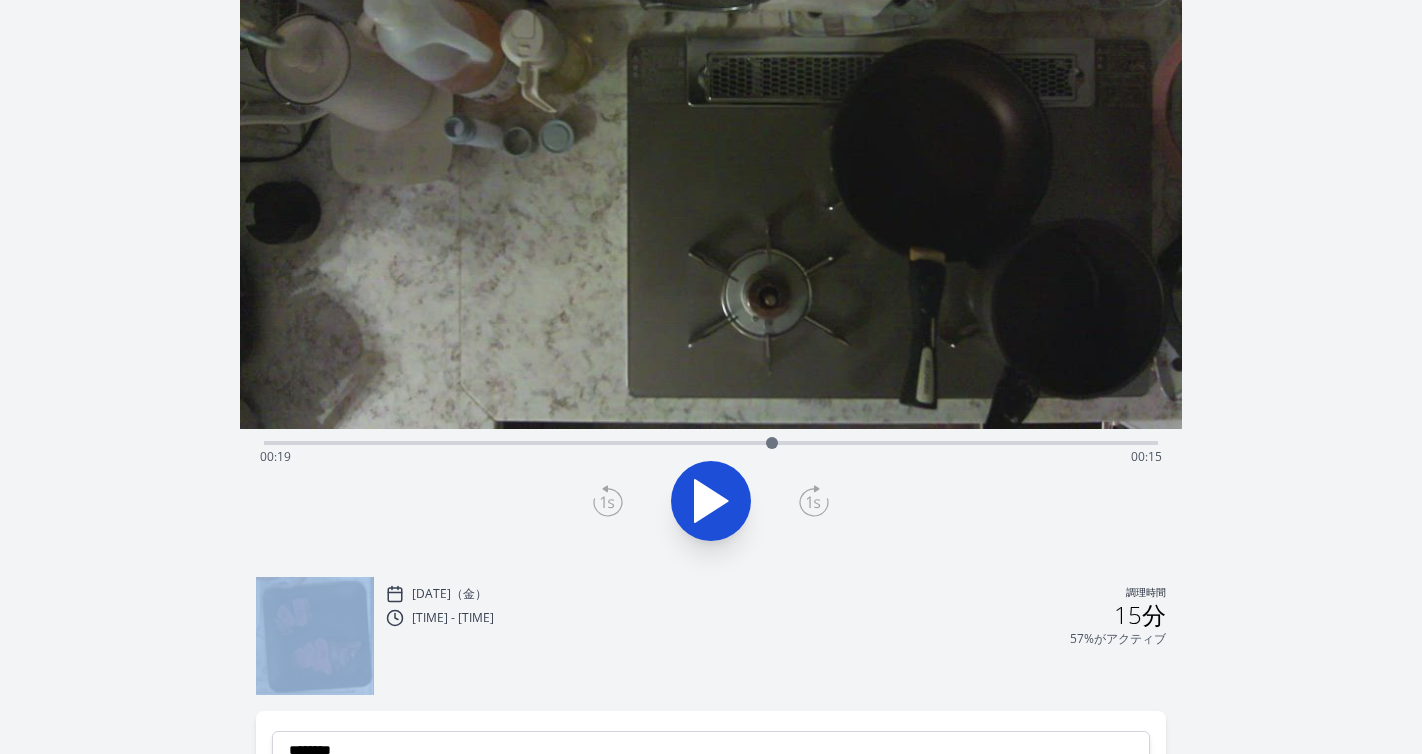 click 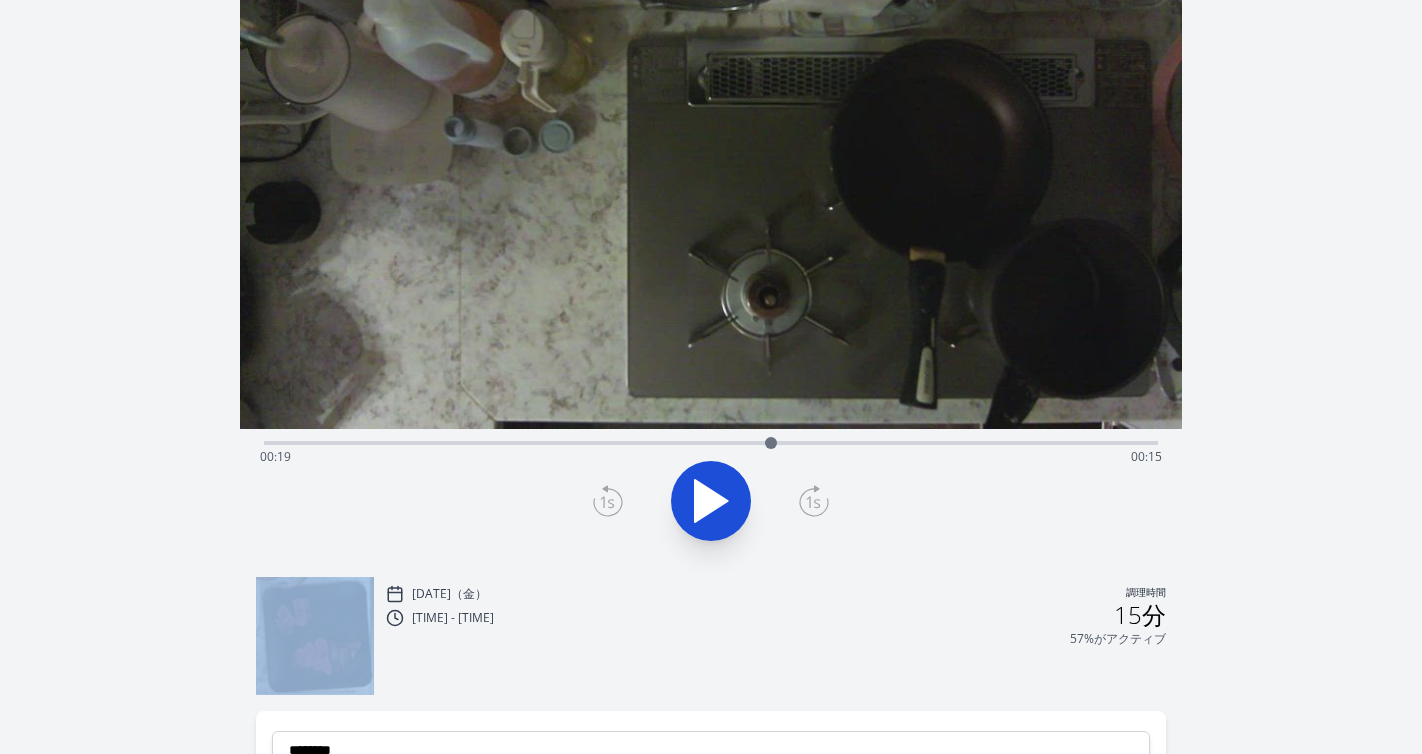 click 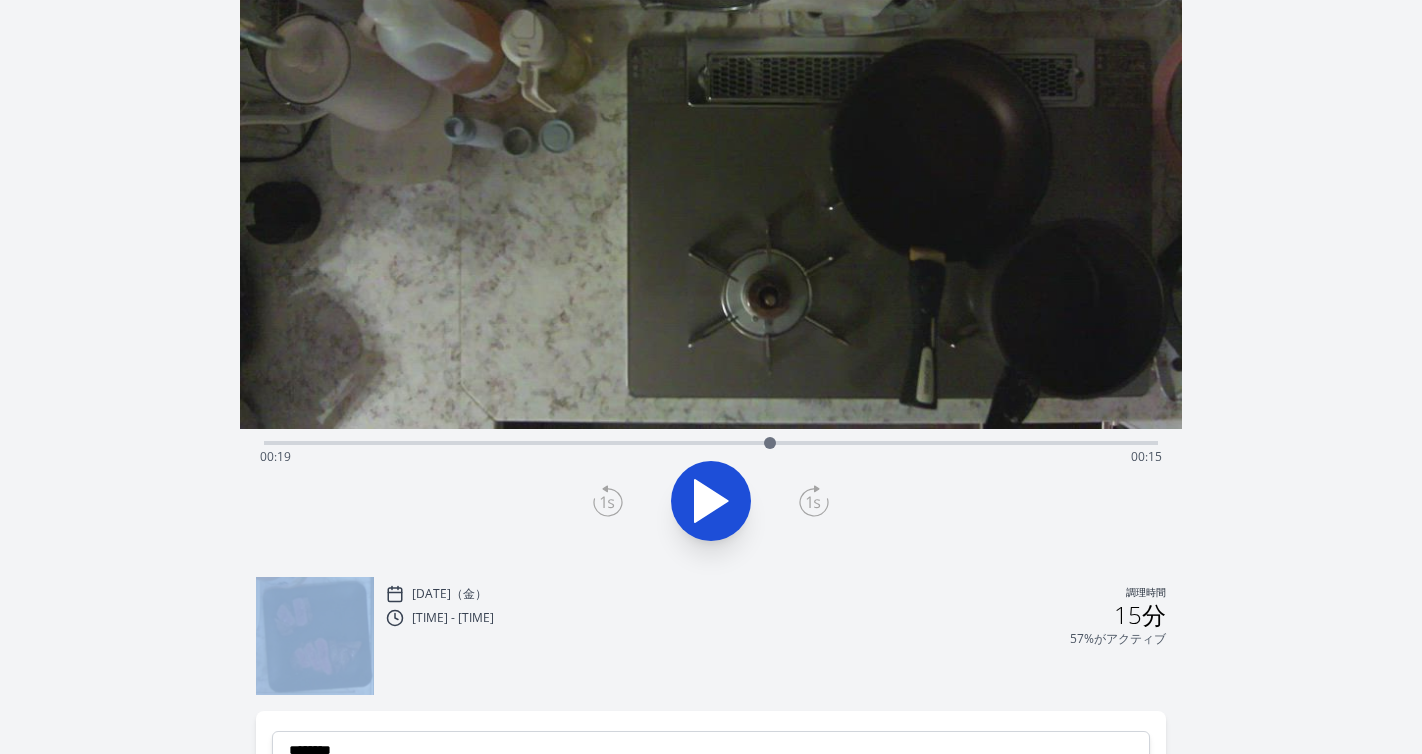 click 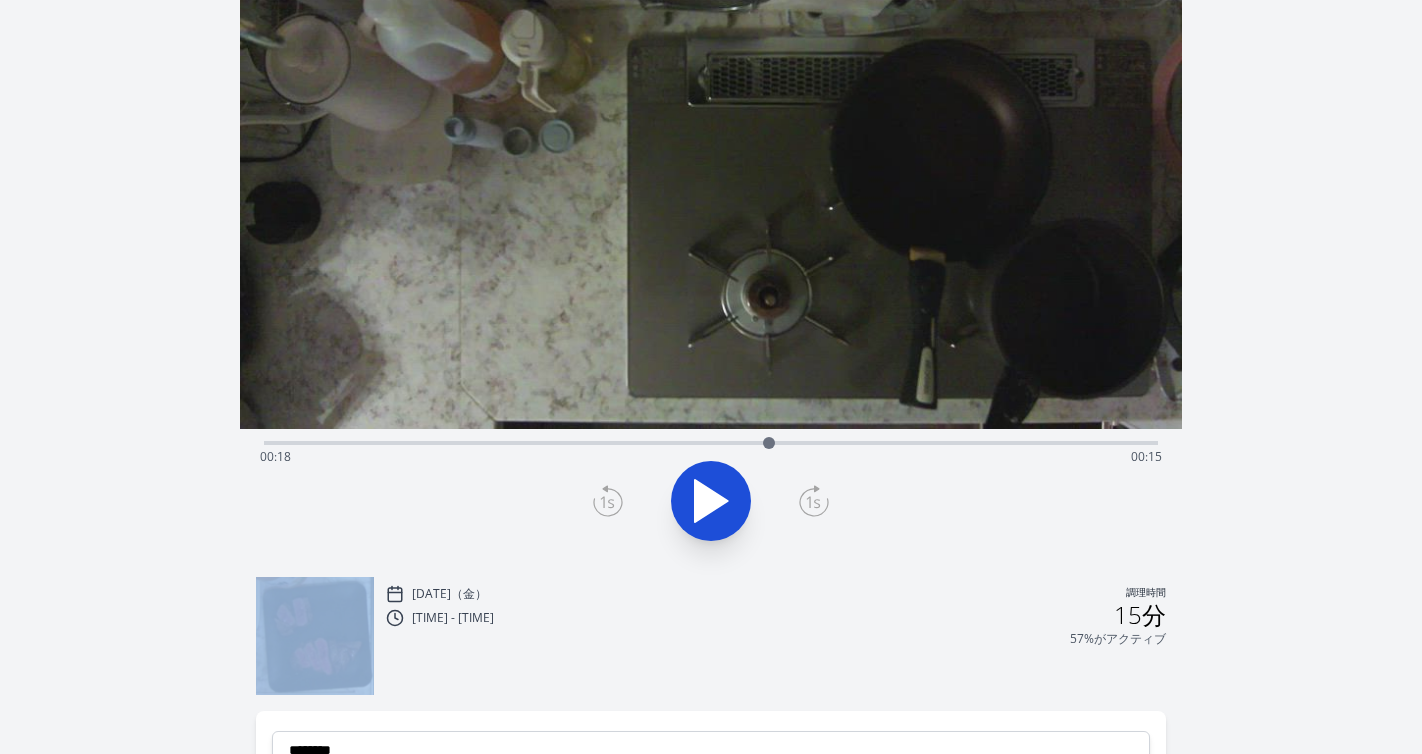click 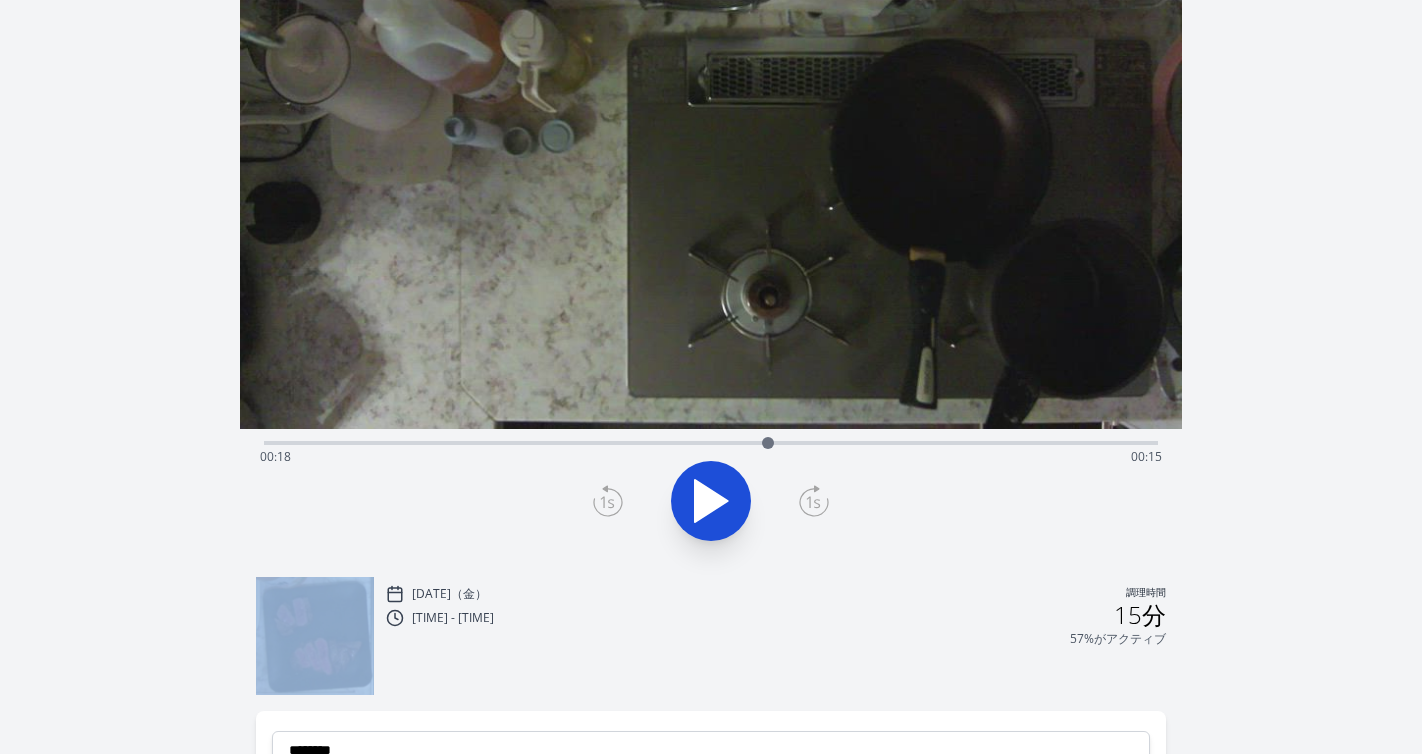 click 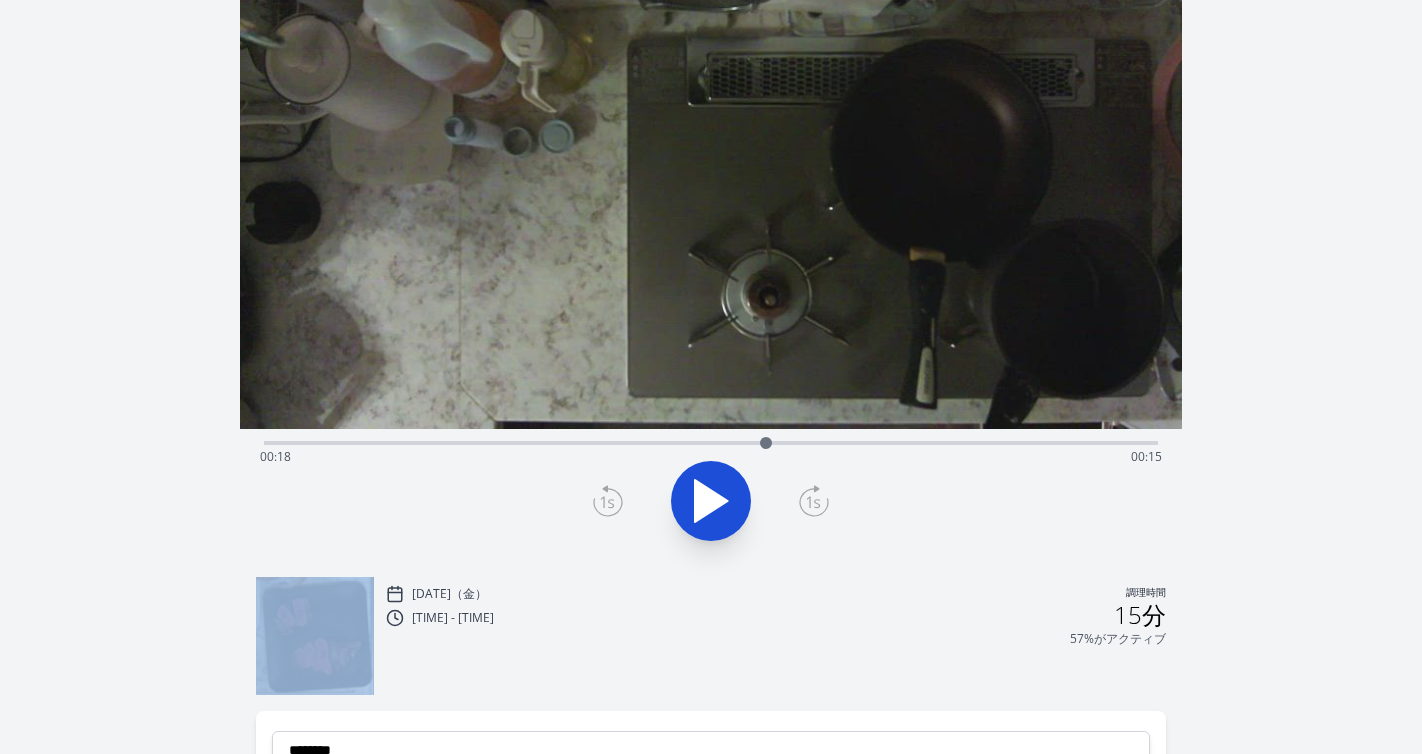 click 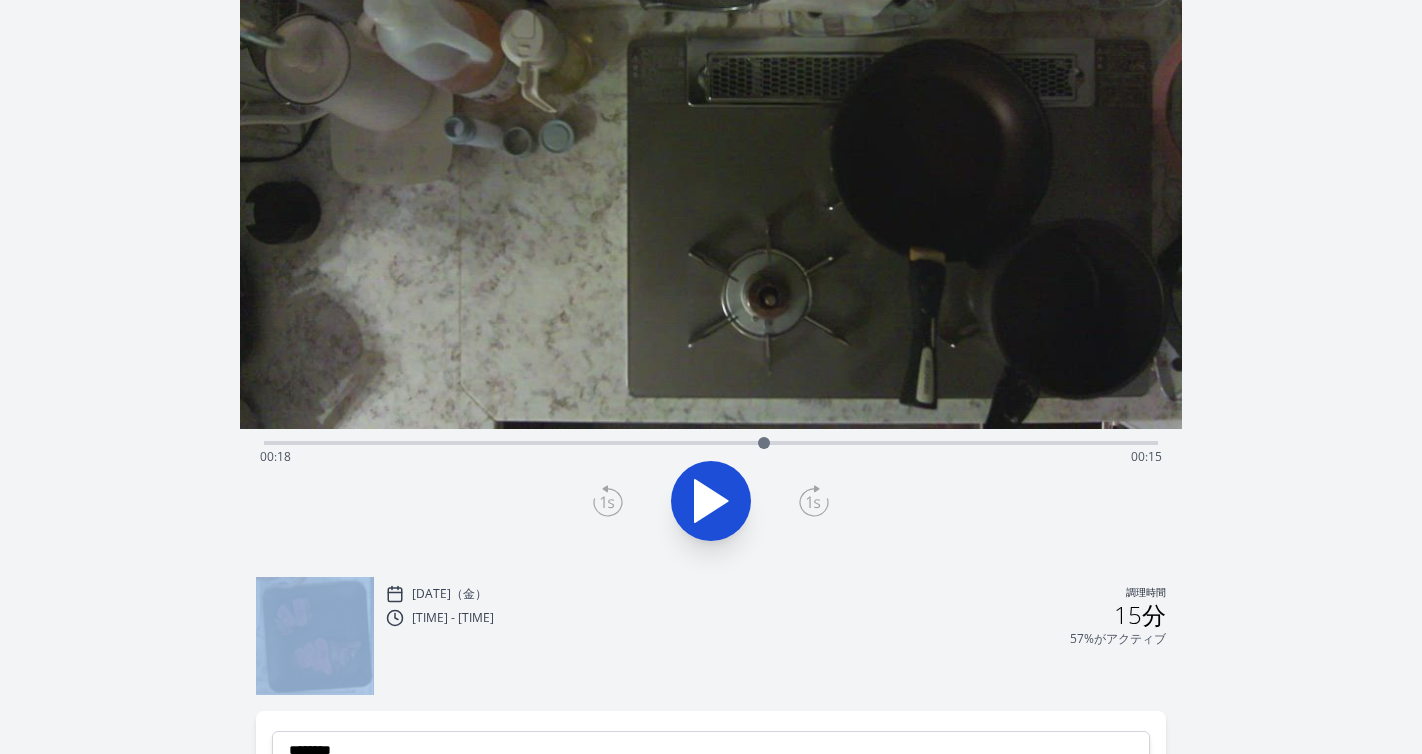click 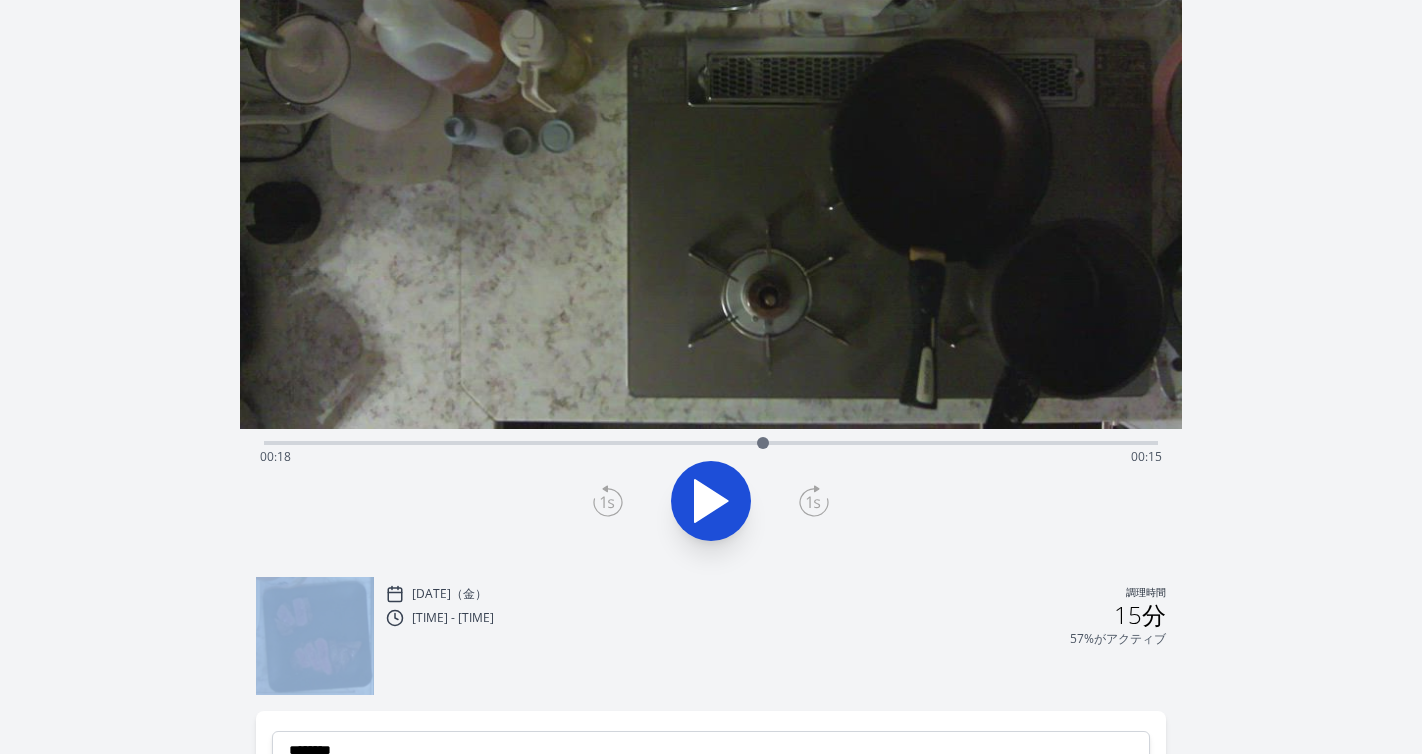 click 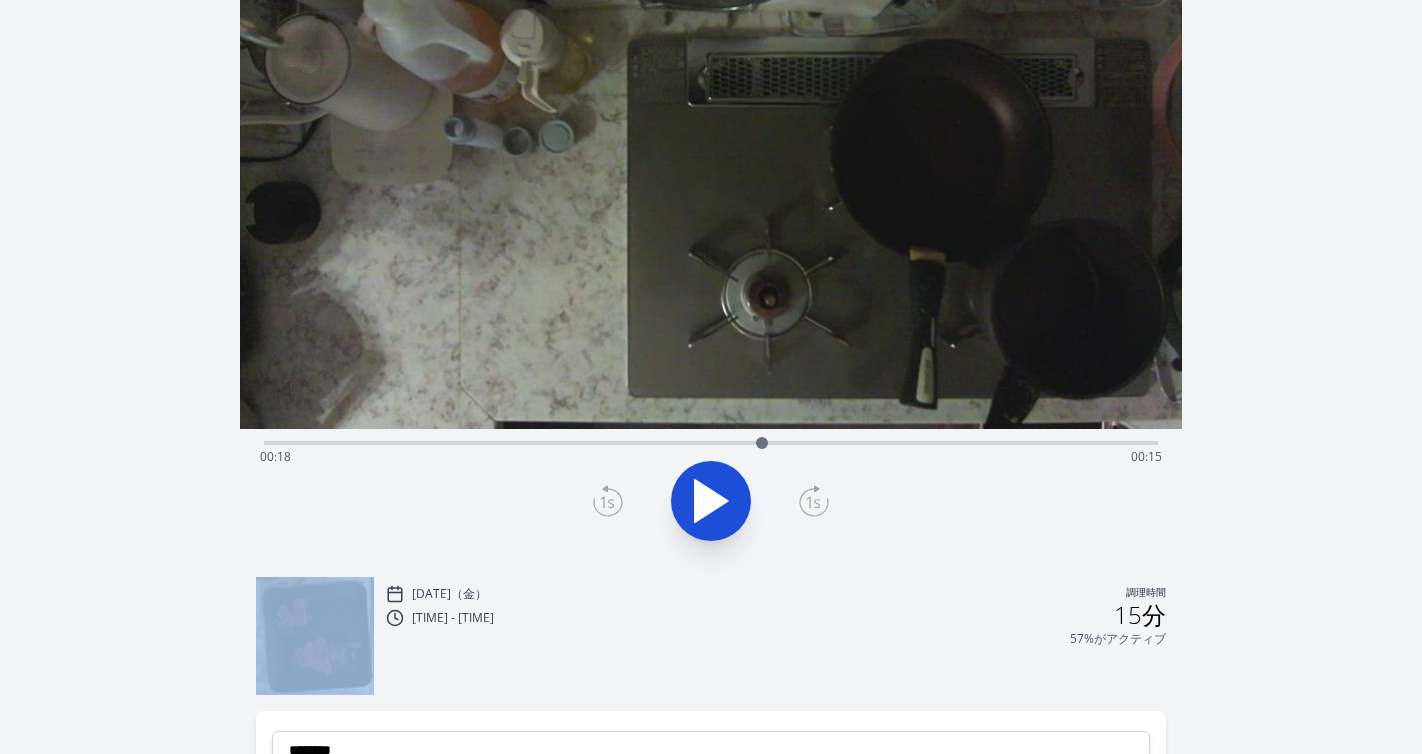 click 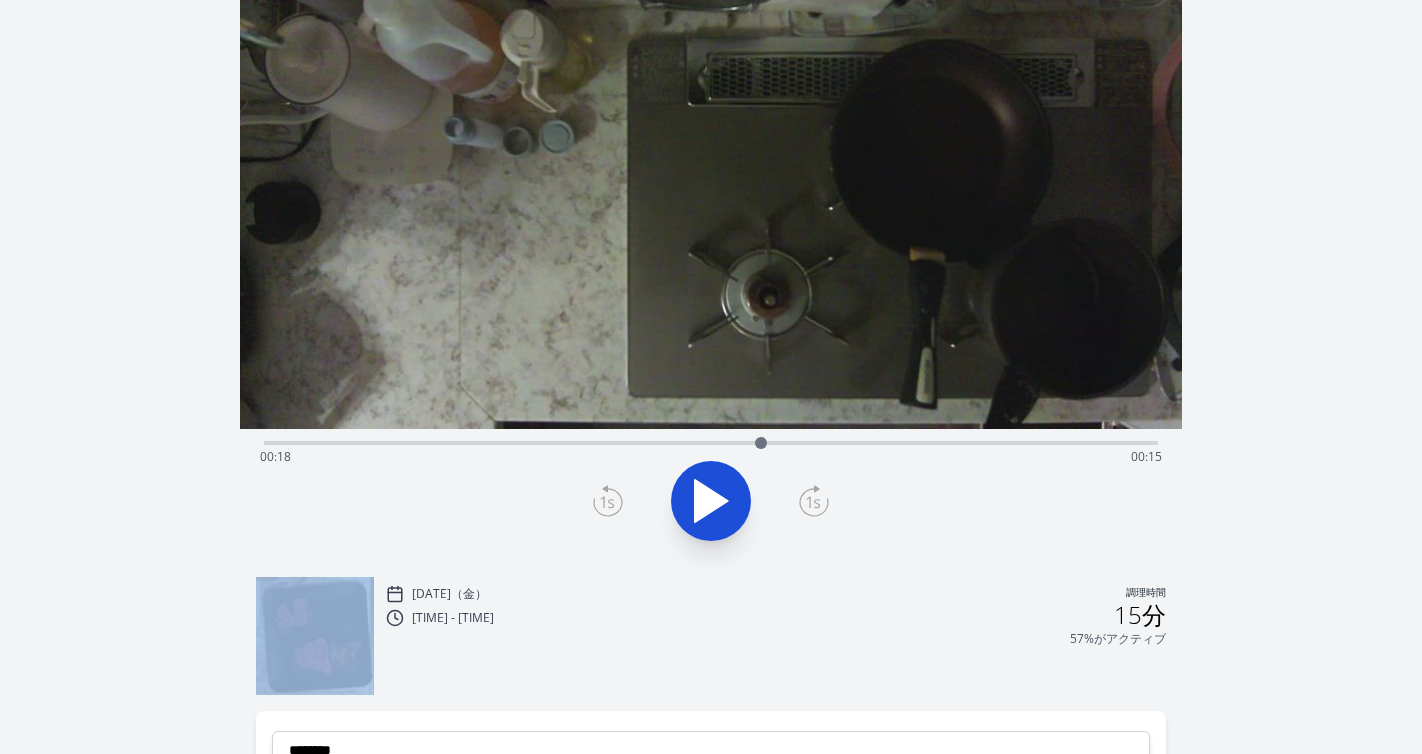 click 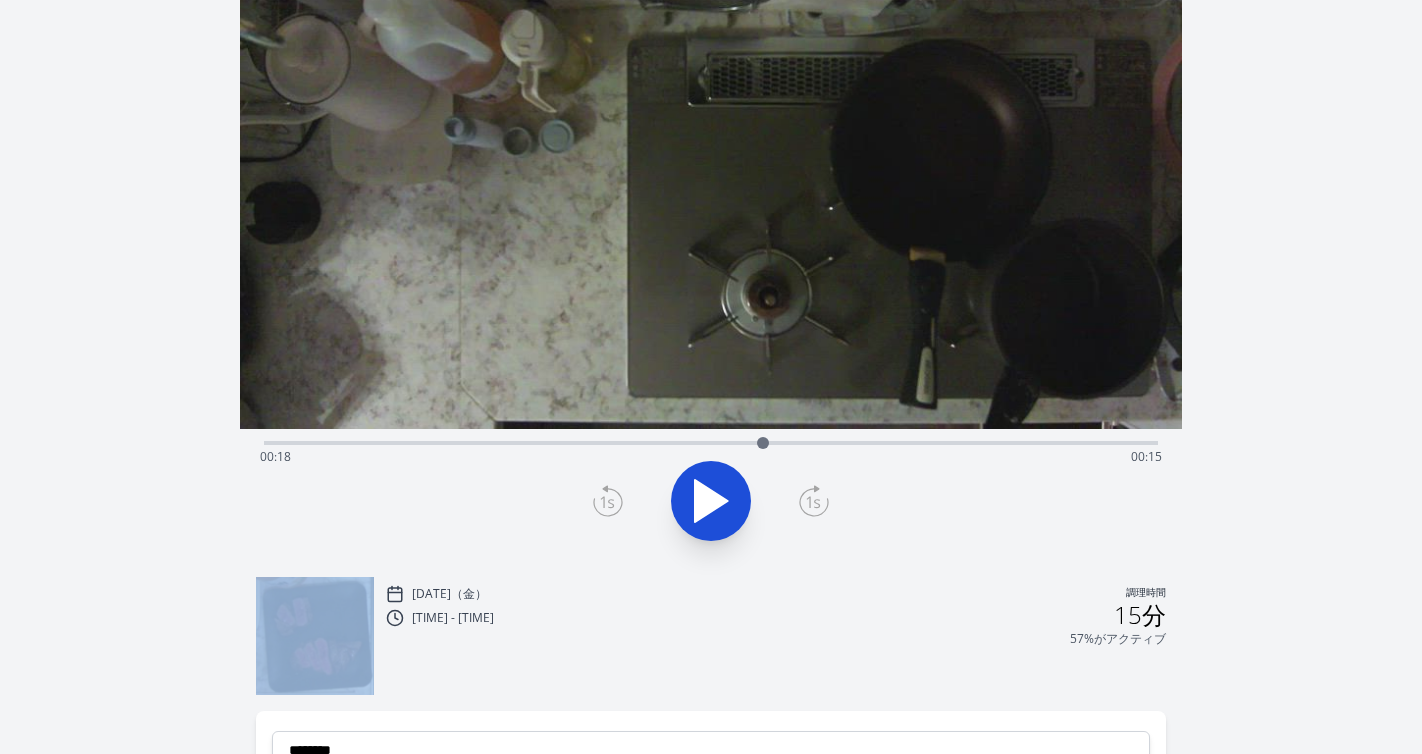 click 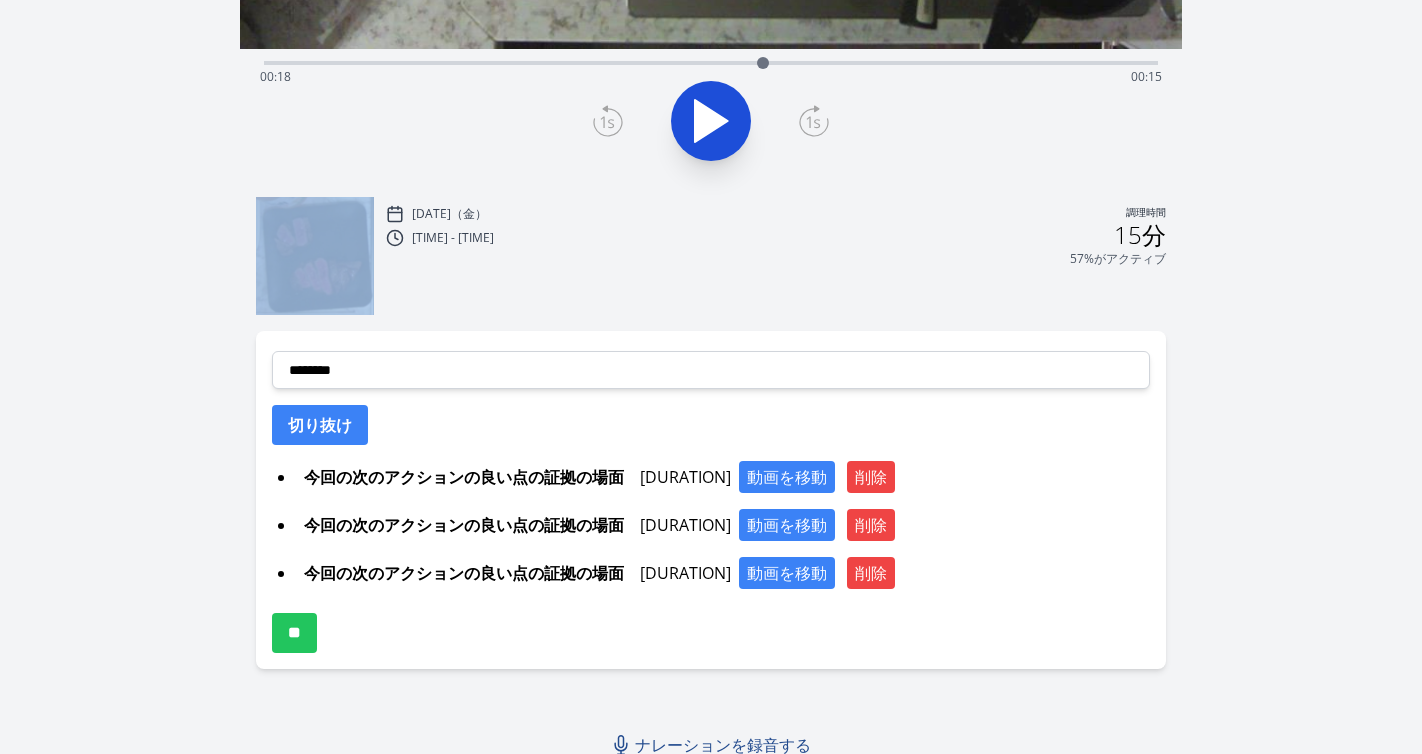 scroll, scrollTop: 532, scrollLeft: 0, axis: vertical 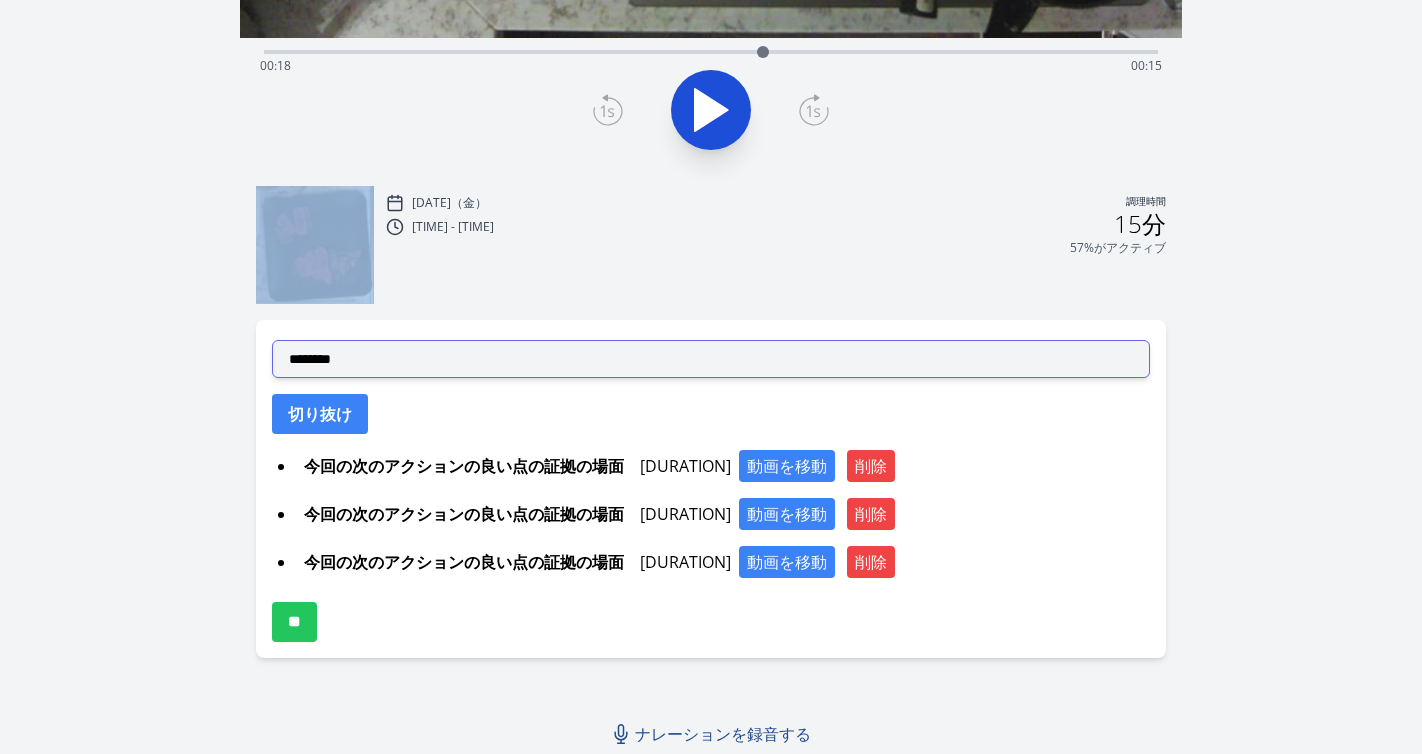 click on "**********" at bounding box center (711, 359) 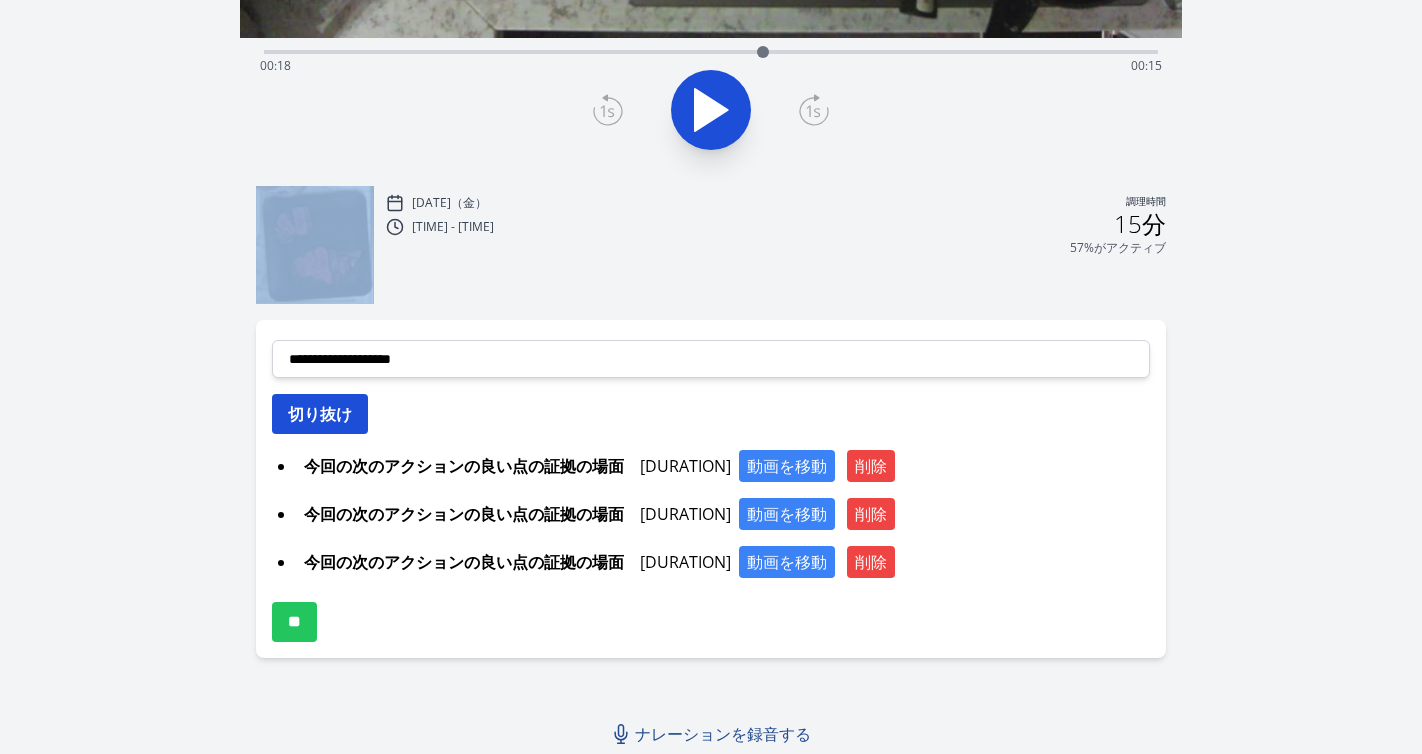 click on "切り抜け" at bounding box center [320, 414] 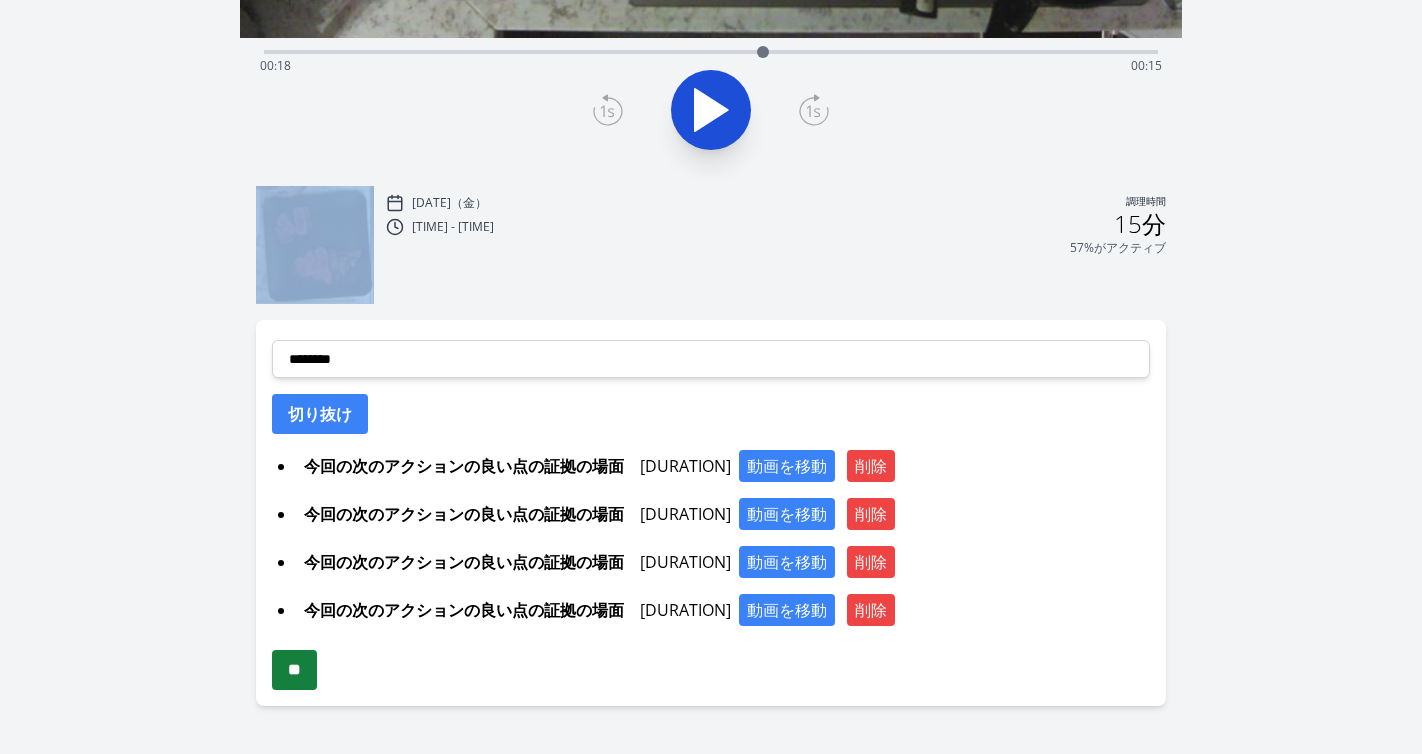 click on "**" at bounding box center (294, 670) 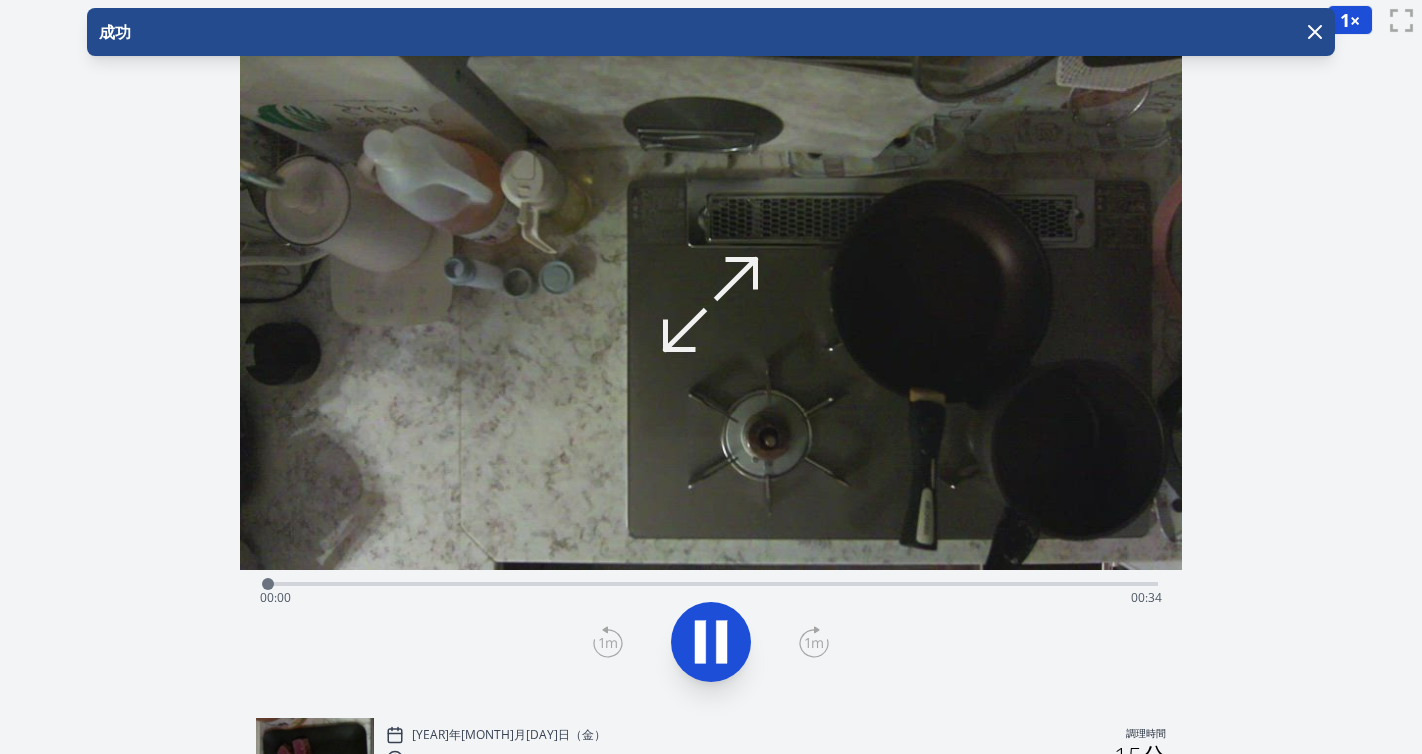 scroll, scrollTop: 0, scrollLeft: 0, axis: both 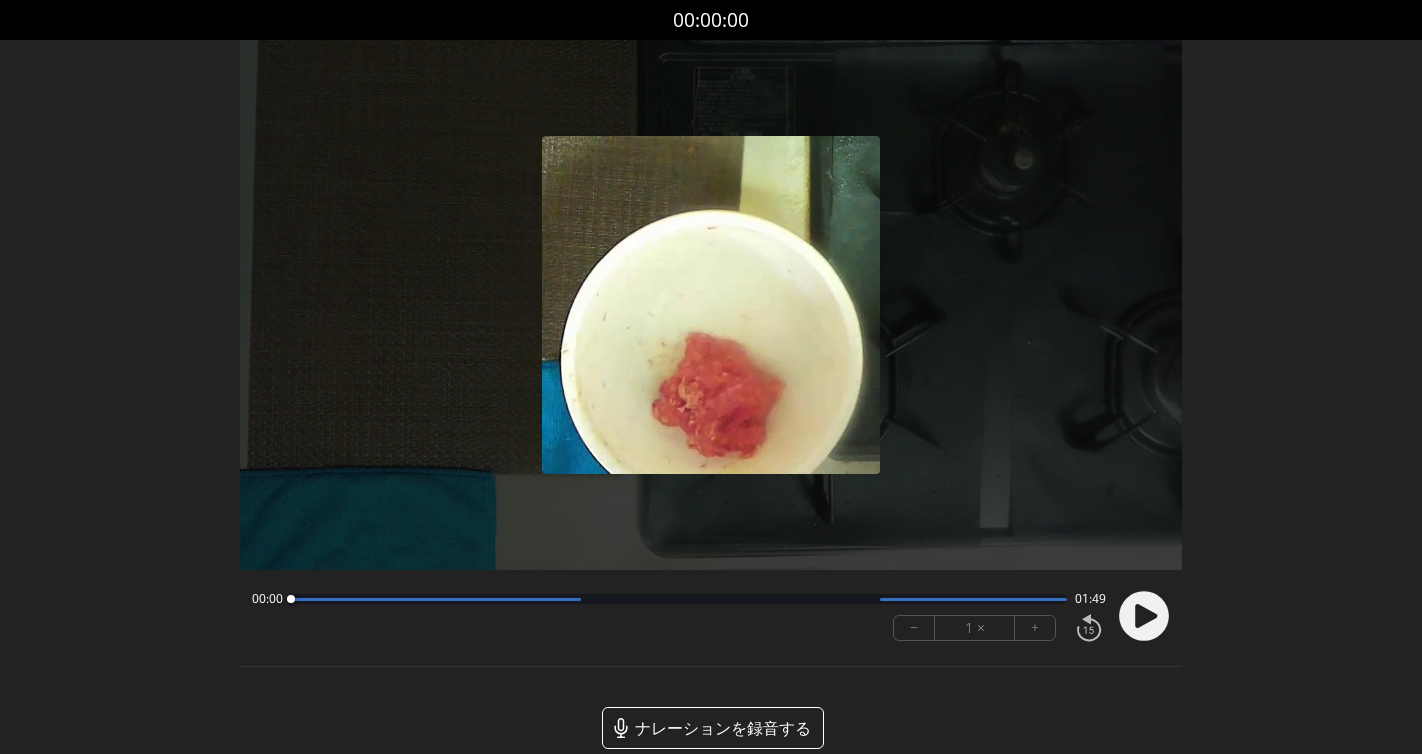 click 